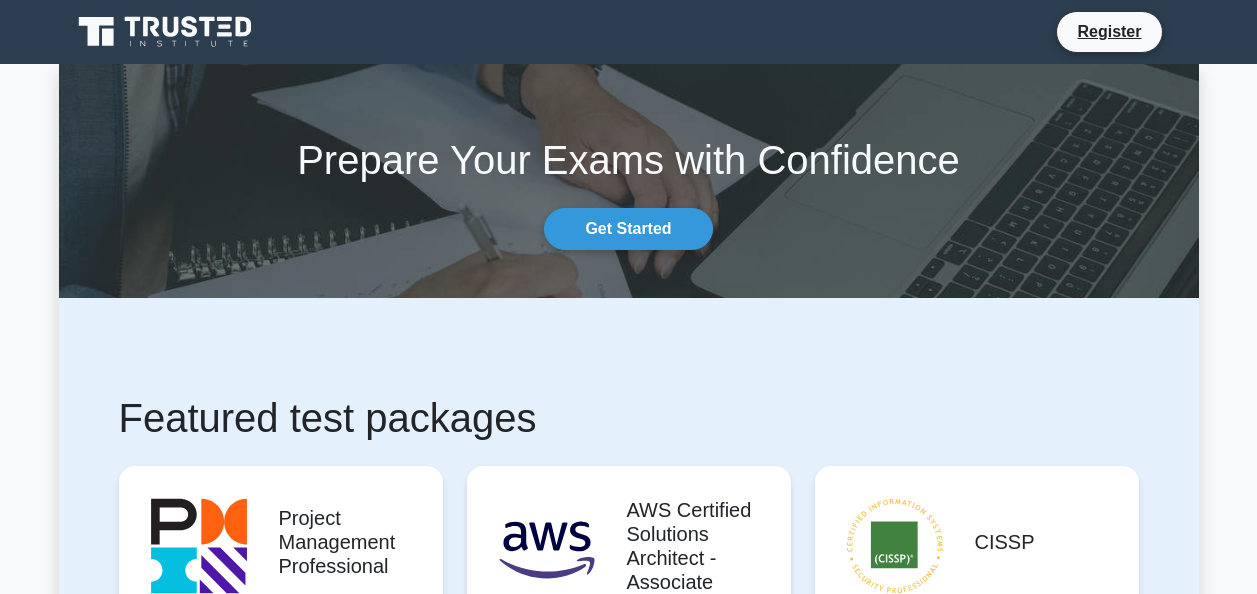 scroll, scrollTop: 0, scrollLeft: 0, axis: both 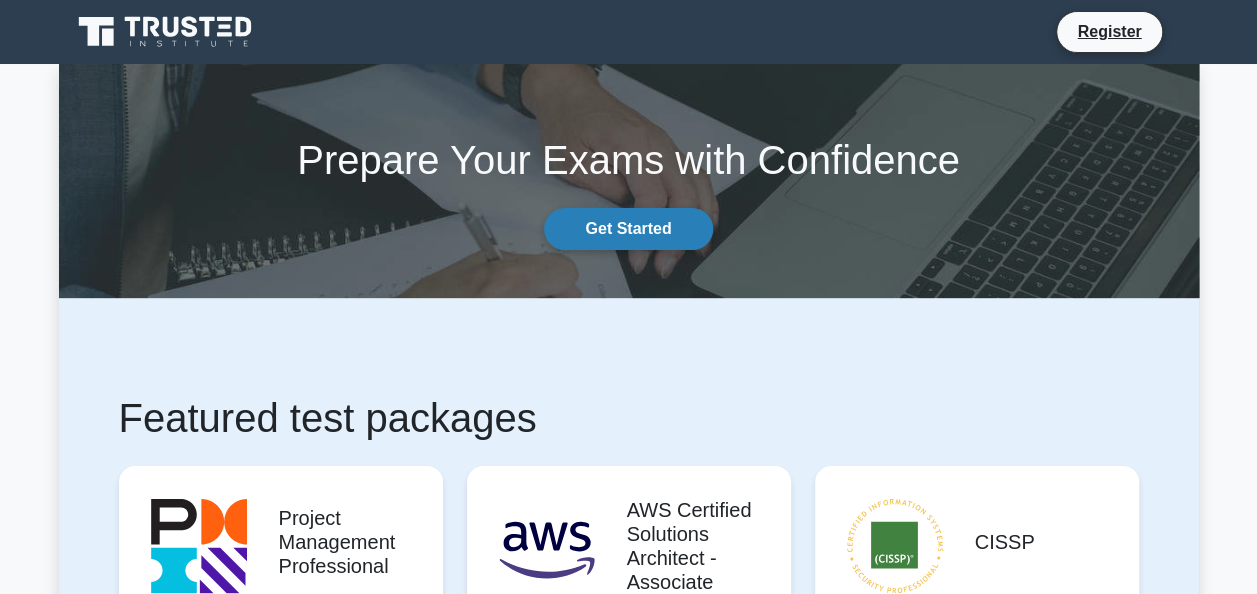 click on "Get Started" at bounding box center (628, 229) 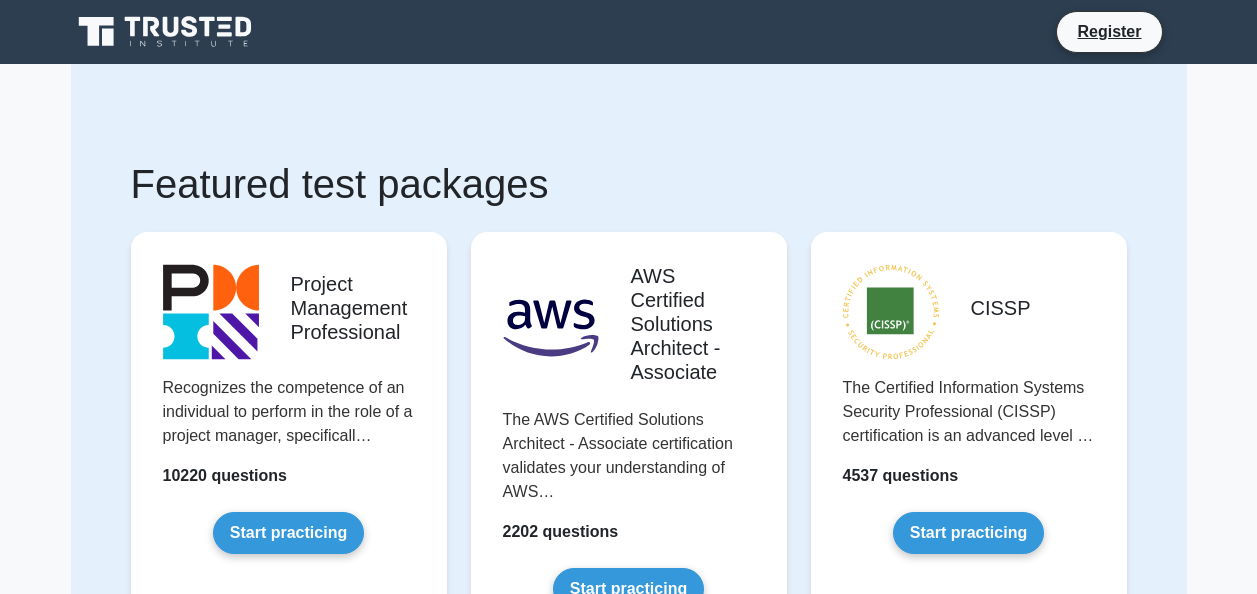 scroll, scrollTop: 0, scrollLeft: 0, axis: both 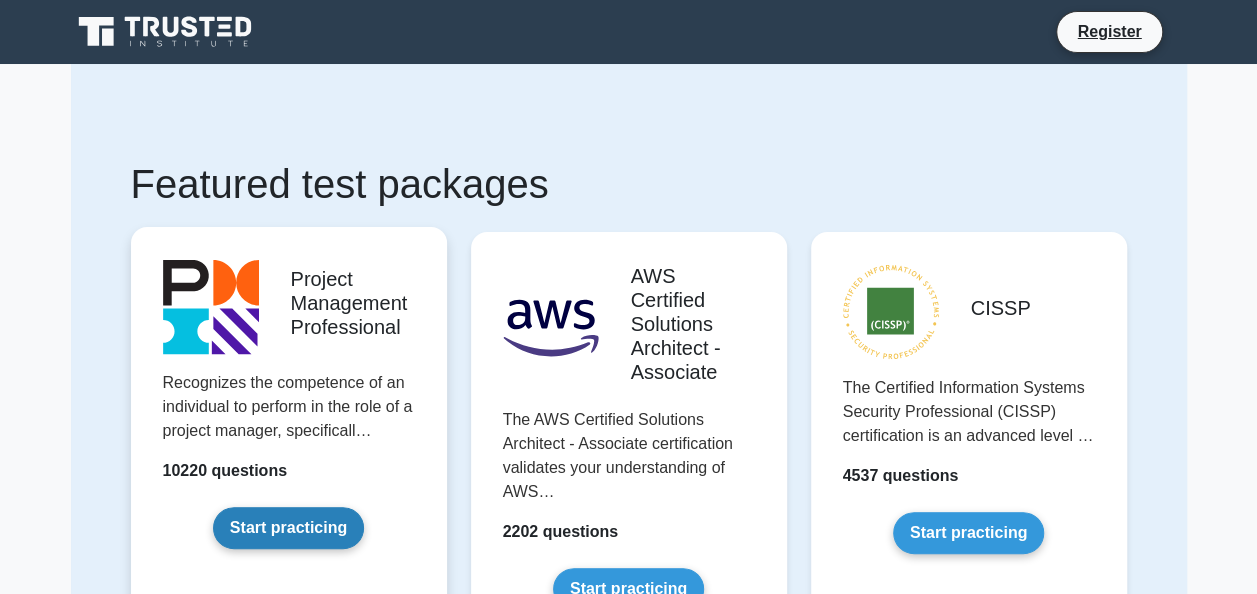 click on "Start practicing" at bounding box center [288, 528] 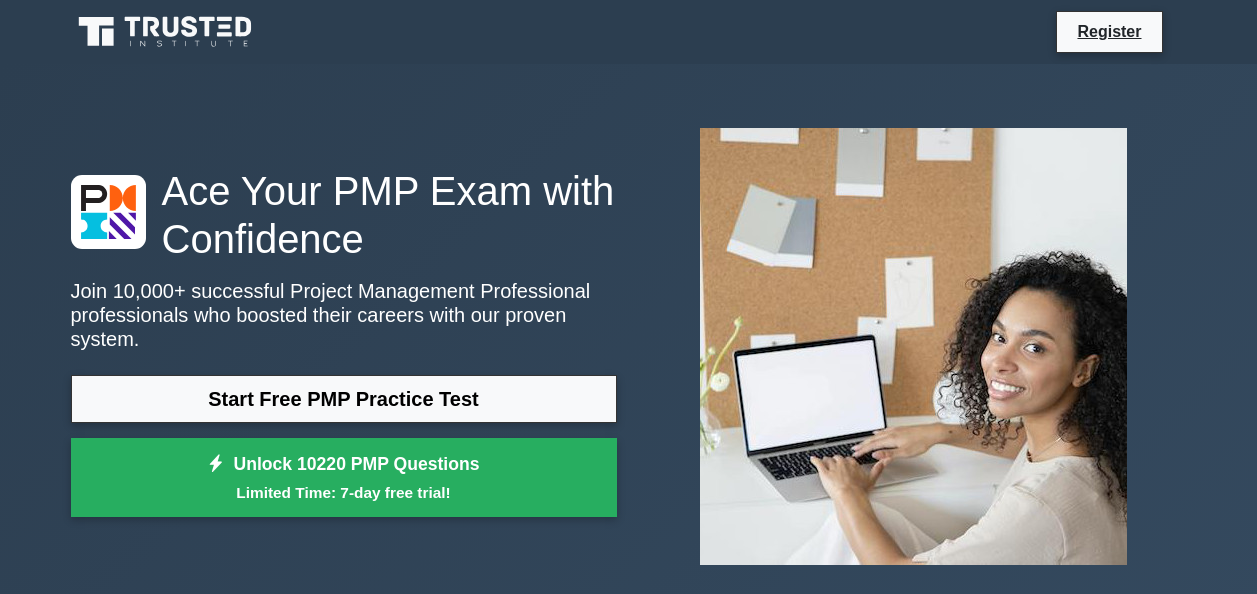 scroll, scrollTop: 0, scrollLeft: 0, axis: both 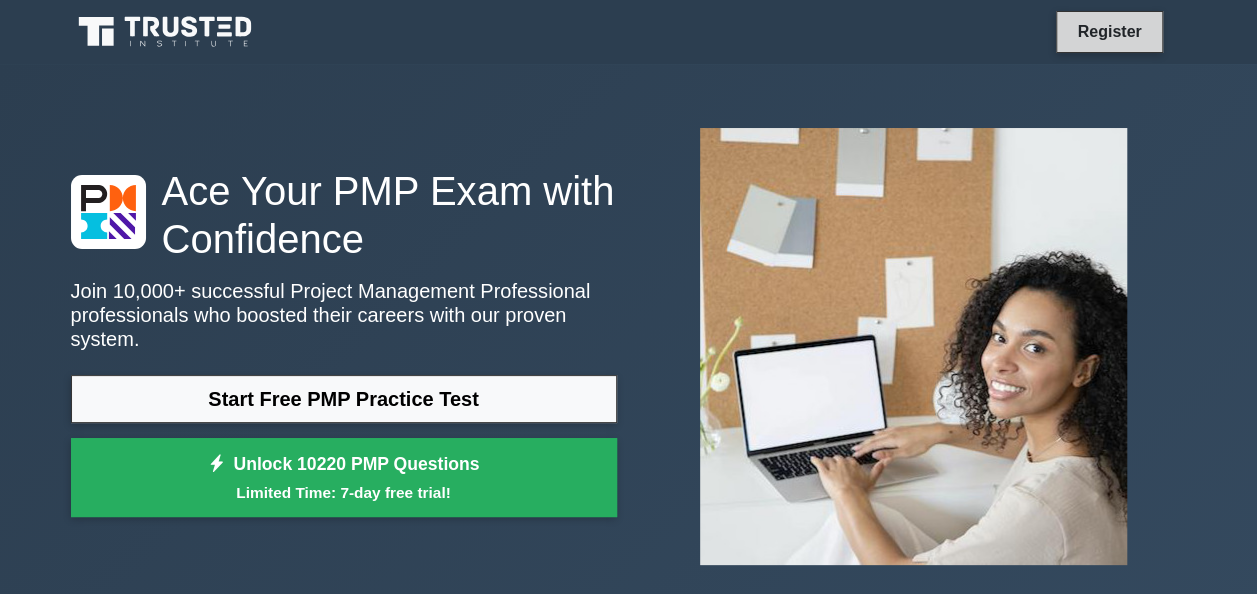 click on "Register" at bounding box center (1109, 31) 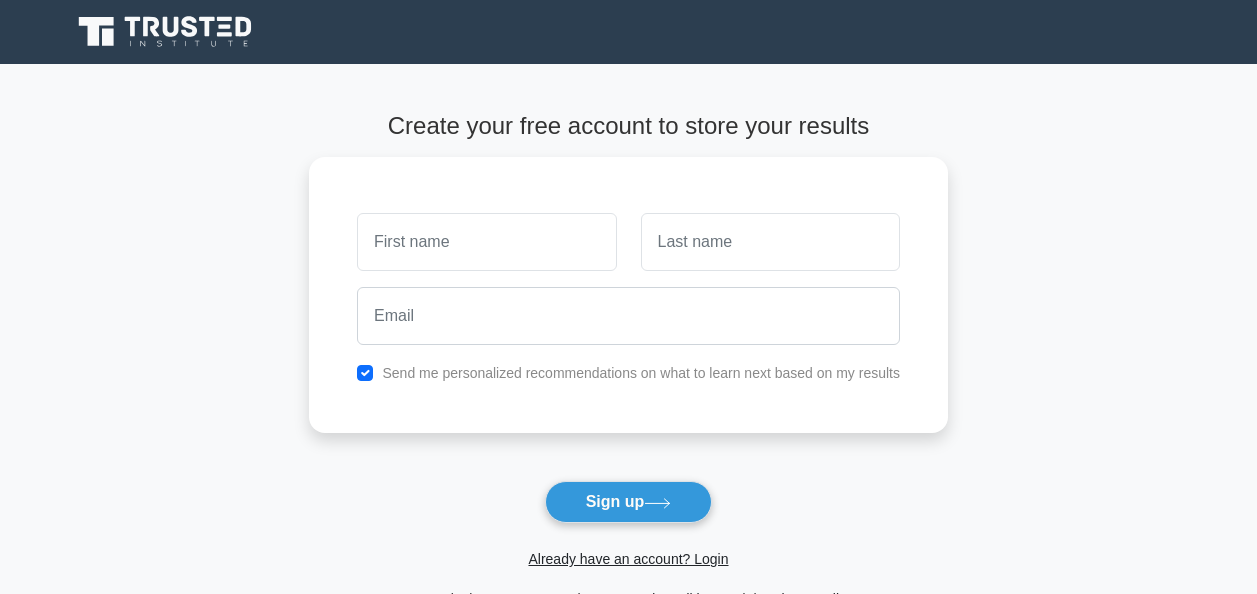 scroll, scrollTop: 0, scrollLeft: 0, axis: both 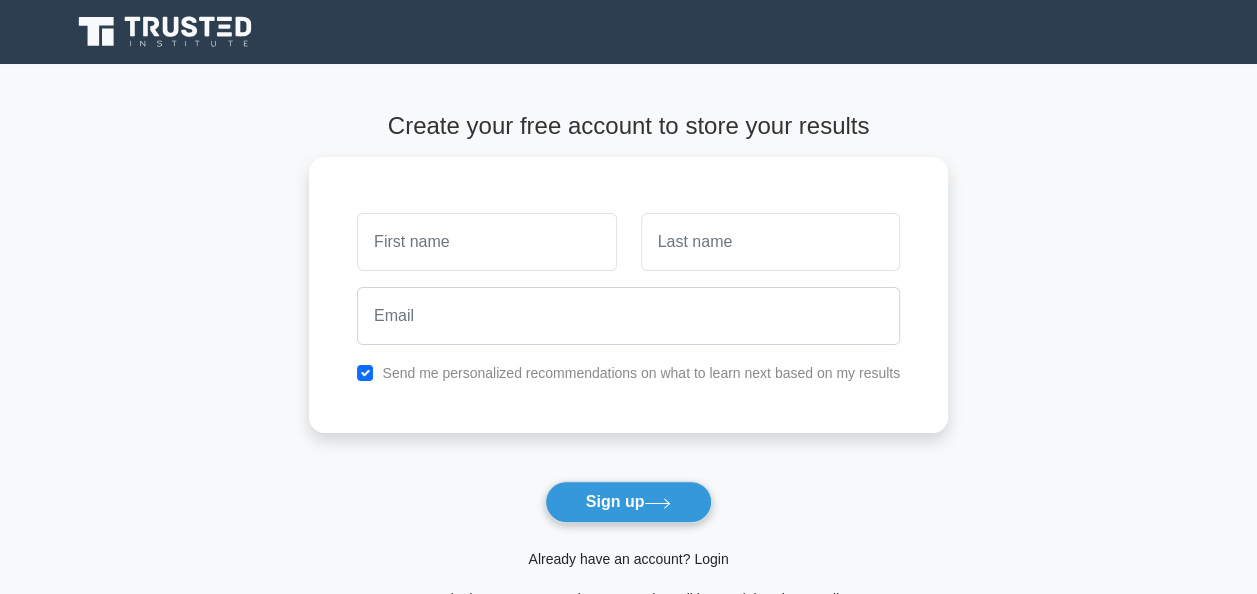 click on "Already have an account? Login" at bounding box center [628, 559] 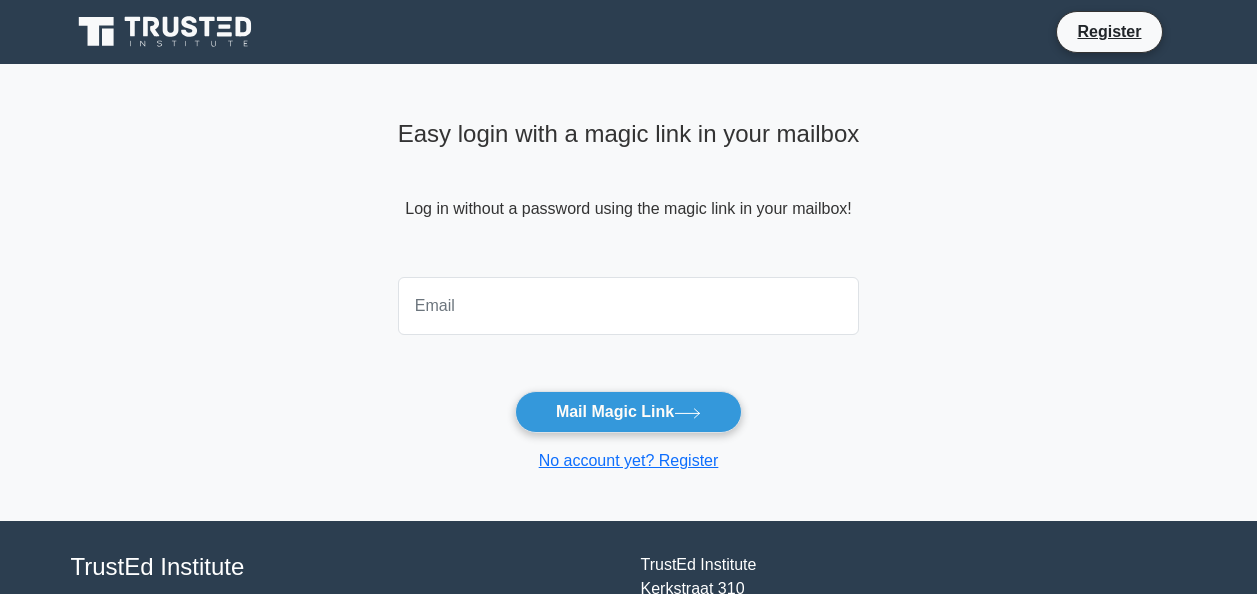 scroll, scrollTop: 0, scrollLeft: 0, axis: both 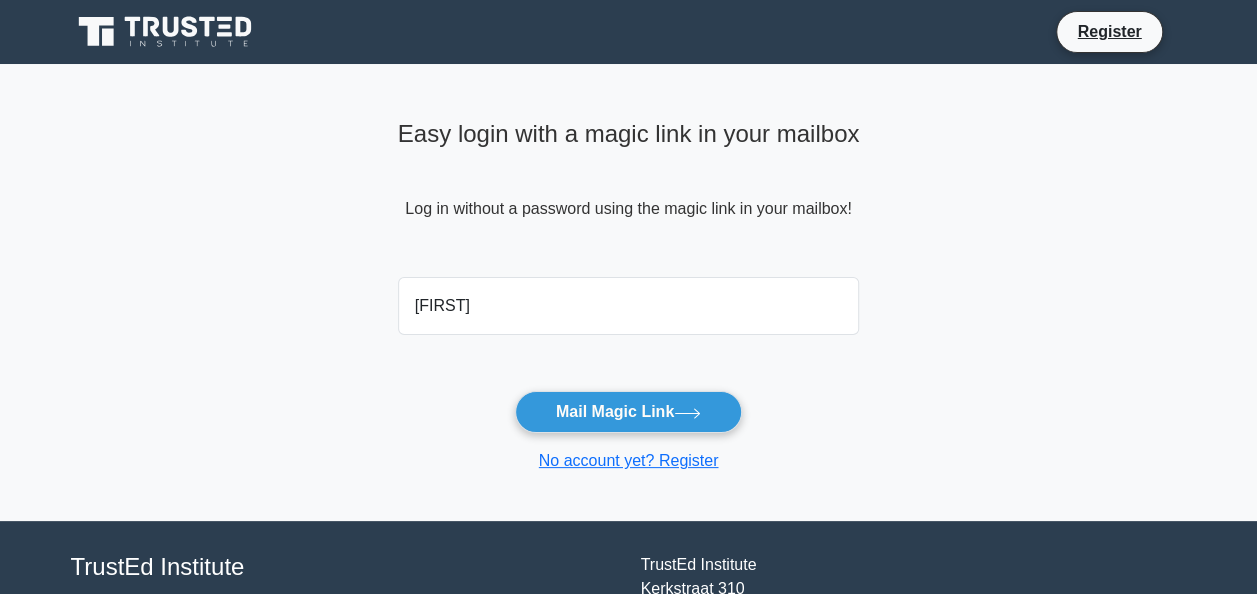 type on "esha.maitra08@gmail.com" 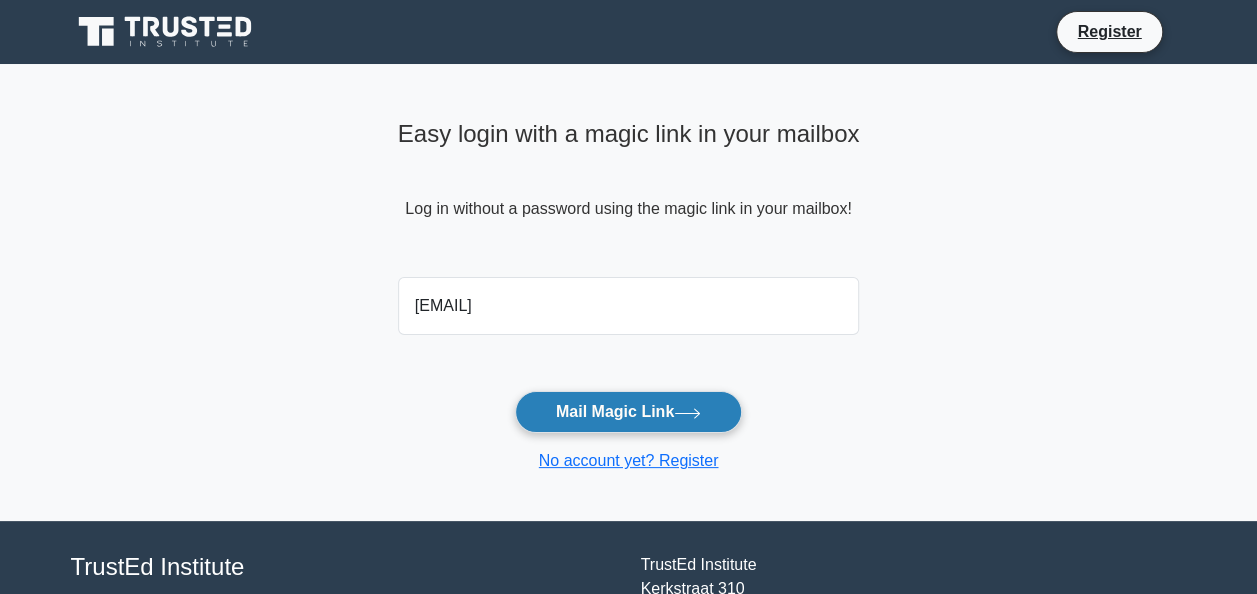 click on "Mail Magic Link" at bounding box center (628, 412) 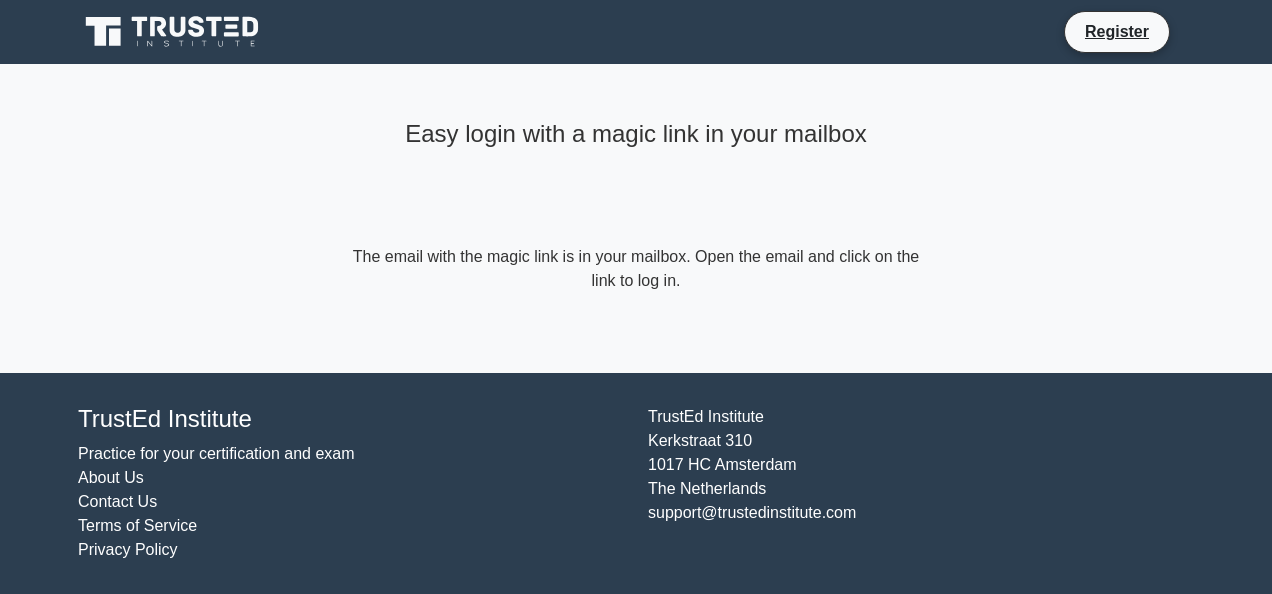 scroll, scrollTop: 0, scrollLeft: 0, axis: both 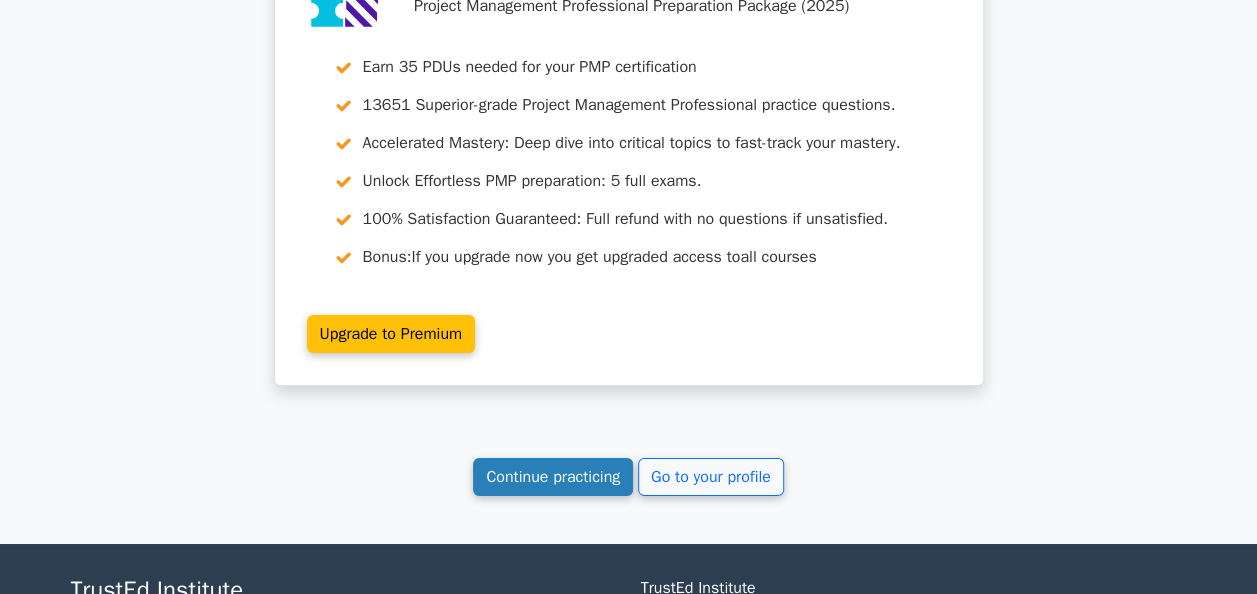 drag, startPoint x: 555, startPoint y: 486, endPoint x: 618, endPoint y: 468, distance: 65.52099 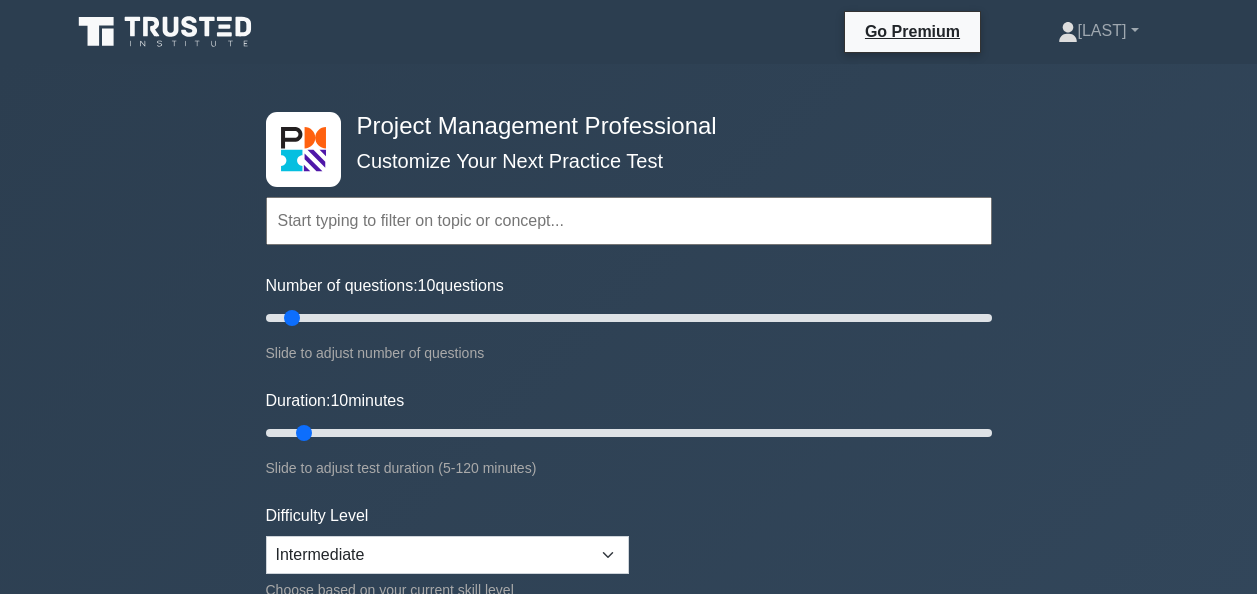 scroll, scrollTop: 0, scrollLeft: 0, axis: both 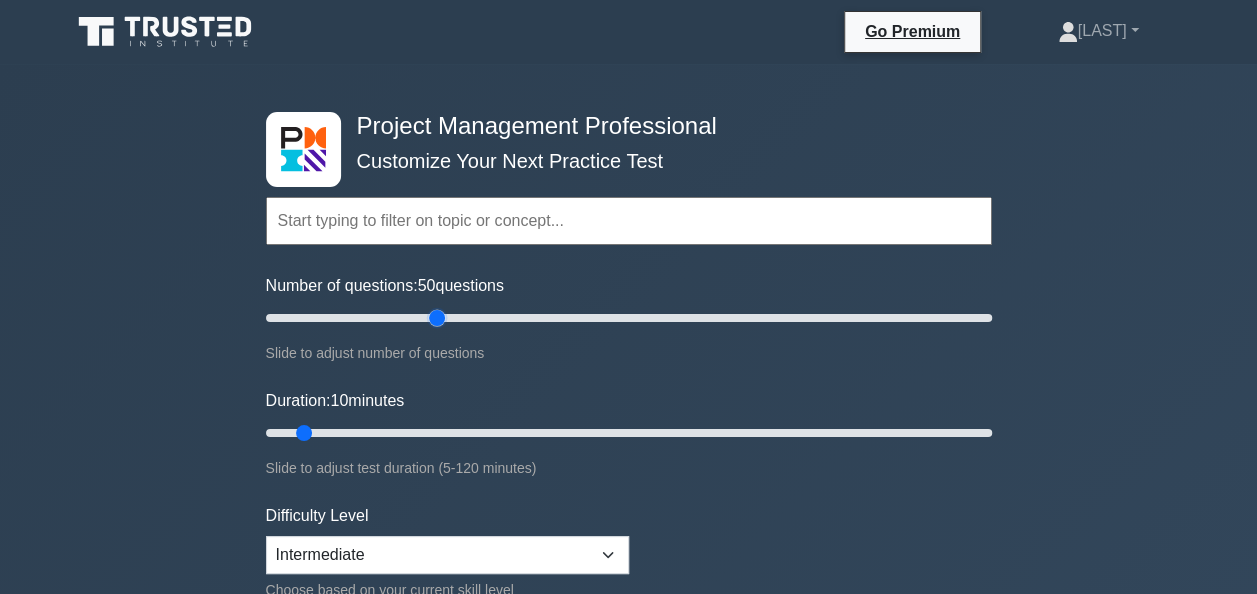 drag, startPoint x: 296, startPoint y: 320, endPoint x: 439, endPoint y: 319, distance: 143.0035 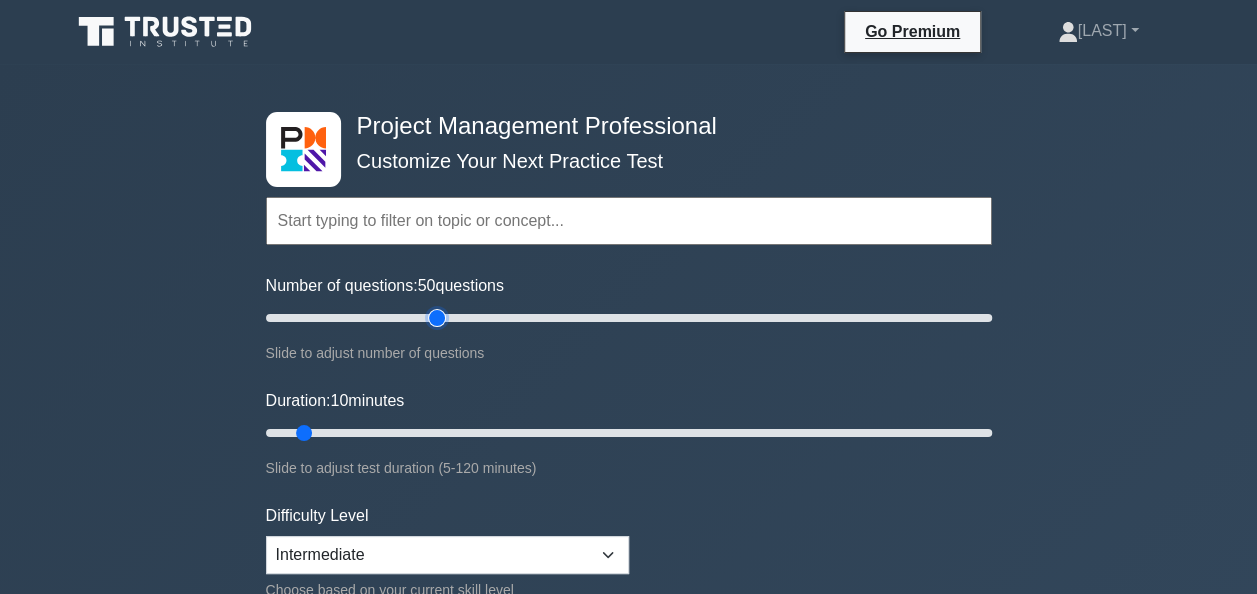type on "50" 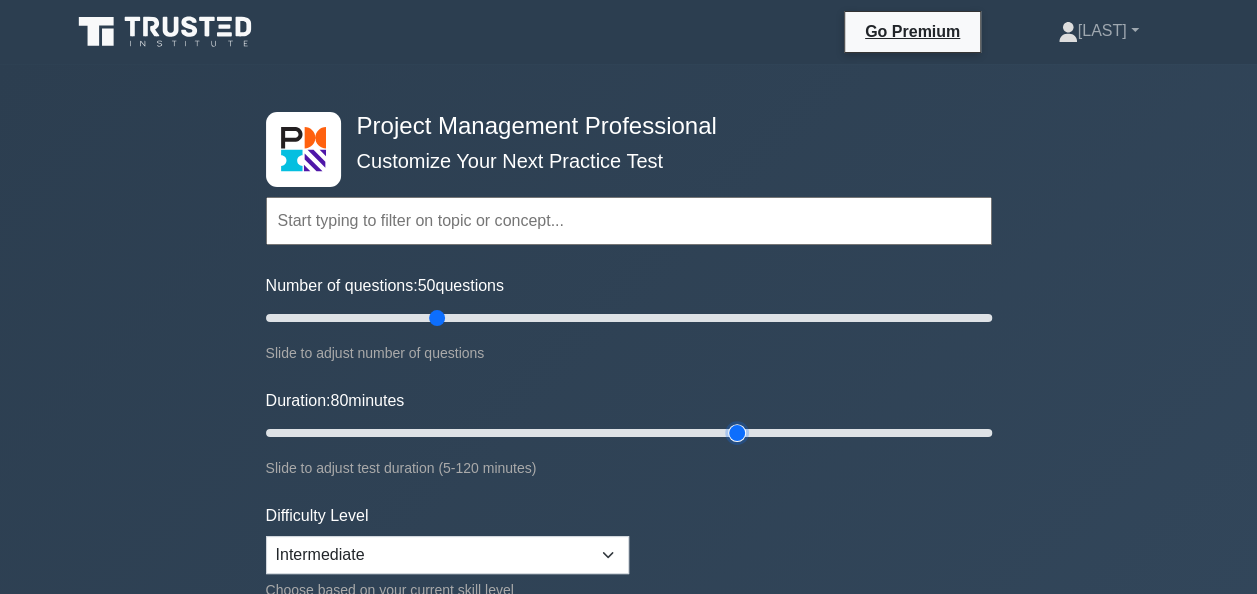 drag, startPoint x: 300, startPoint y: 436, endPoint x: 736, endPoint y: 441, distance: 436.02866 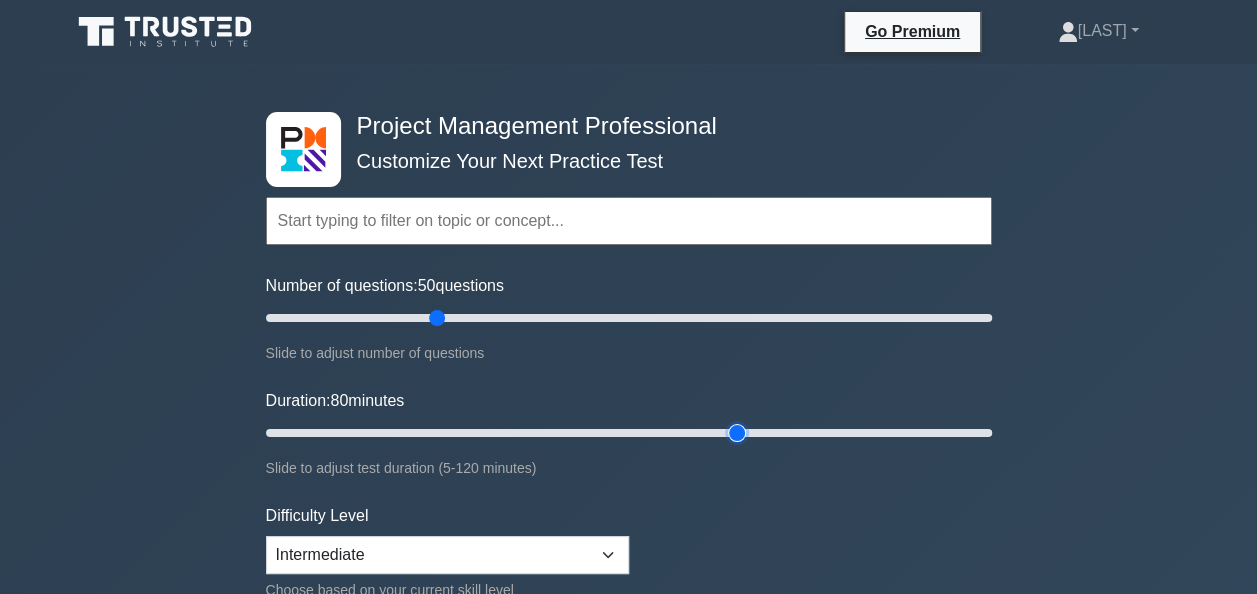 type on "80" 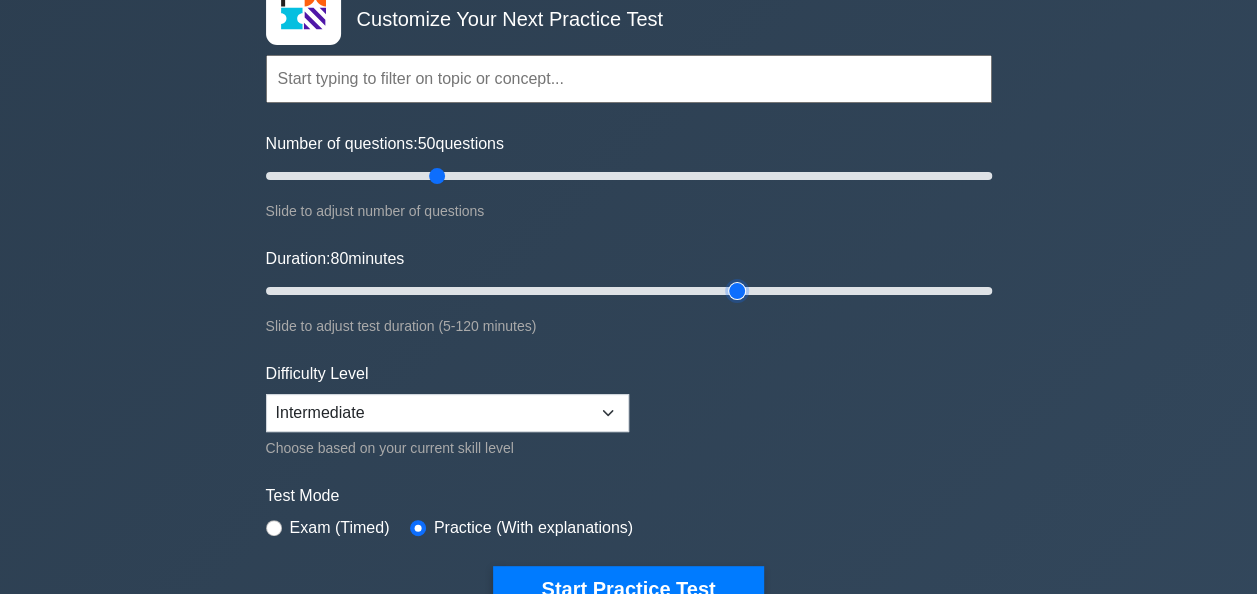 scroll, scrollTop: 300, scrollLeft: 0, axis: vertical 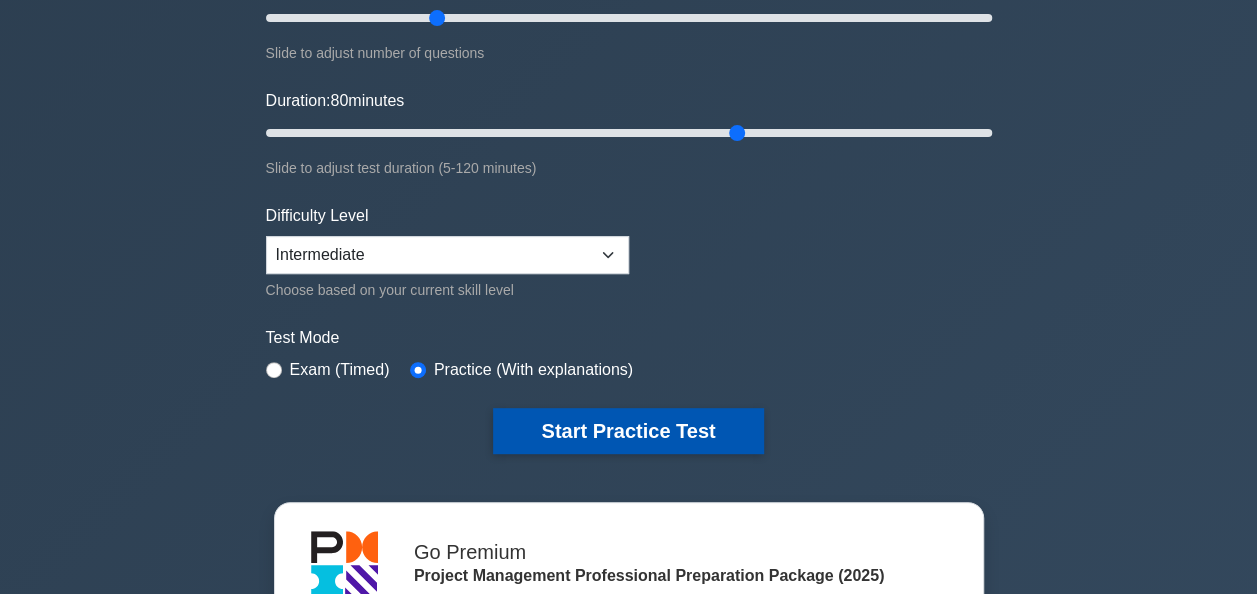 click on "Start Practice Test" at bounding box center (628, 431) 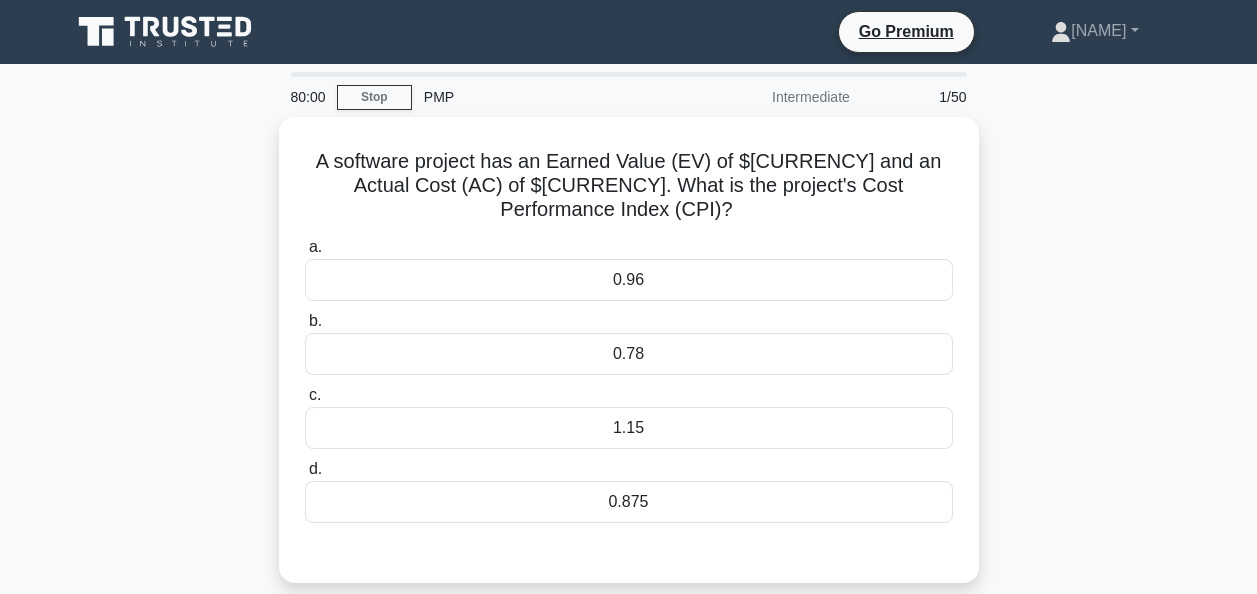 scroll, scrollTop: 0, scrollLeft: 0, axis: both 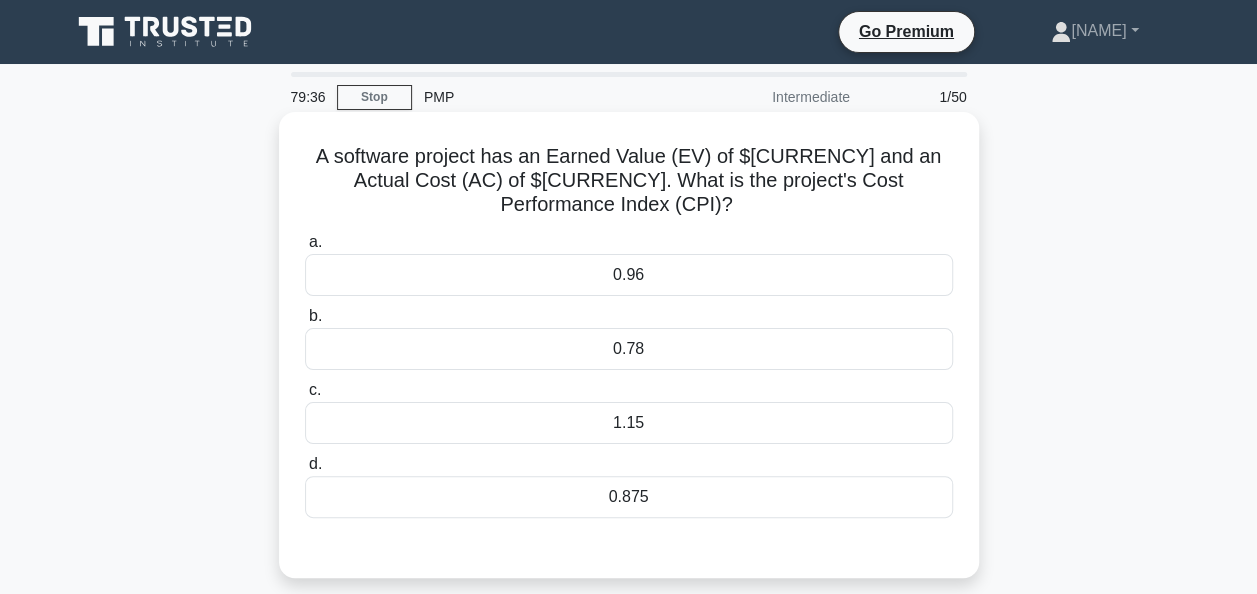 click on "0.875" at bounding box center [629, 497] 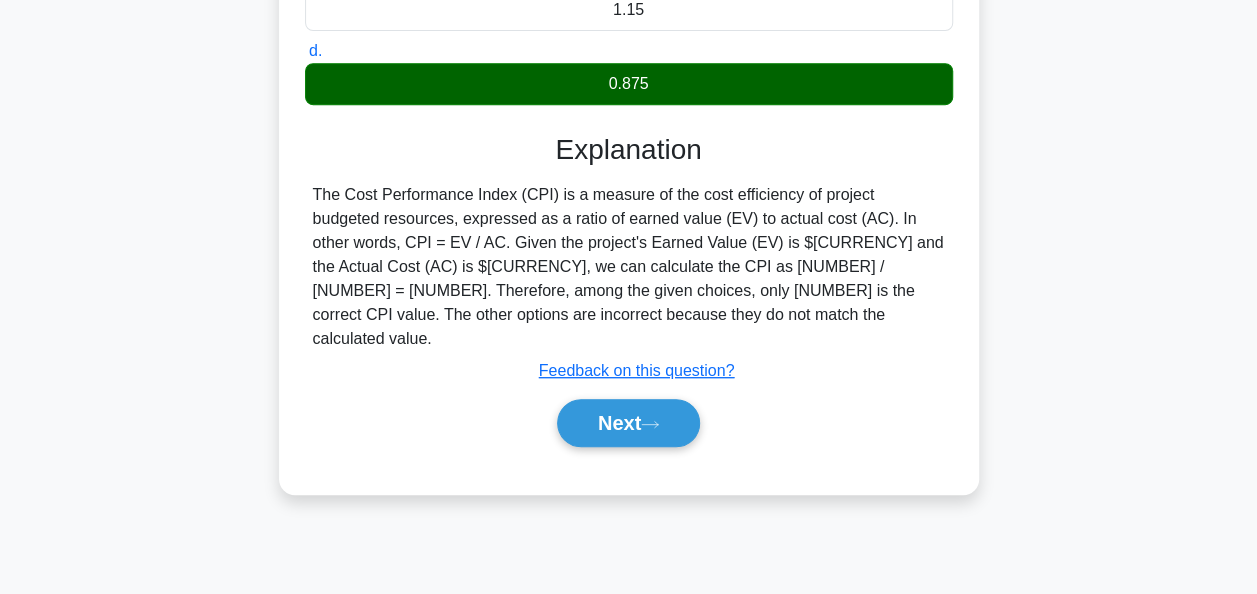scroll, scrollTop: 386, scrollLeft: 0, axis: vertical 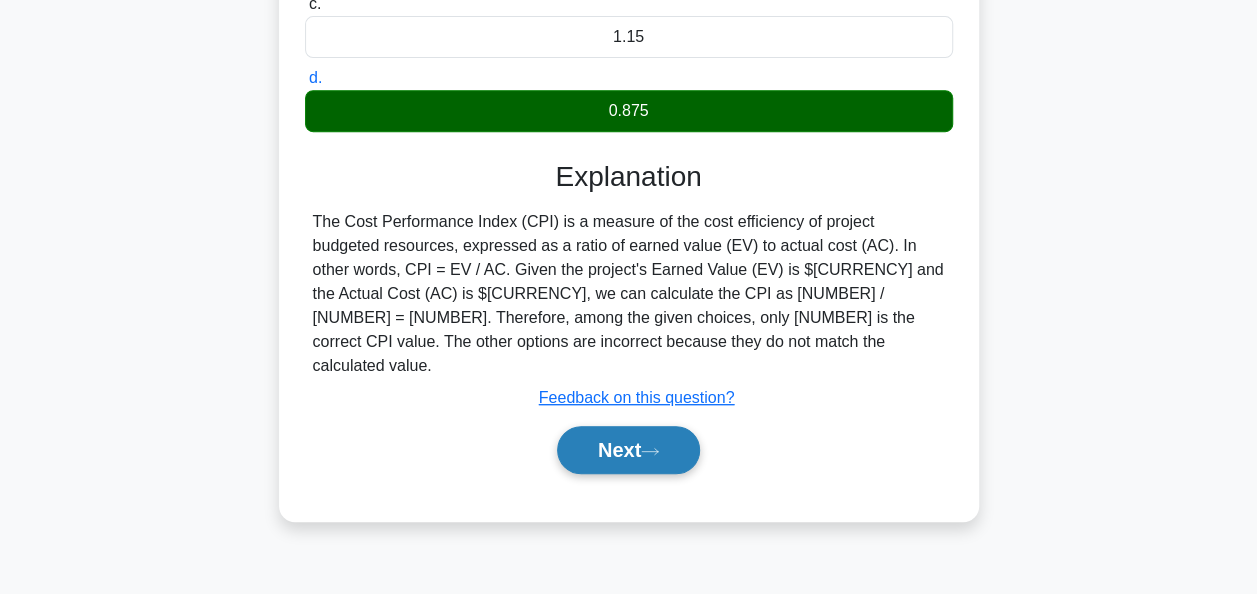 click on "Next" at bounding box center (628, 450) 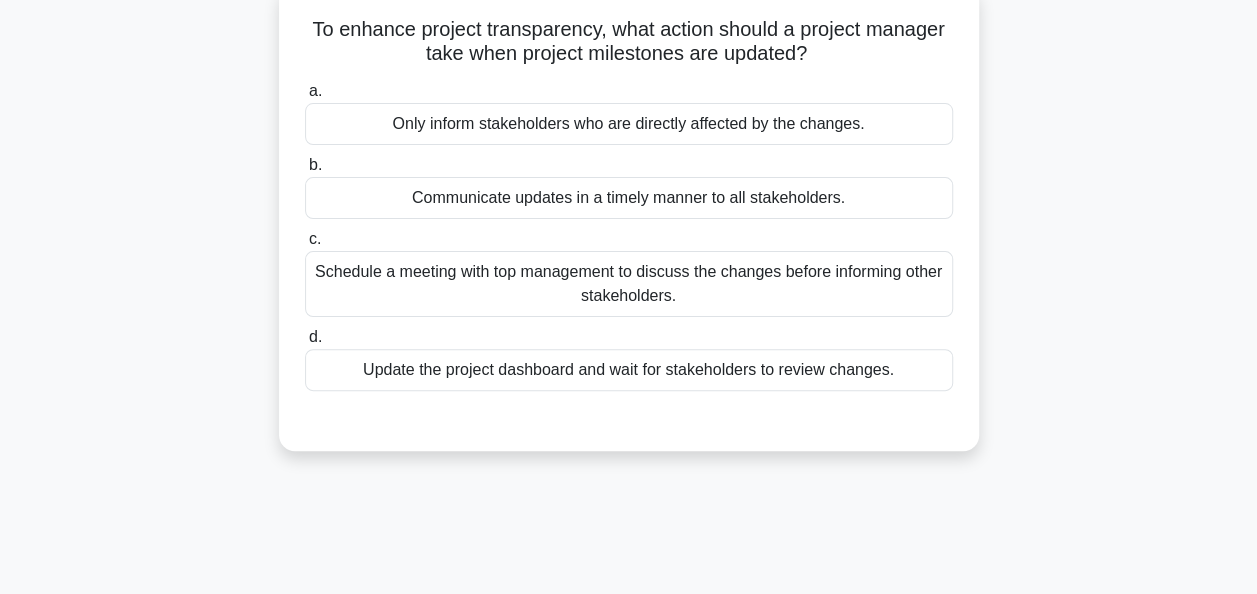 scroll, scrollTop: 0, scrollLeft: 0, axis: both 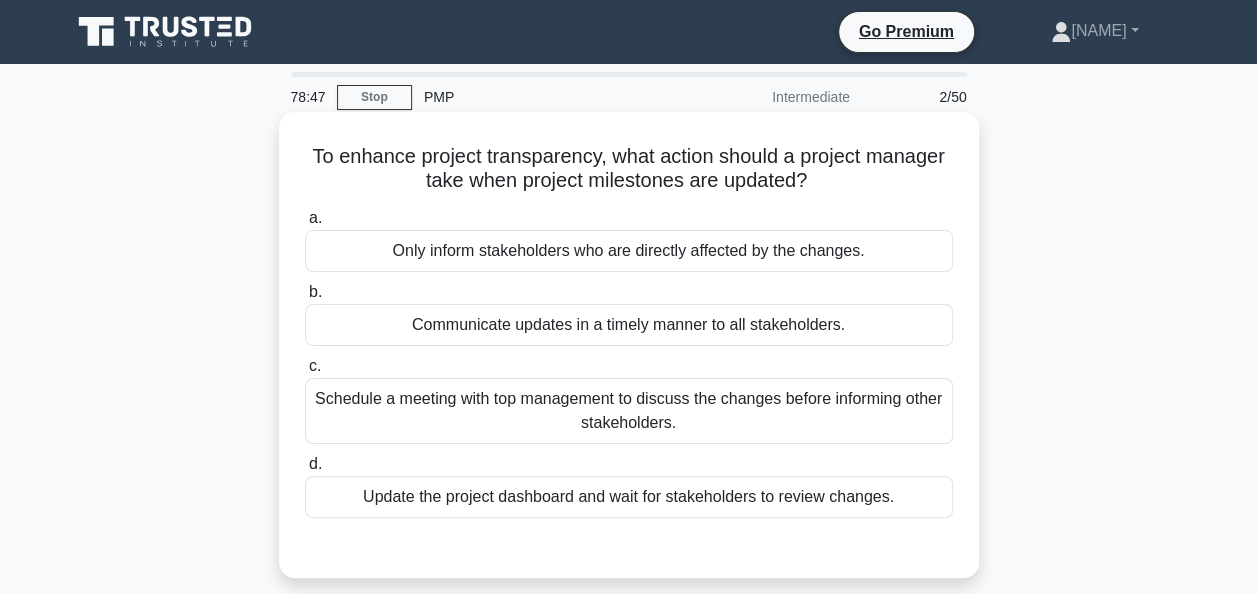 click on "Communicate updates in a timely manner to all stakeholders." at bounding box center [629, 325] 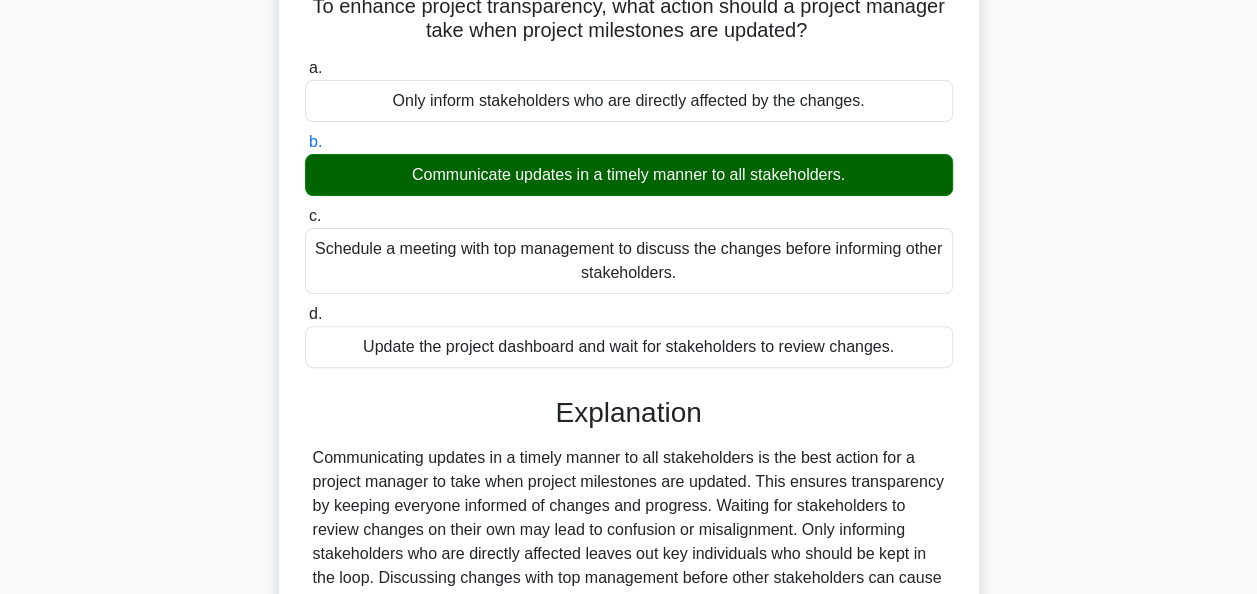 scroll, scrollTop: 486, scrollLeft: 0, axis: vertical 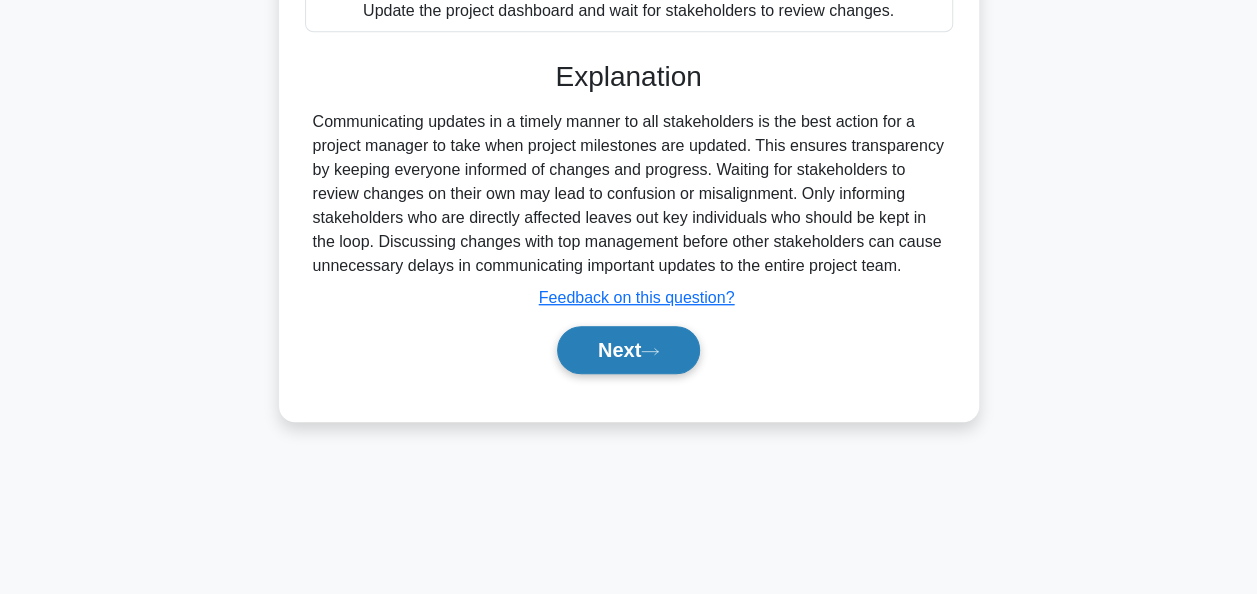 click on "Next" at bounding box center (628, 350) 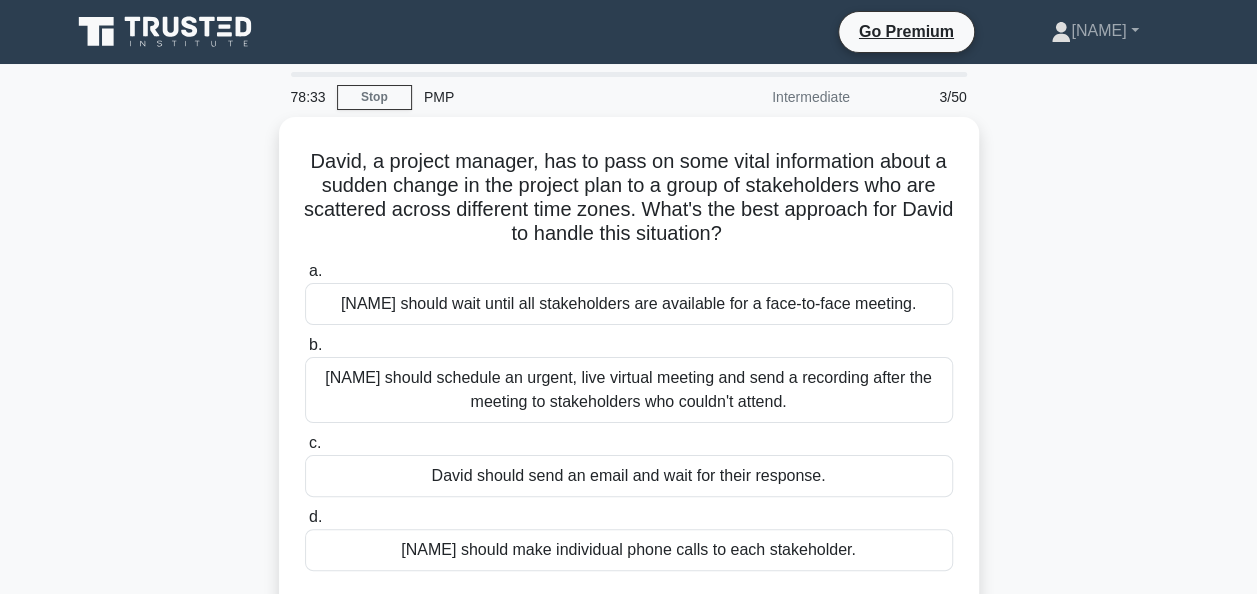scroll, scrollTop: 100, scrollLeft: 0, axis: vertical 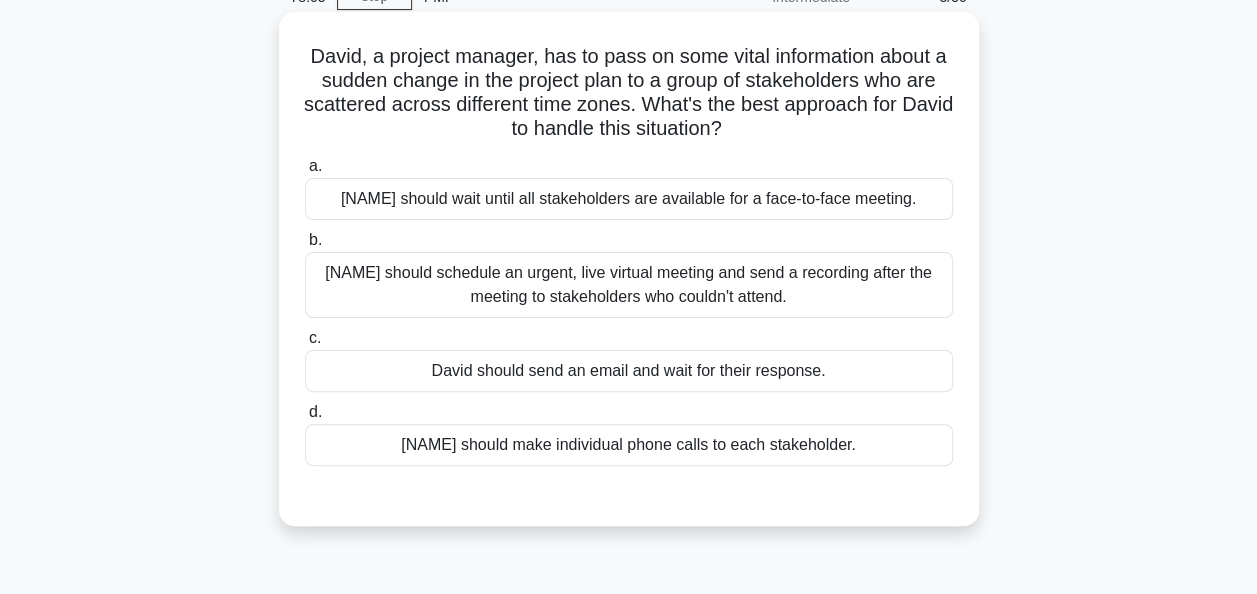 click on "David should schedule an urgent, live virtual meeting and send a recording after the meeting to stakeholders who couldn't attend." at bounding box center (629, 285) 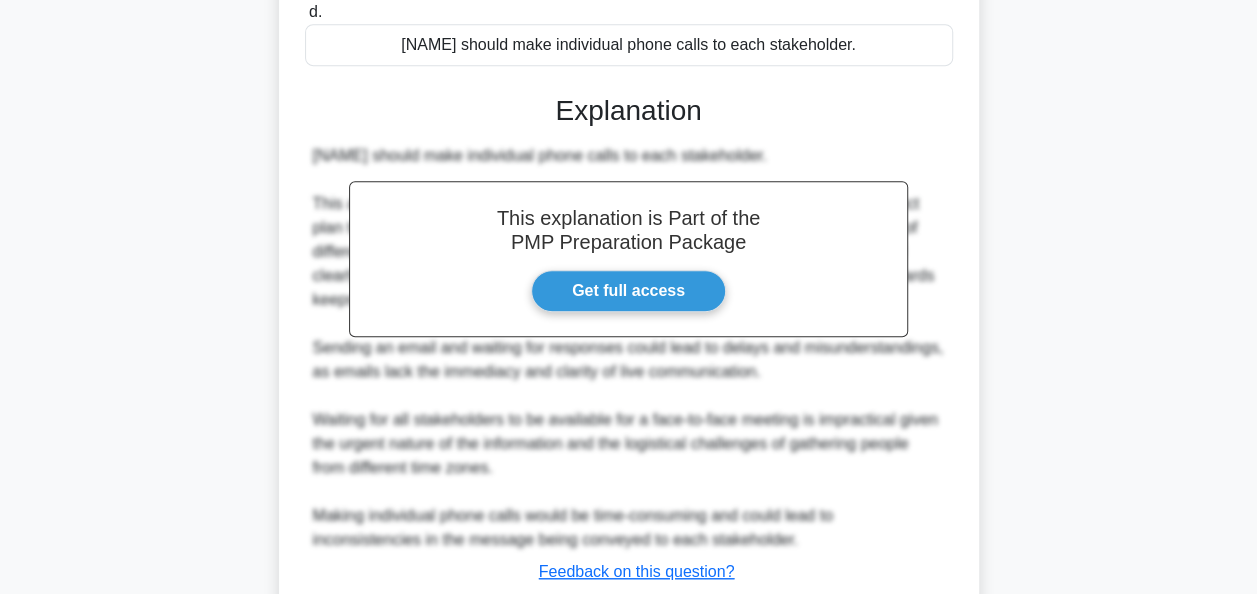 scroll, scrollTop: 660, scrollLeft: 0, axis: vertical 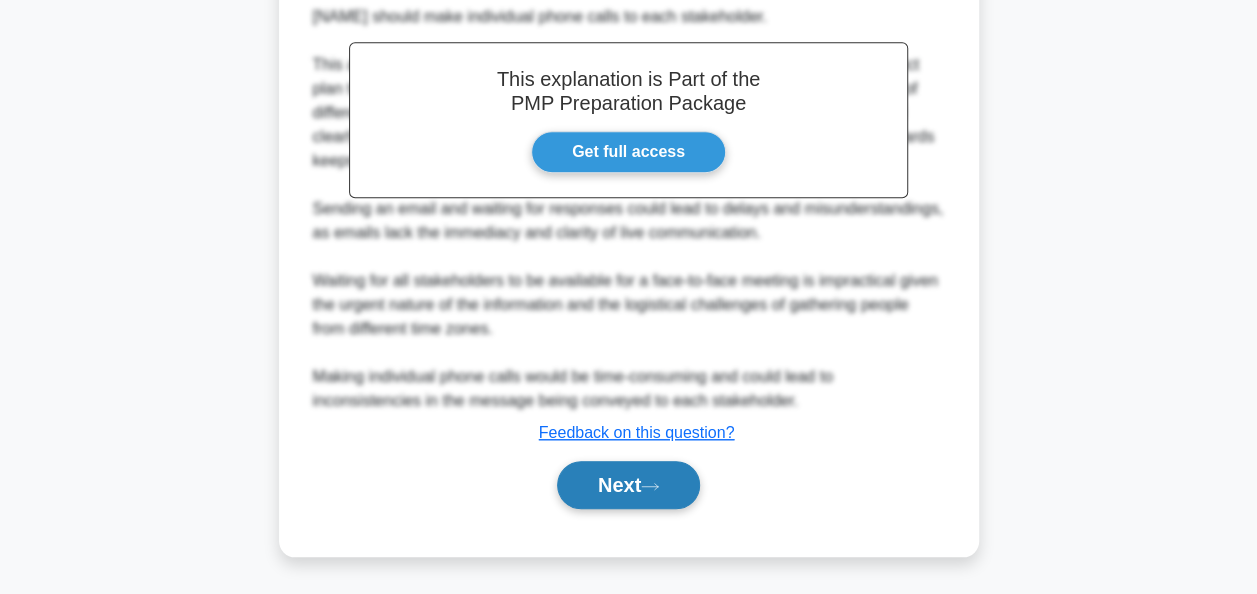 click on "Next" at bounding box center (628, 485) 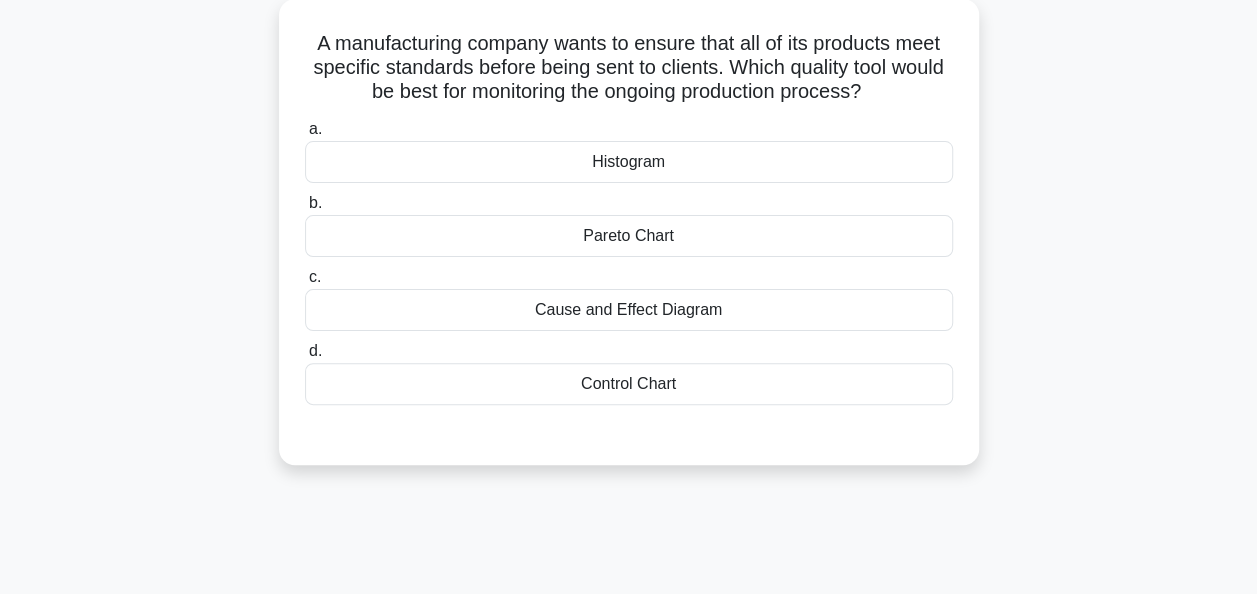 scroll, scrollTop: 86, scrollLeft: 0, axis: vertical 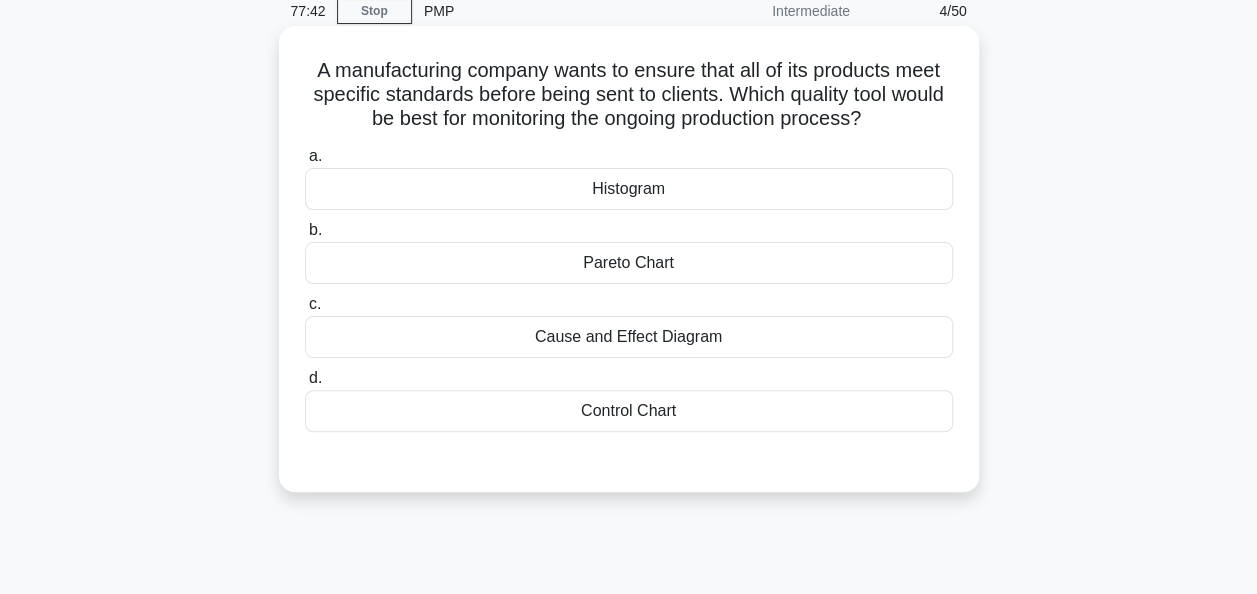 click on "Cause and Effect Diagram" at bounding box center [629, 337] 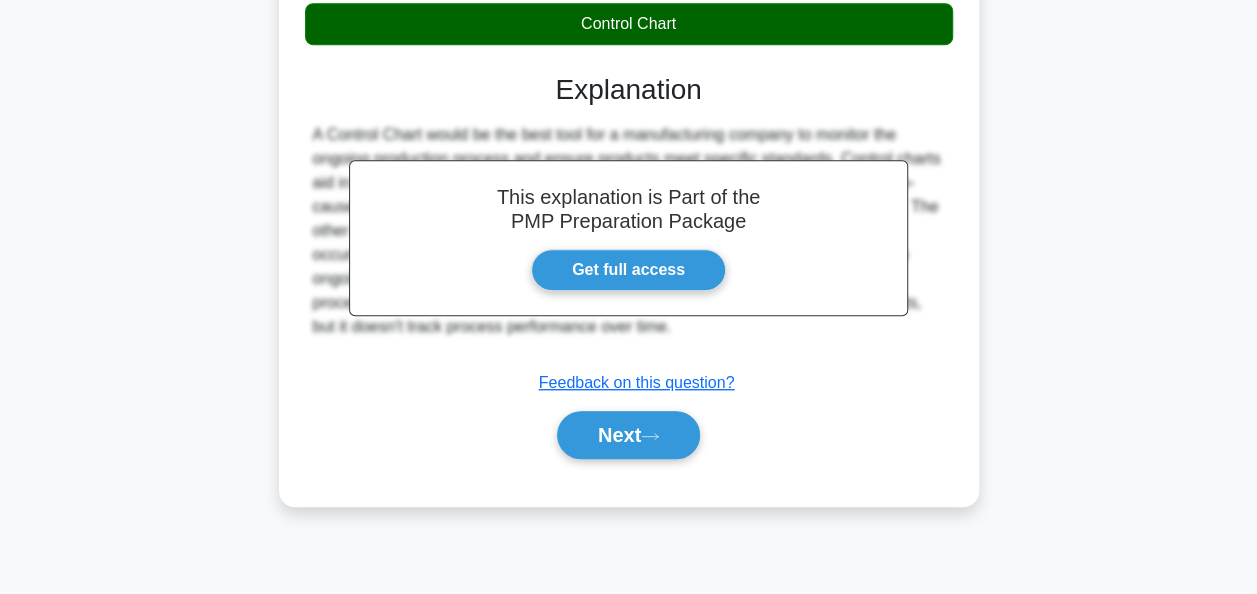 scroll, scrollTop: 486, scrollLeft: 0, axis: vertical 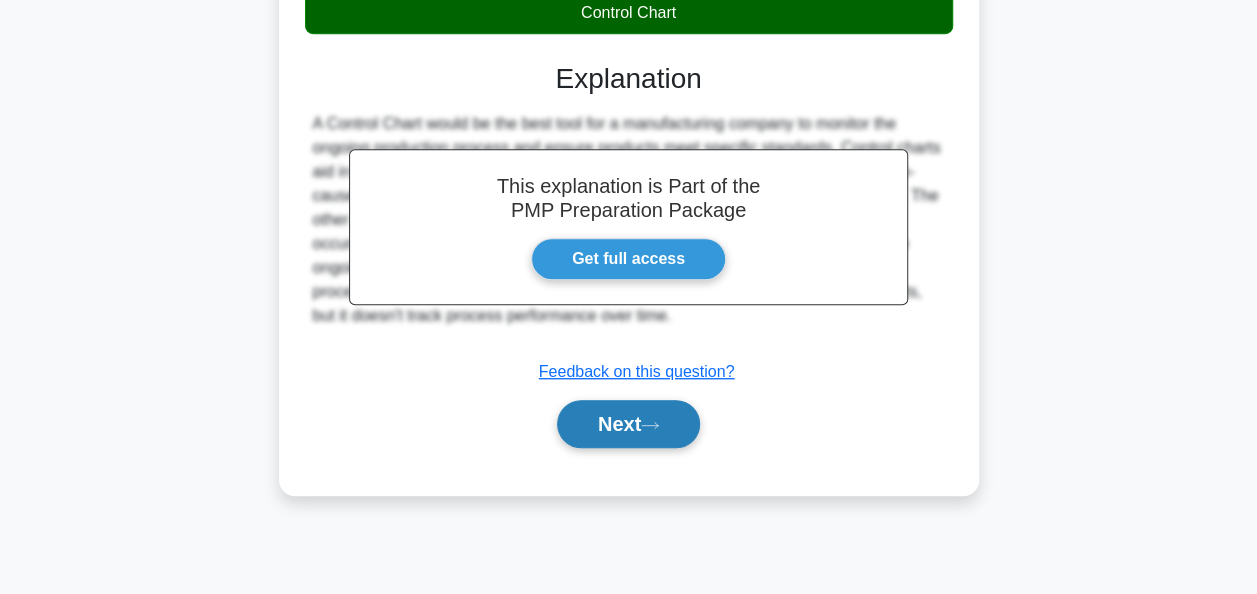 click on "Next" at bounding box center (628, 424) 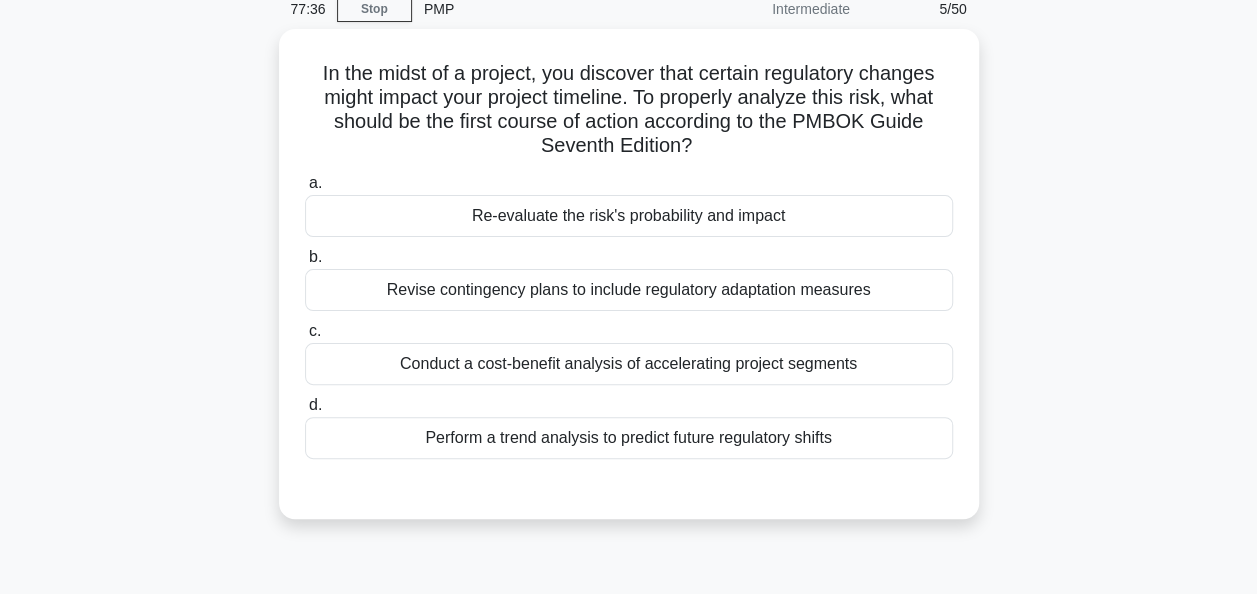 scroll, scrollTop: 86, scrollLeft: 0, axis: vertical 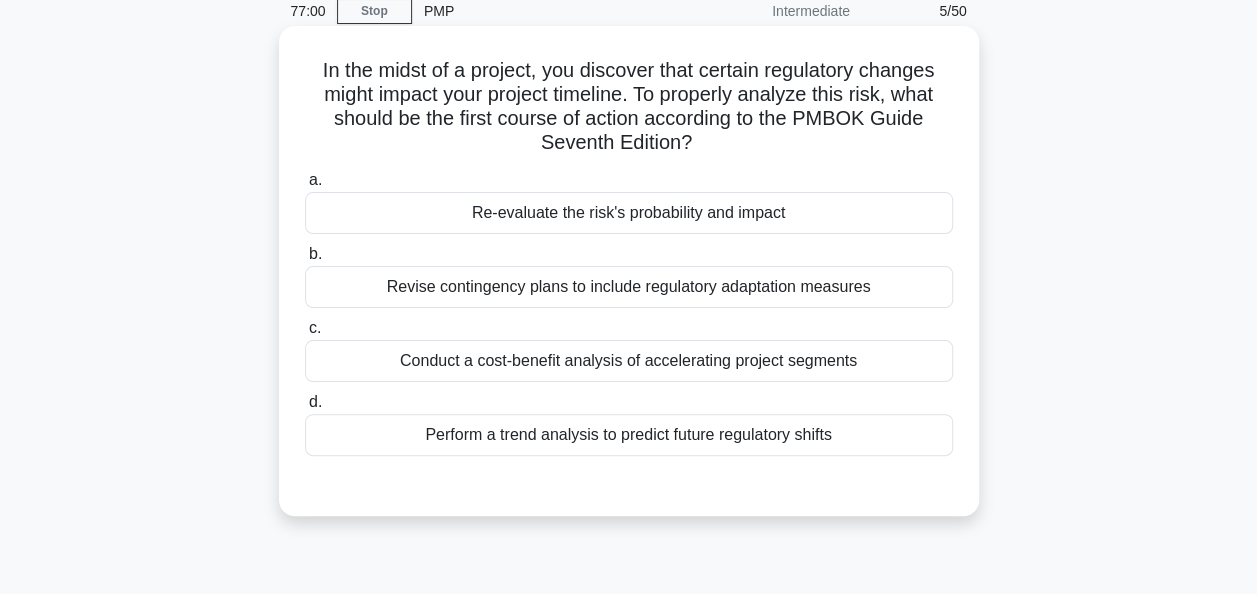 click on "Revise contingency plans to include regulatory adaptation measures" at bounding box center (629, 287) 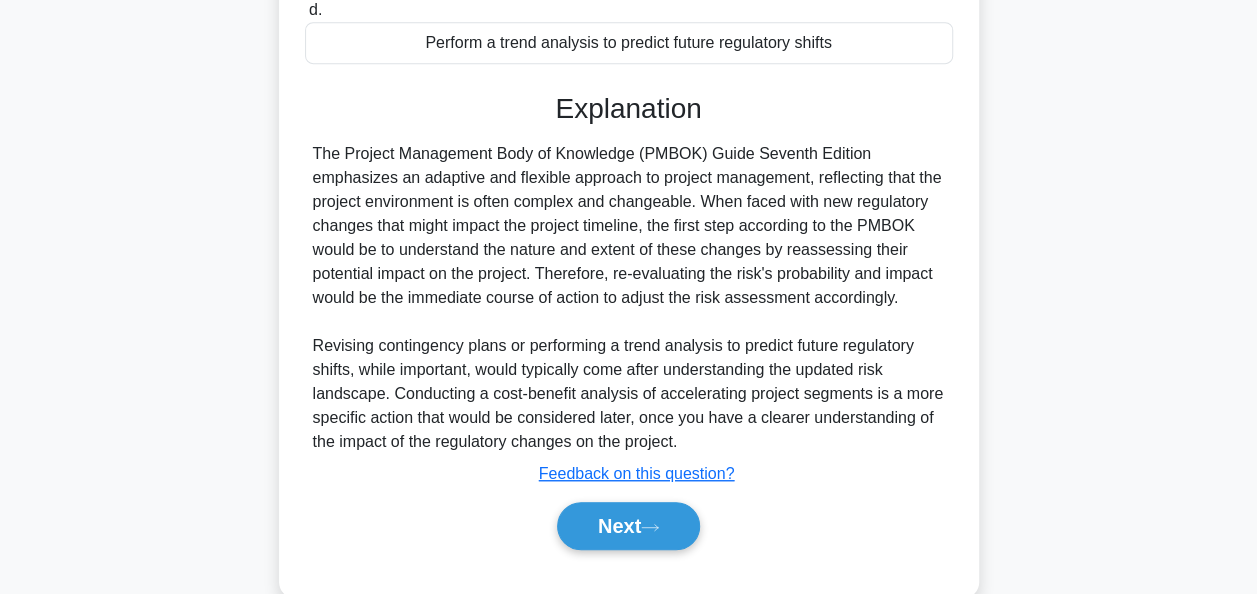 scroll, scrollTop: 486, scrollLeft: 0, axis: vertical 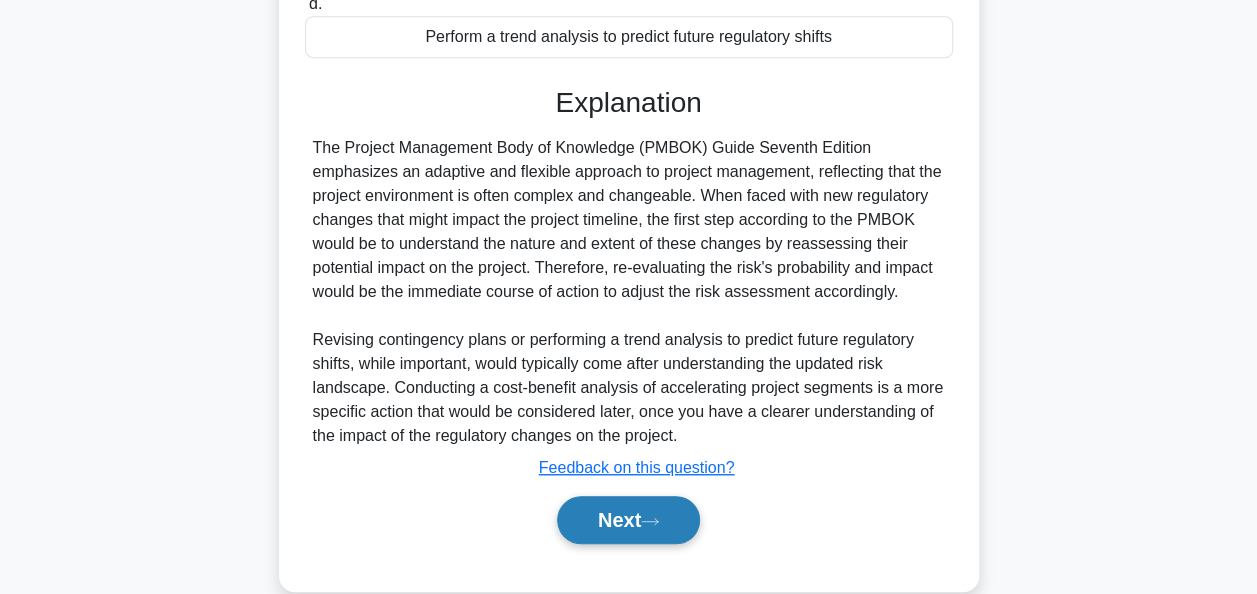 click 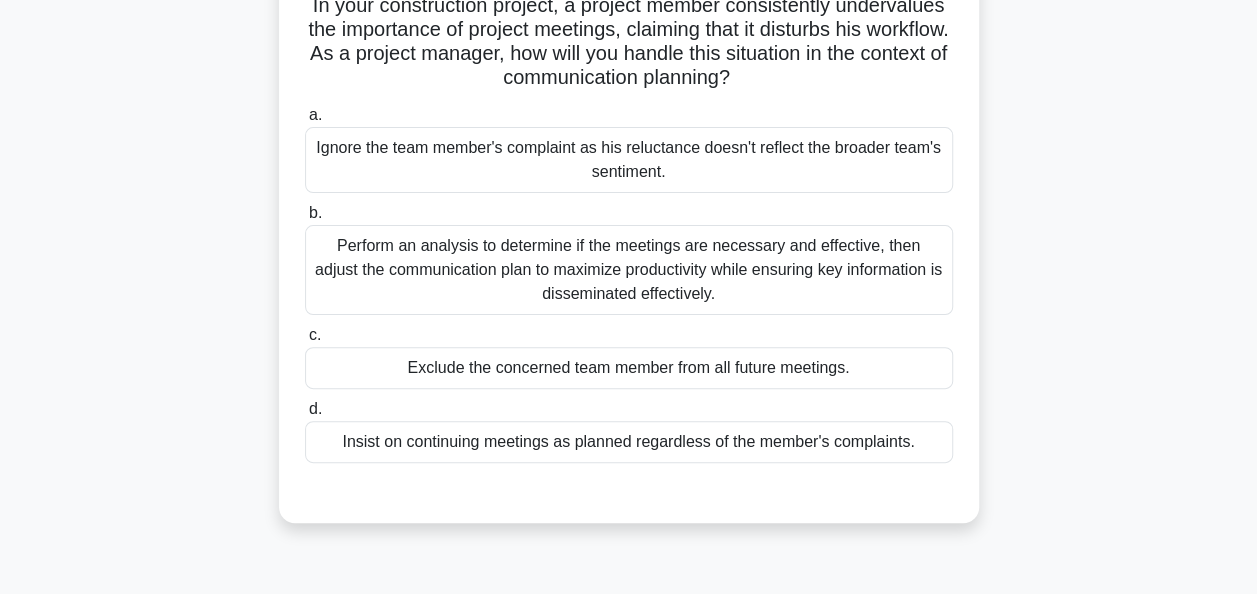 scroll, scrollTop: 186, scrollLeft: 0, axis: vertical 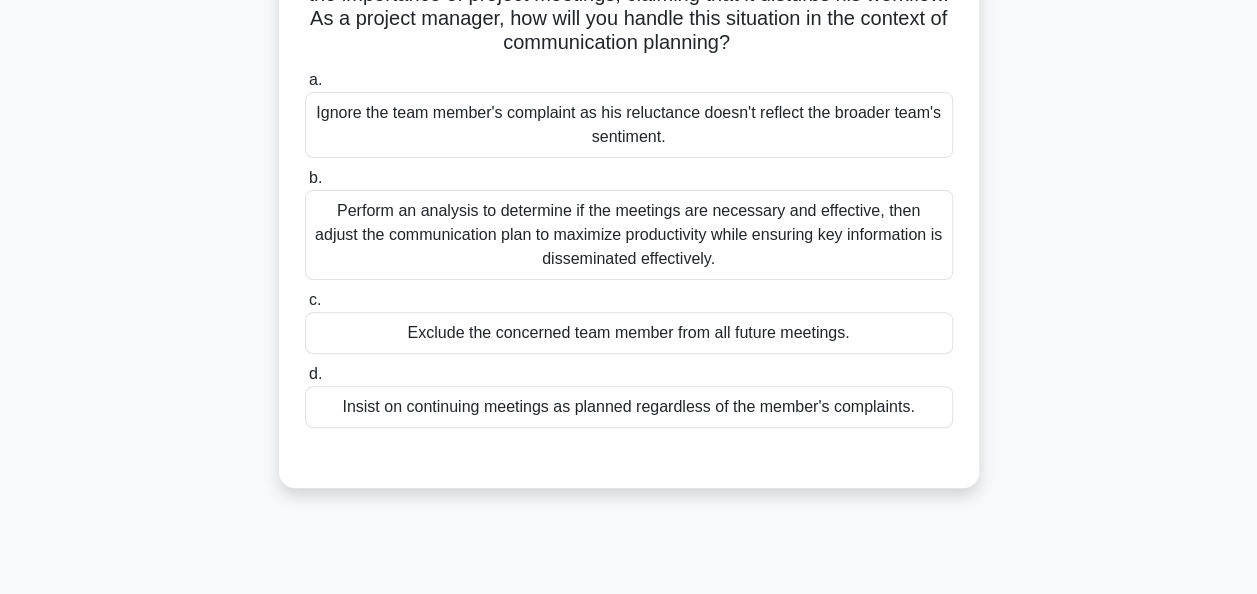 click on "Perform an analysis to determine if the meetings are necessary and effective, then adjust the communication plan to maximize productivity while ensuring key information is disseminated effectively." at bounding box center [629, 235] 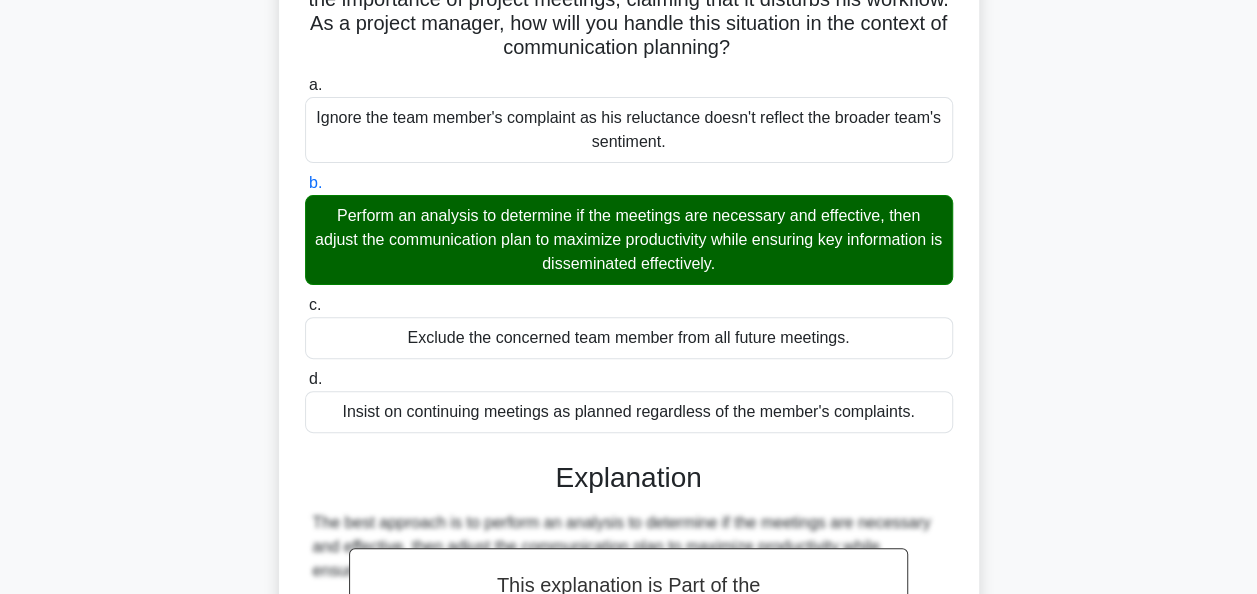 scroll, scrollTop: 686, scrollLeft: 0, axis: vertical 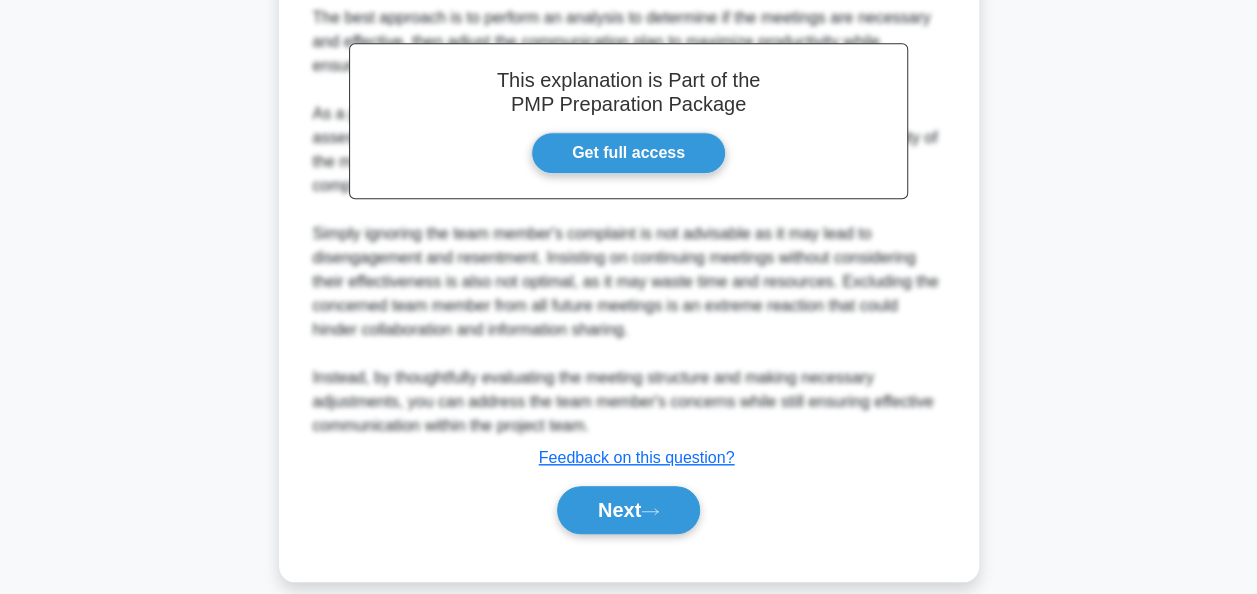 click on "Next" at bounding box center [629, 510] 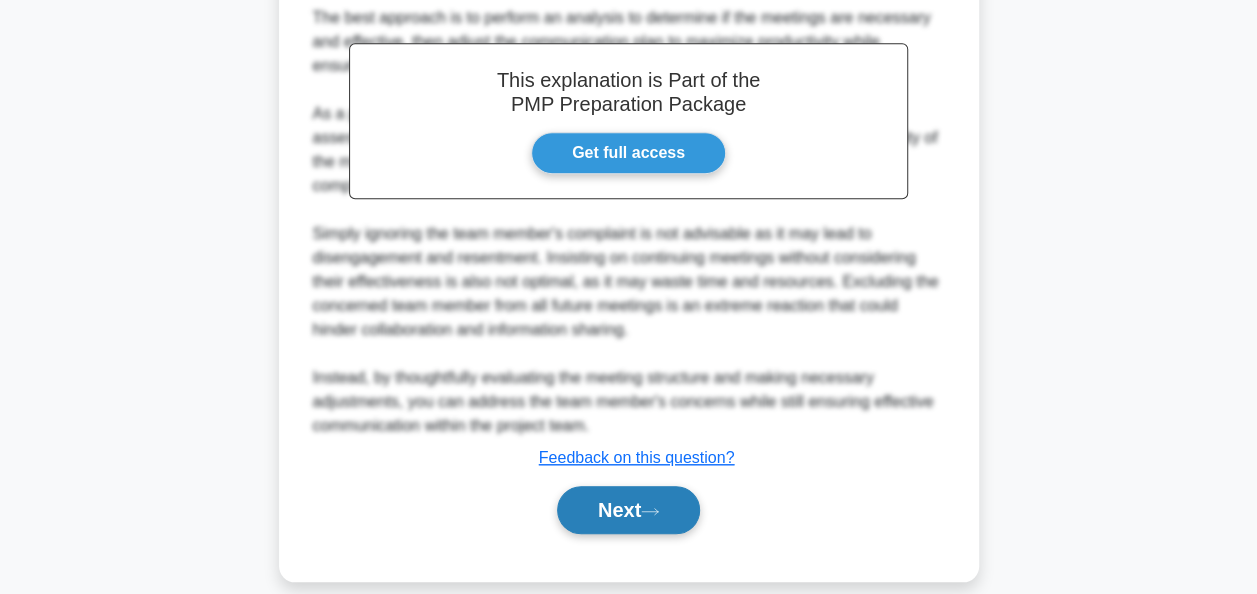 click on "Next" at bounding box center (628, 510) 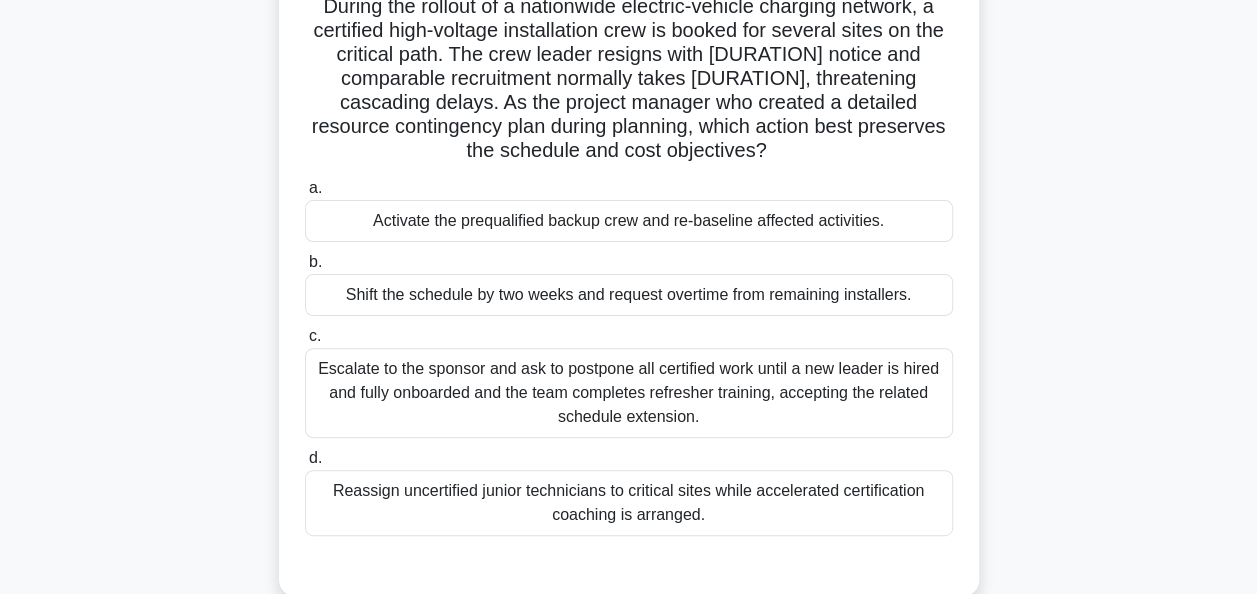 scroll, scrollTop: 186, scrollLeft: 0, axis: vertical 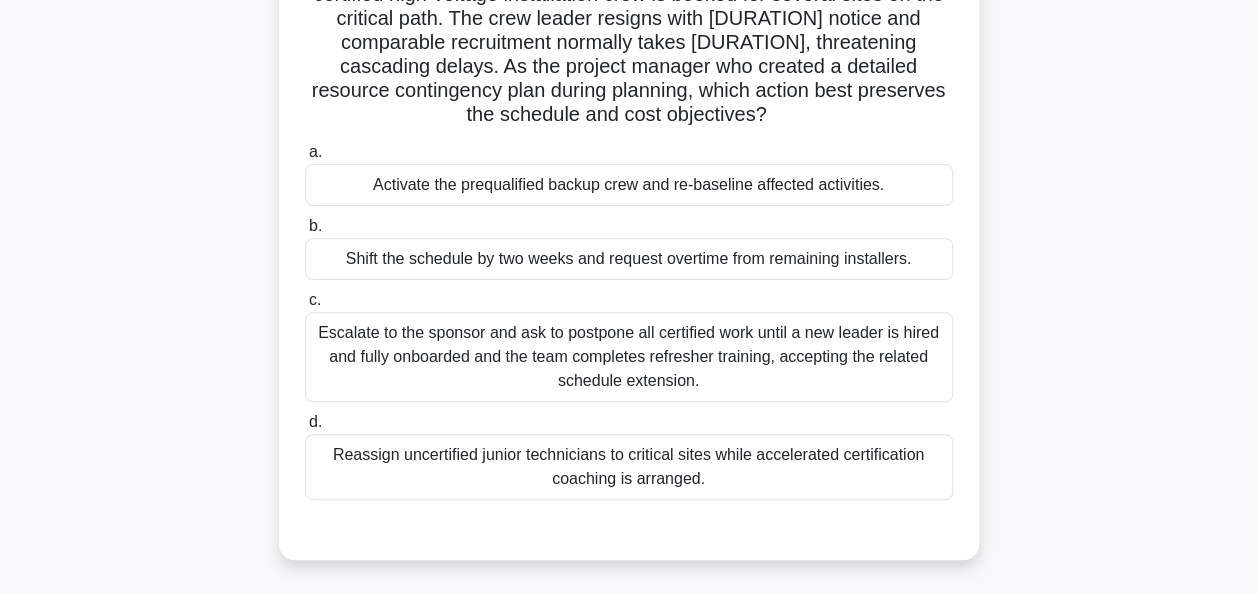 click on "Activate the prequalified backup crew and re-baseline affected activities." at bounding box center (629, 185) 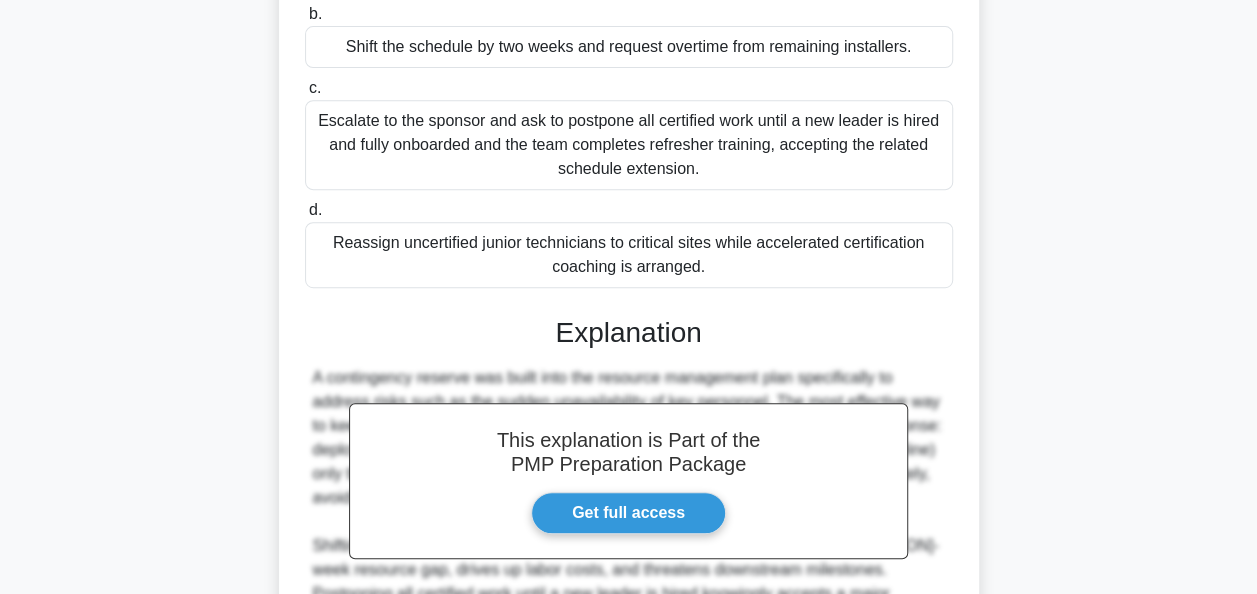 scroll, scrollTop: 684, scrollLeft: 0, axis: vertical 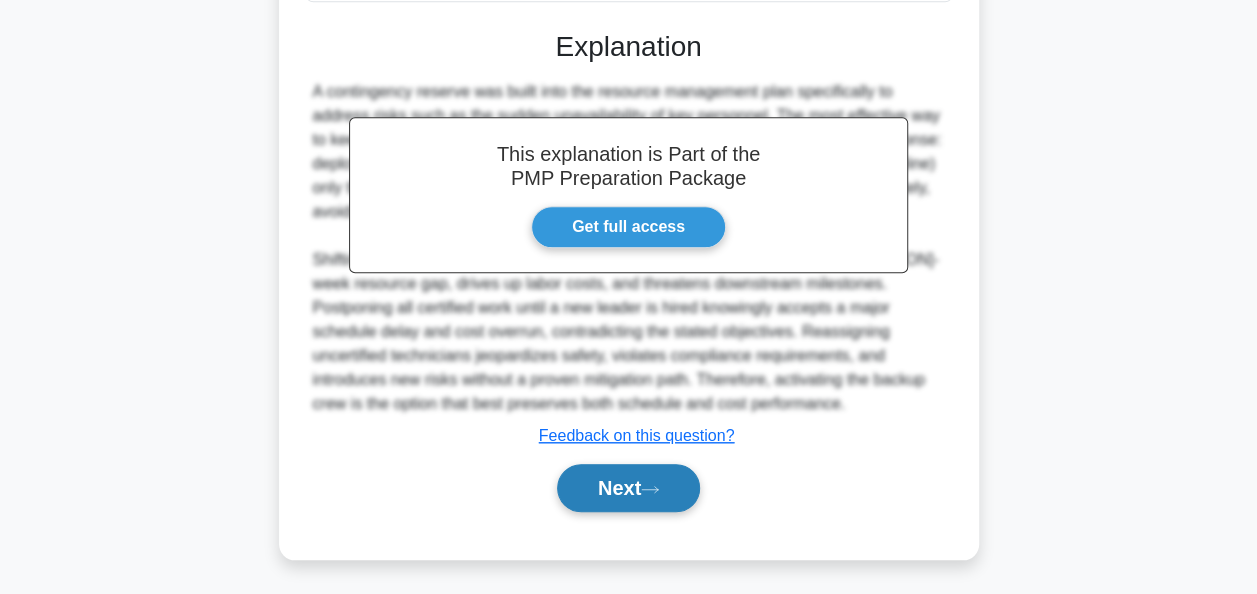 click on "Next" at bounding box center [628, 488] 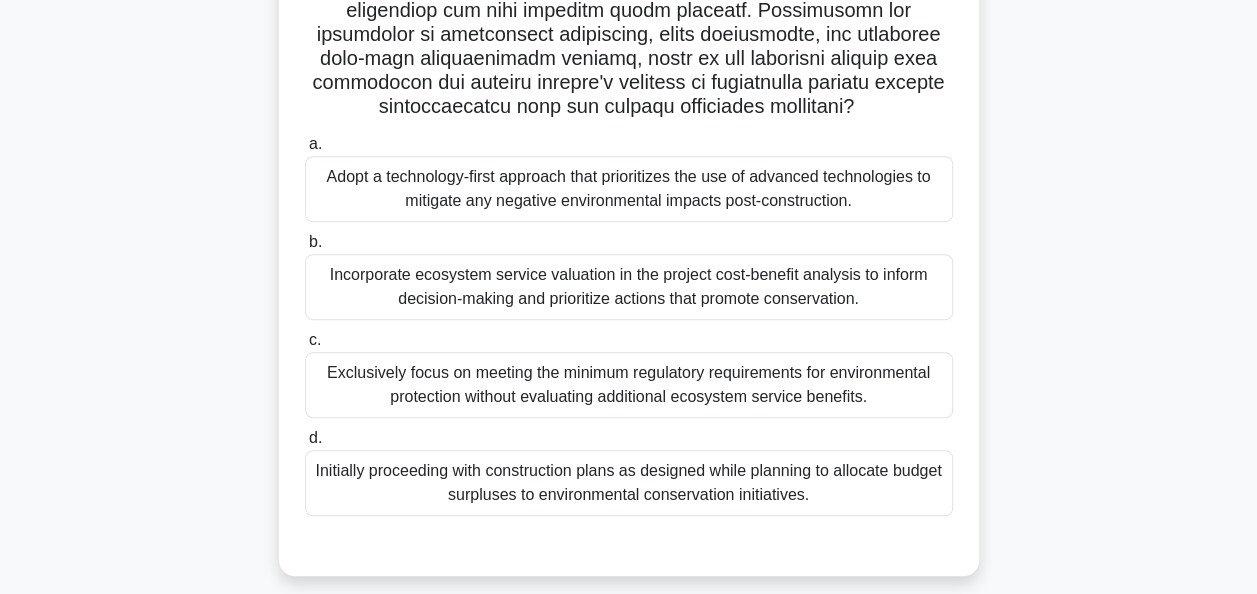 scroll, scrollTop: 486, scrollLeft: 0, axis: vertical 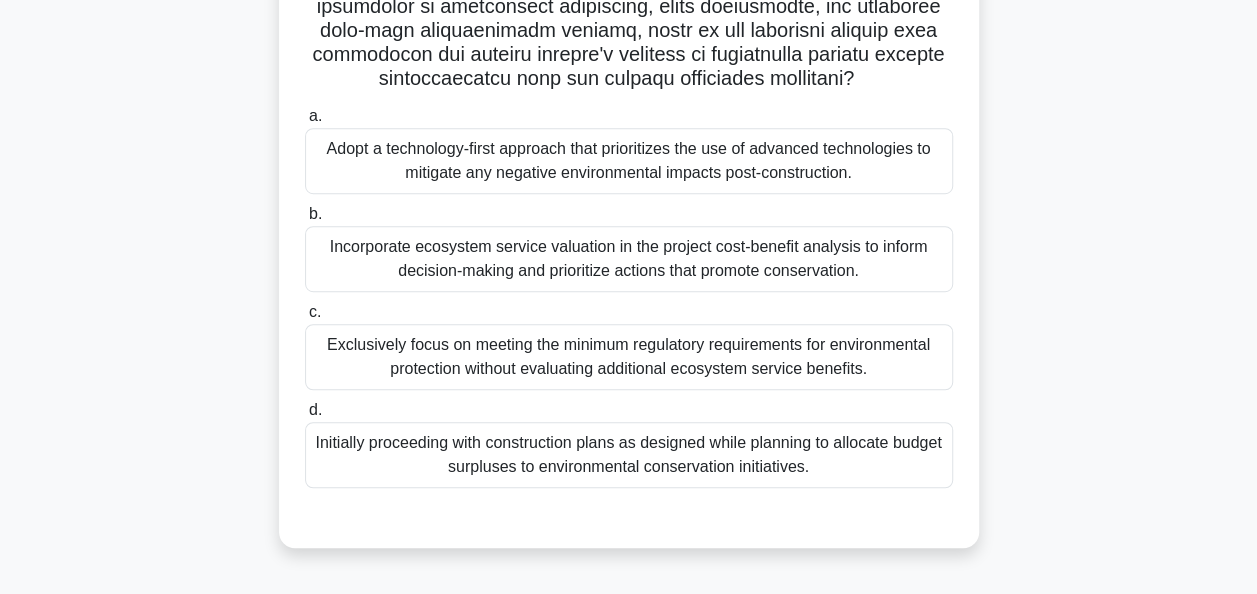 click on "Incorporate ecosystem service valuation in the project cost-benefit analysis to inform decision-making and prioritize actions that promote conservation." at bounding box center (629, 259) 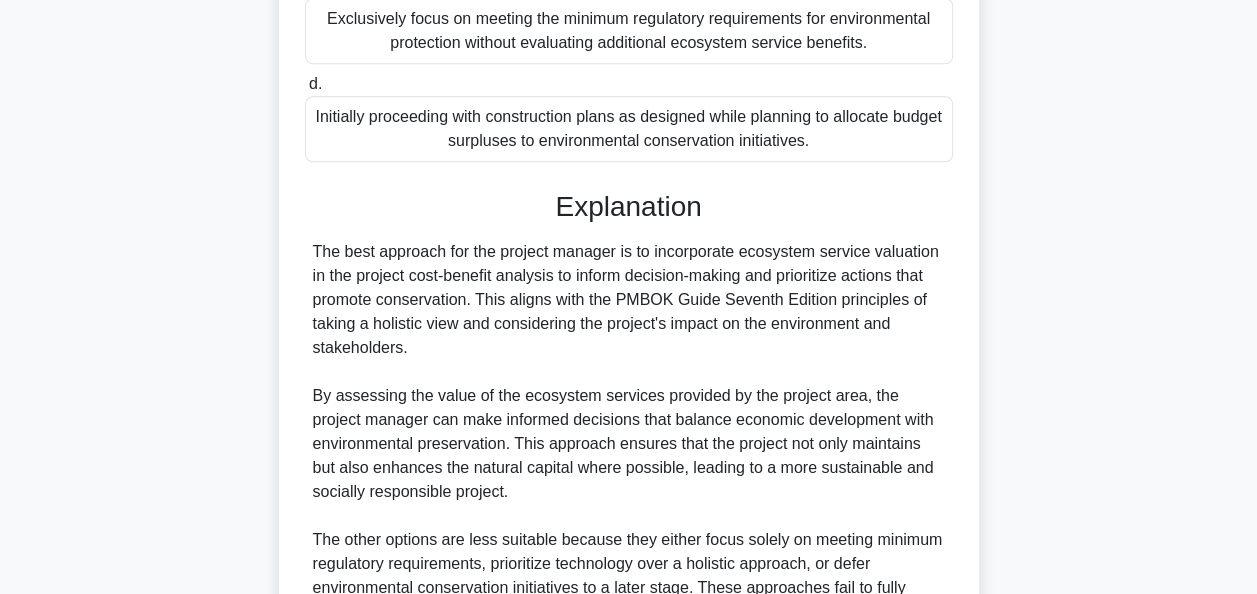 scroll, scrollTop: 1068, scrollLeft: 0, axis: vertical 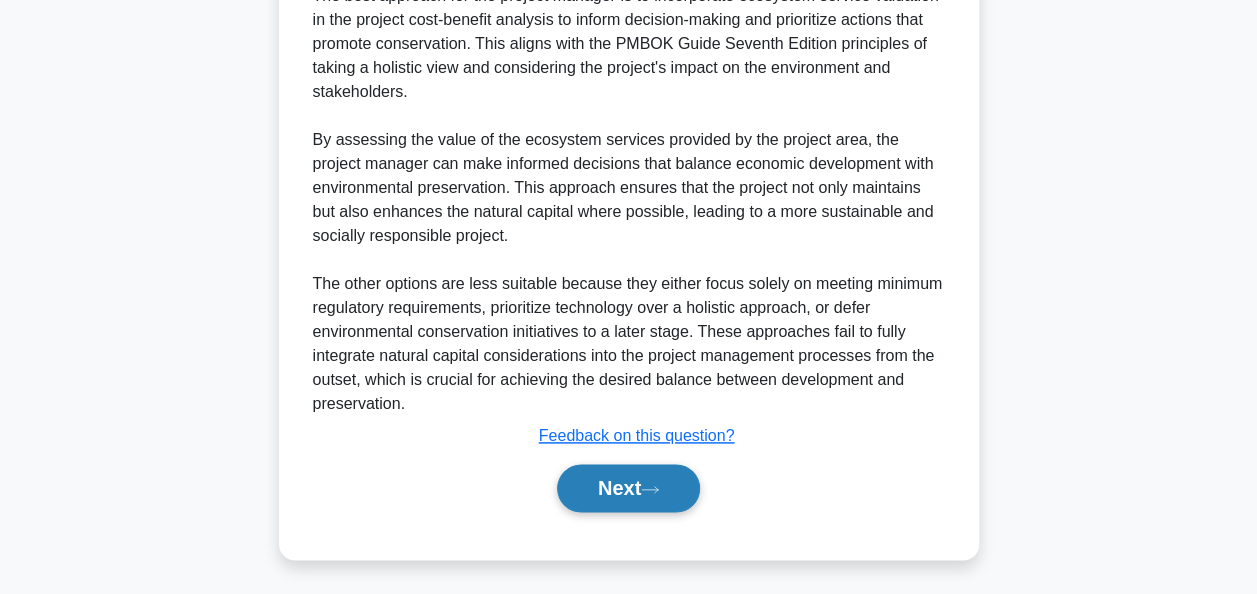 click on "Next" at bounding box center (628, 488) 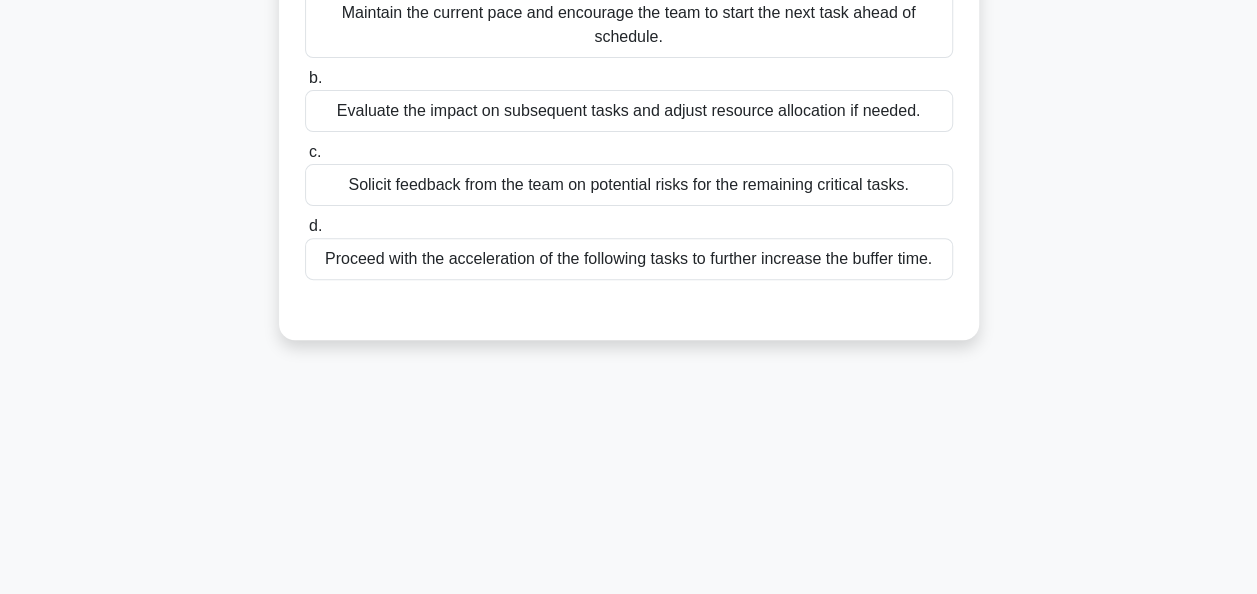 scroll, scrollTop: 86, scrollLeft: 0, axis: vertical 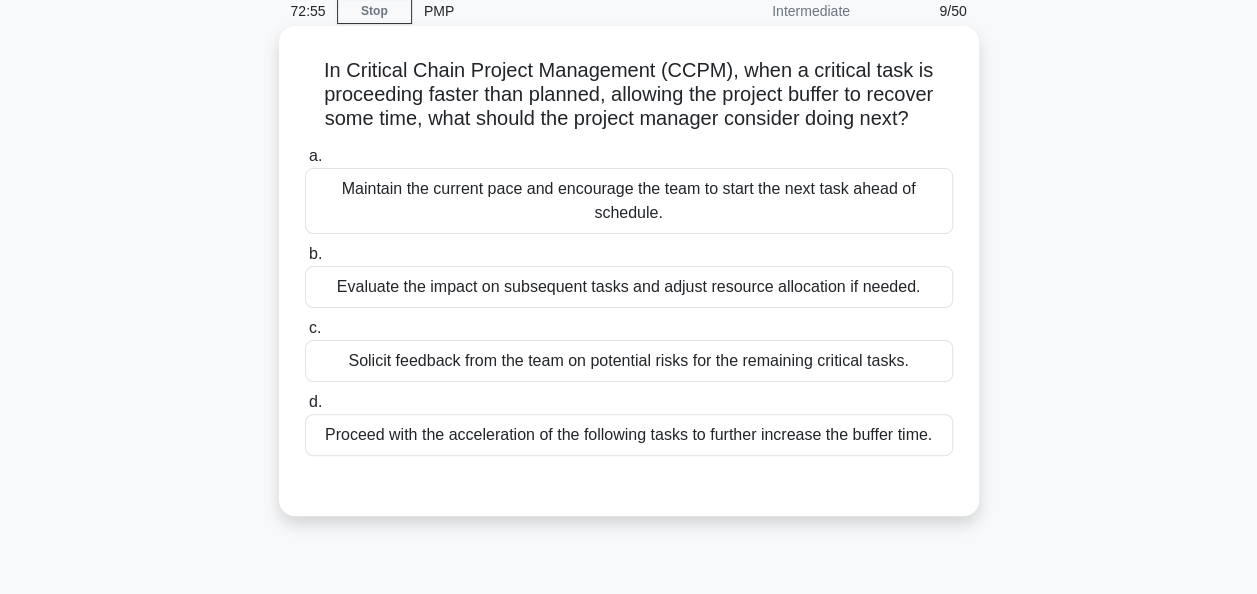 click on "Evaluate the impact on subsequent tasks and adjust resource allocation if needed." at bounding box center [629, 287] 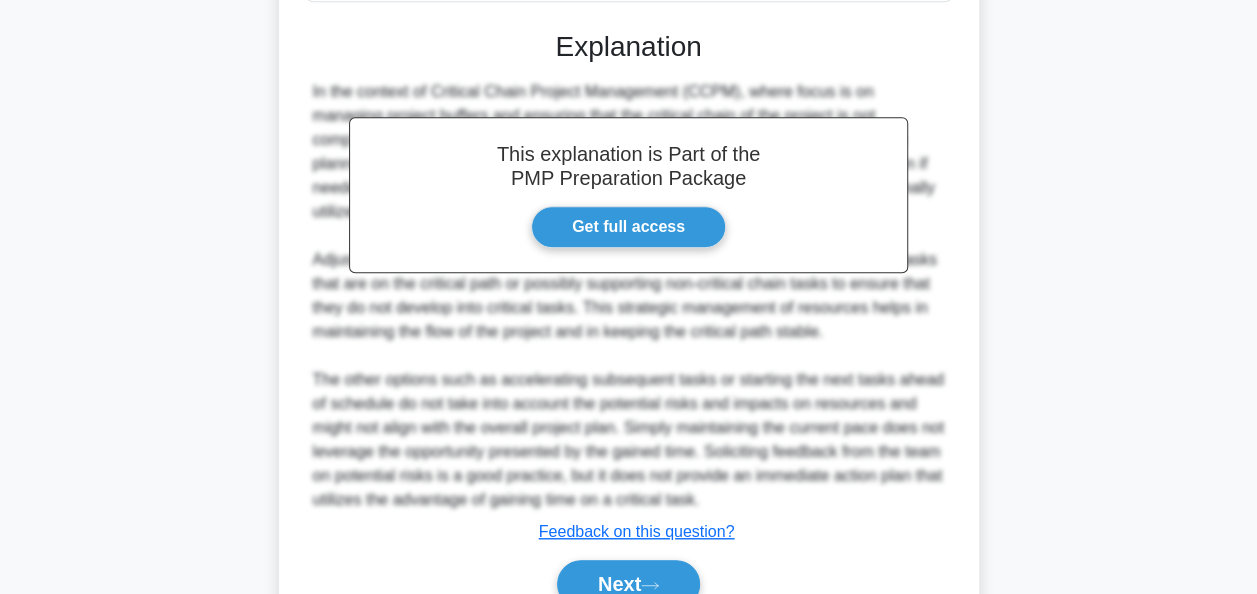 scroll, scrollTop: 636, scrollLeft: 0, axis: vertical 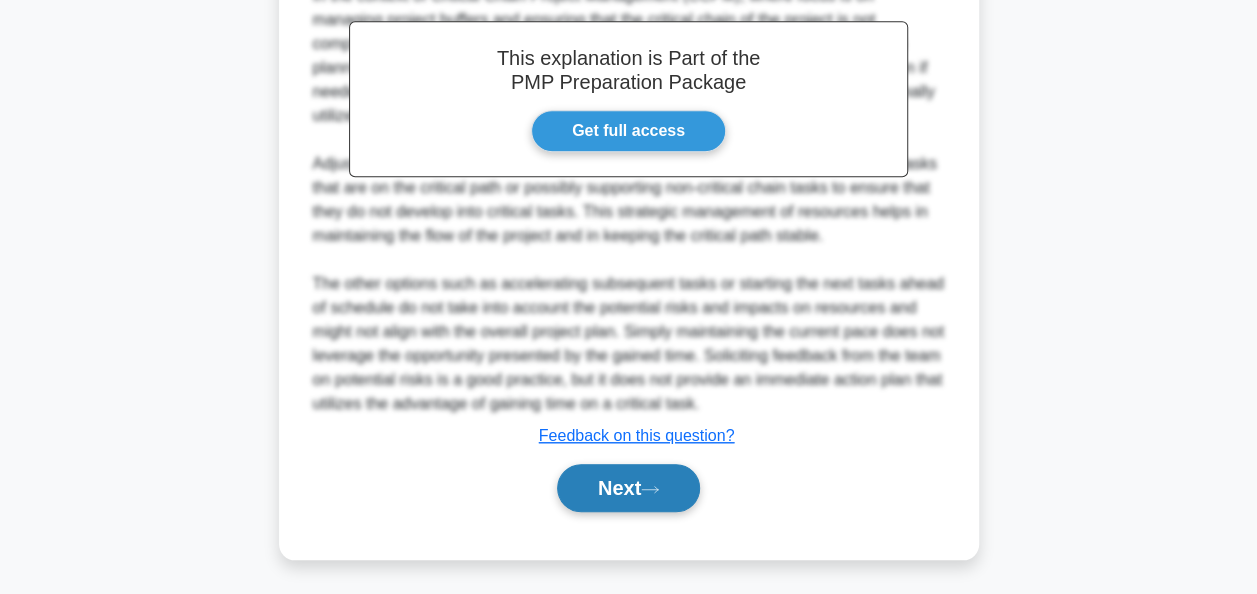 click on "Next" at bounding box center [628, 488] 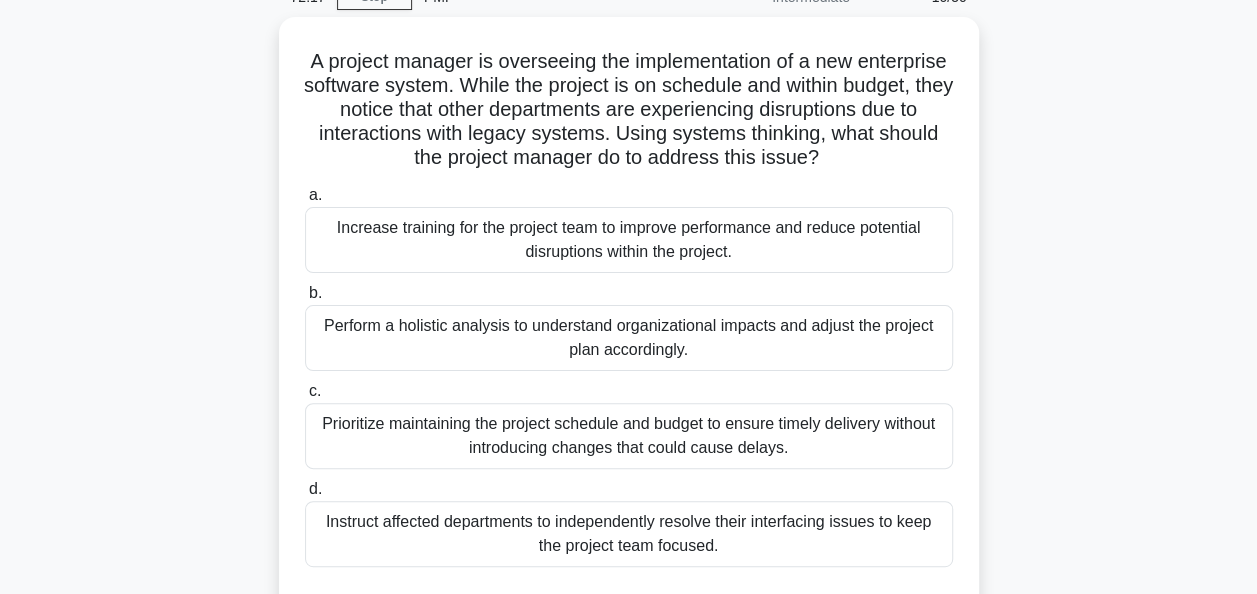 scroll, scrollTop: 200, scrollLeft: 0, axis: vertical 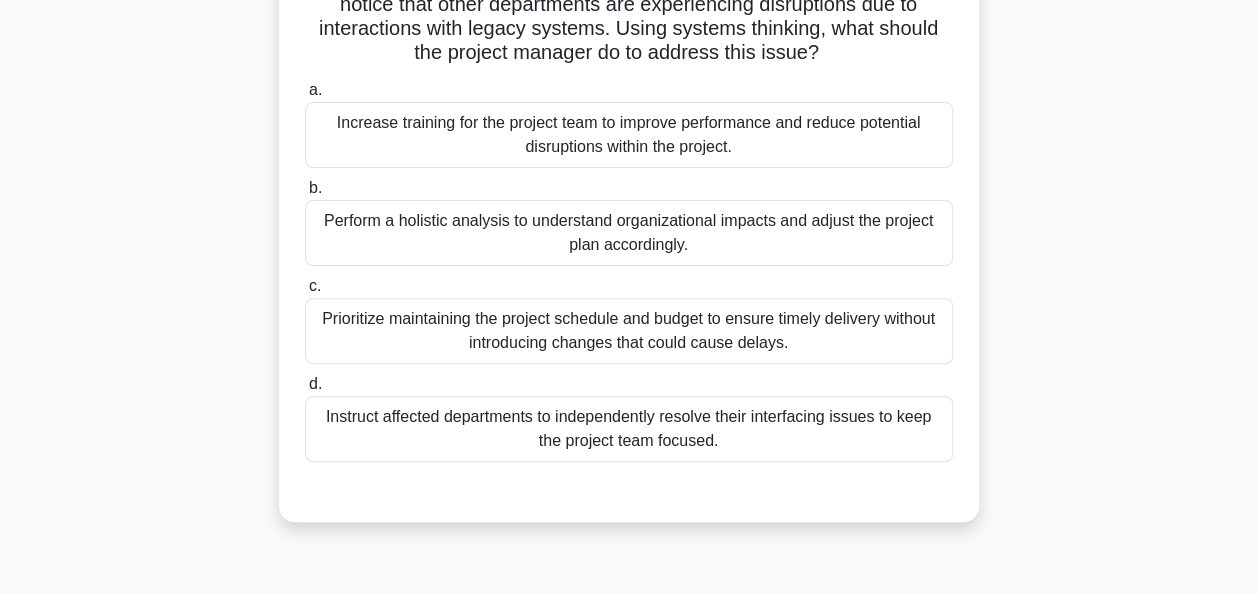 click on "Perform a holistic analysis to understand organizational impacts and adjust the project plan accordingly." at bounding box center [629, 233] 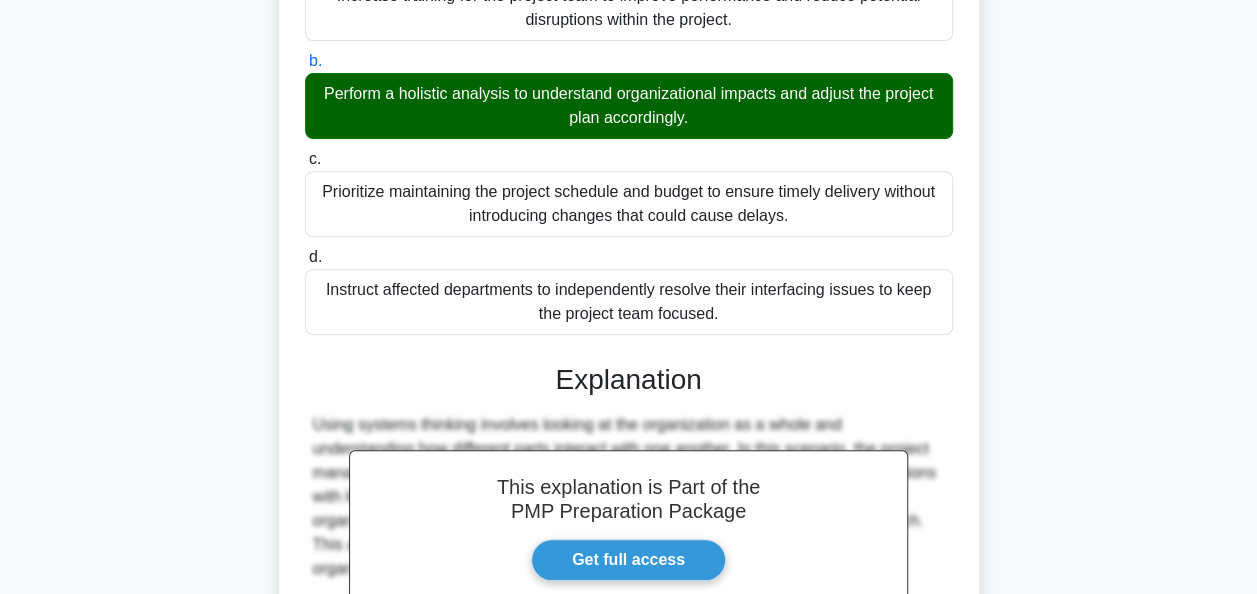 scroll, scrollTop: 612, scrollLeft: 0, axis: vertical 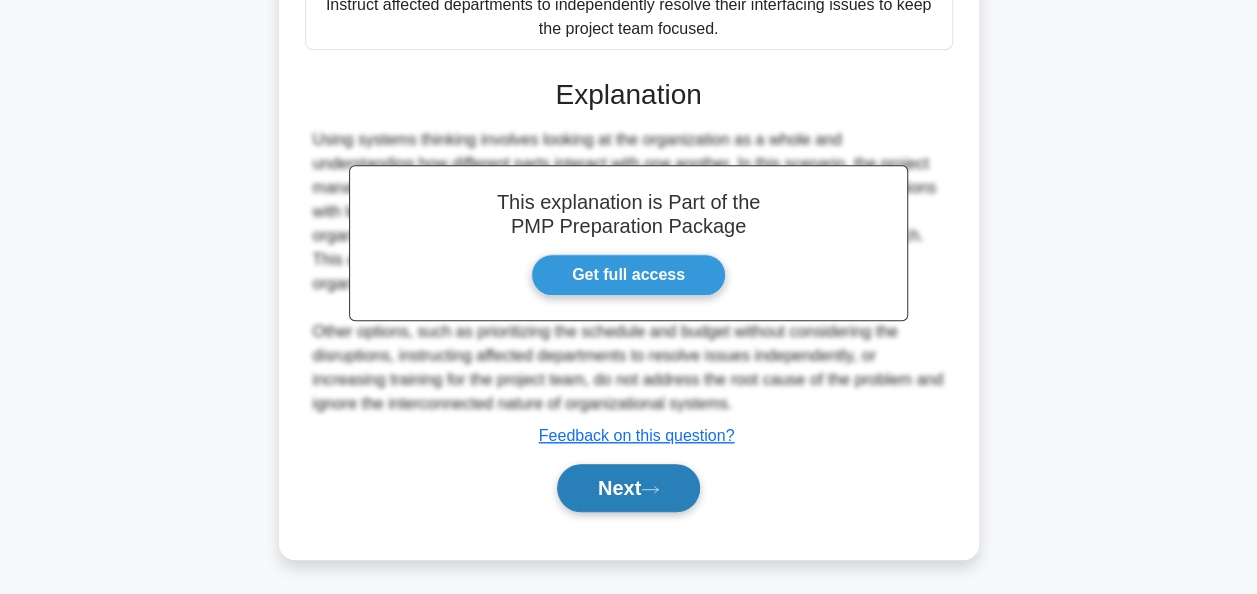 click on "Next" at bounding box center [628, 488] 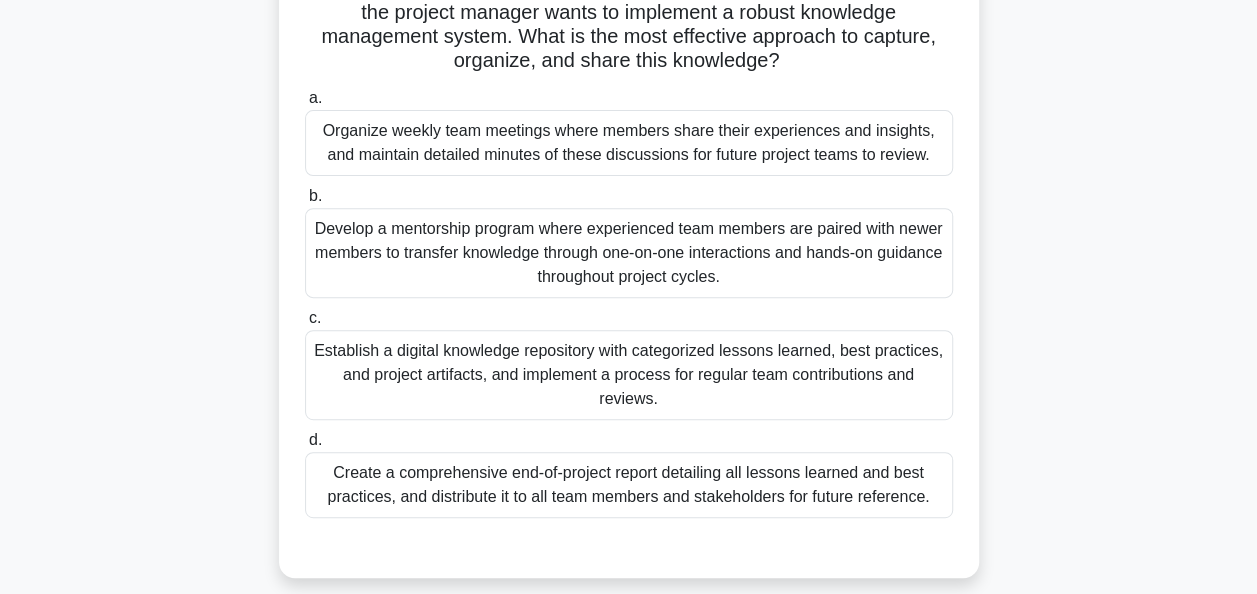 scroll, scrollTop: 300, scrollLeft: 0, axis: vertical 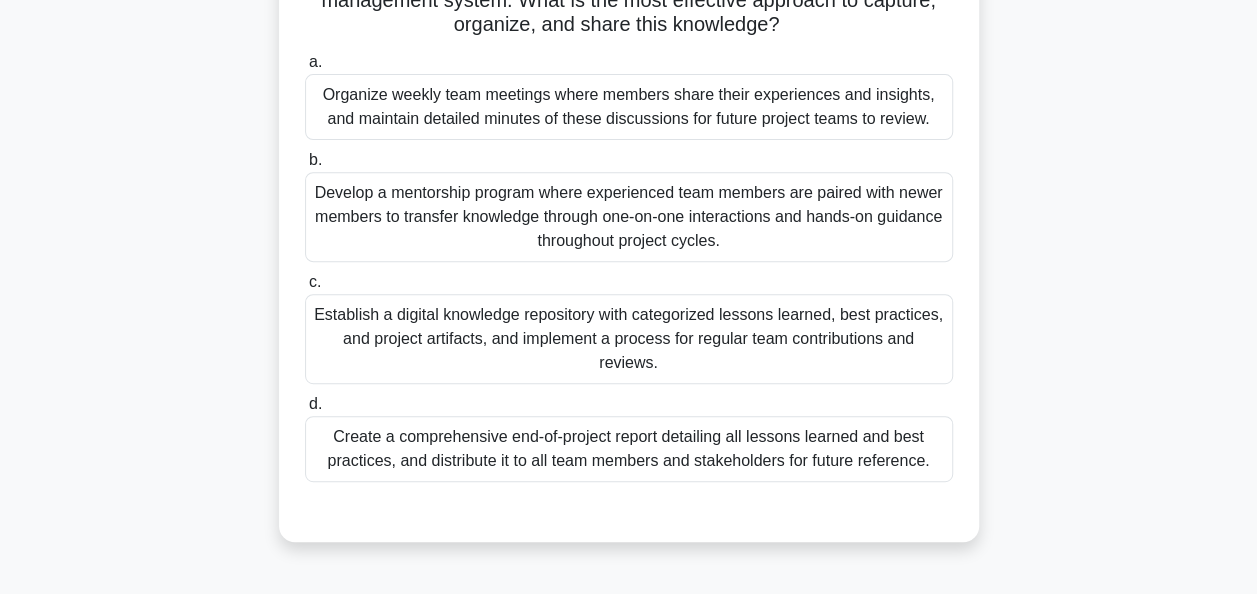 click on "Organize weekly team meetings where members share their experiences and insights, and maintain detailed minutes of these discussions for future project teams to review." at bounding box center [629, 107] 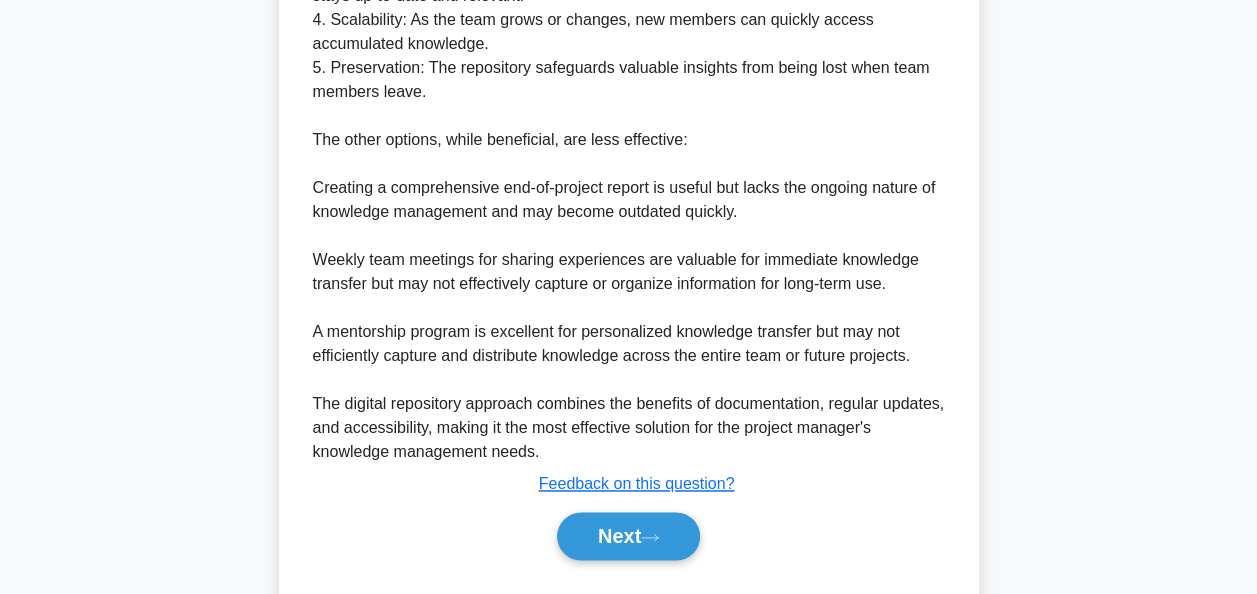 scroll, scrollTop: 1215, scrollLeft: 0, axis: vertical 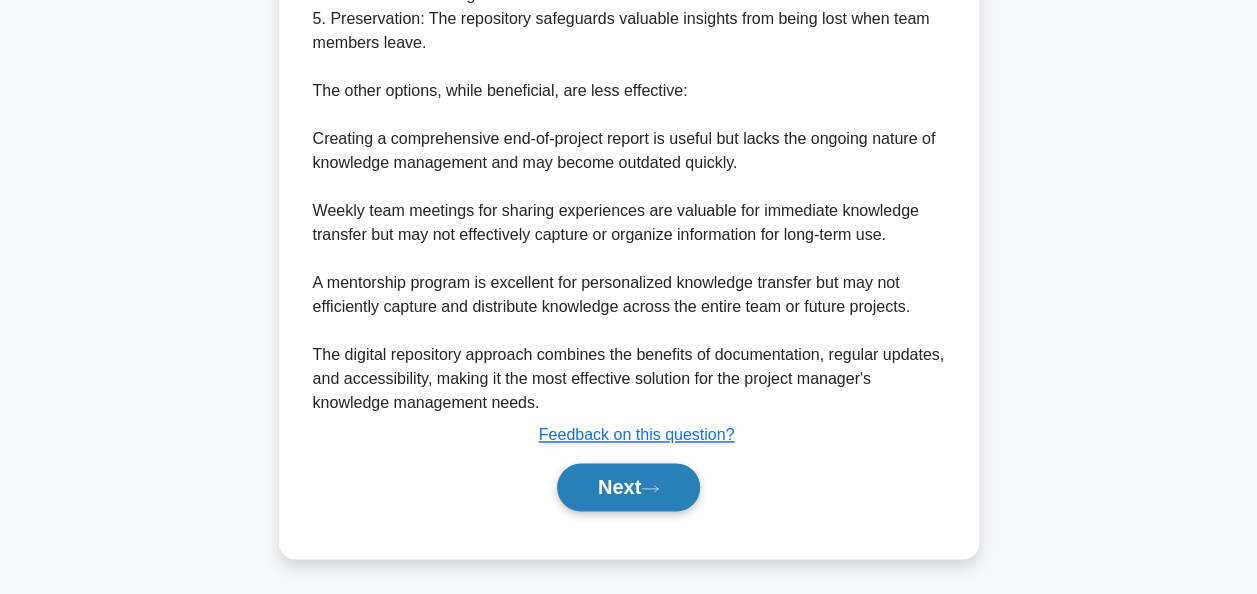 click on "Next" at bounding box center (628, 487) 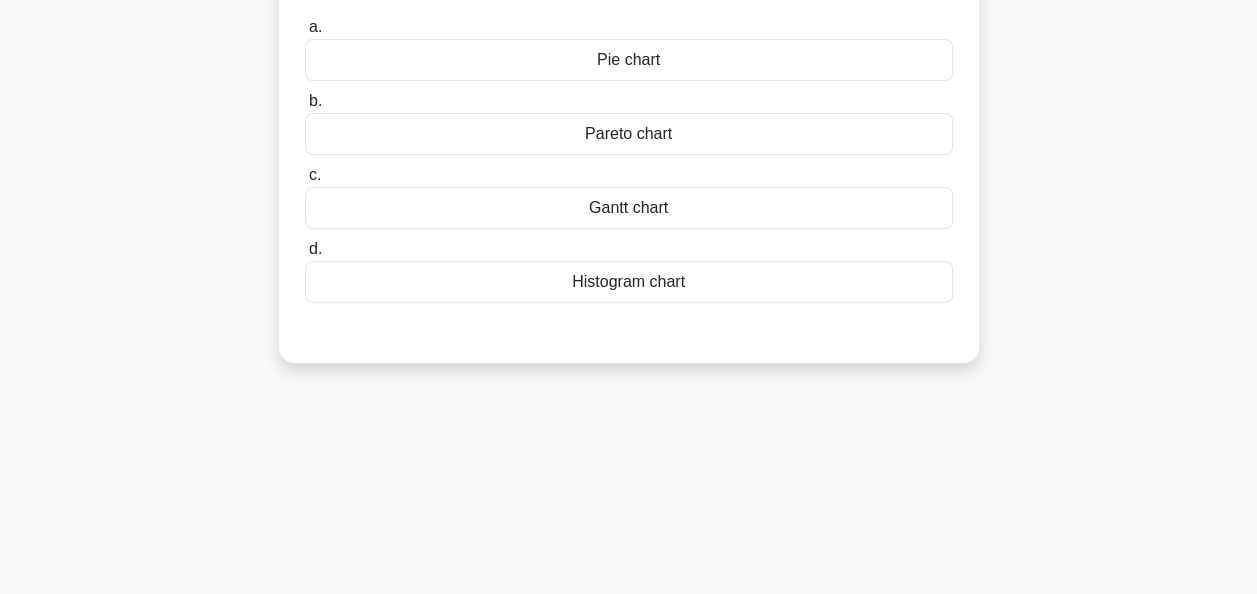 scroll, scrollTop: 86, scrollLeft: 0, axis: vertical 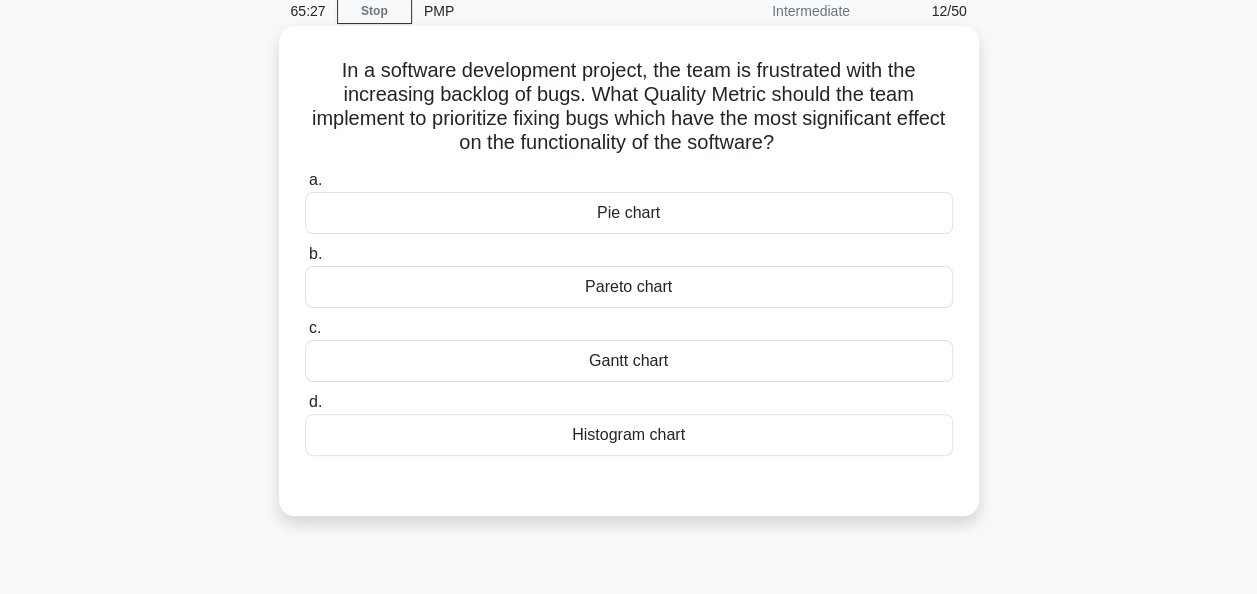click on "Pareto chart" at bounding box center (629, 287) 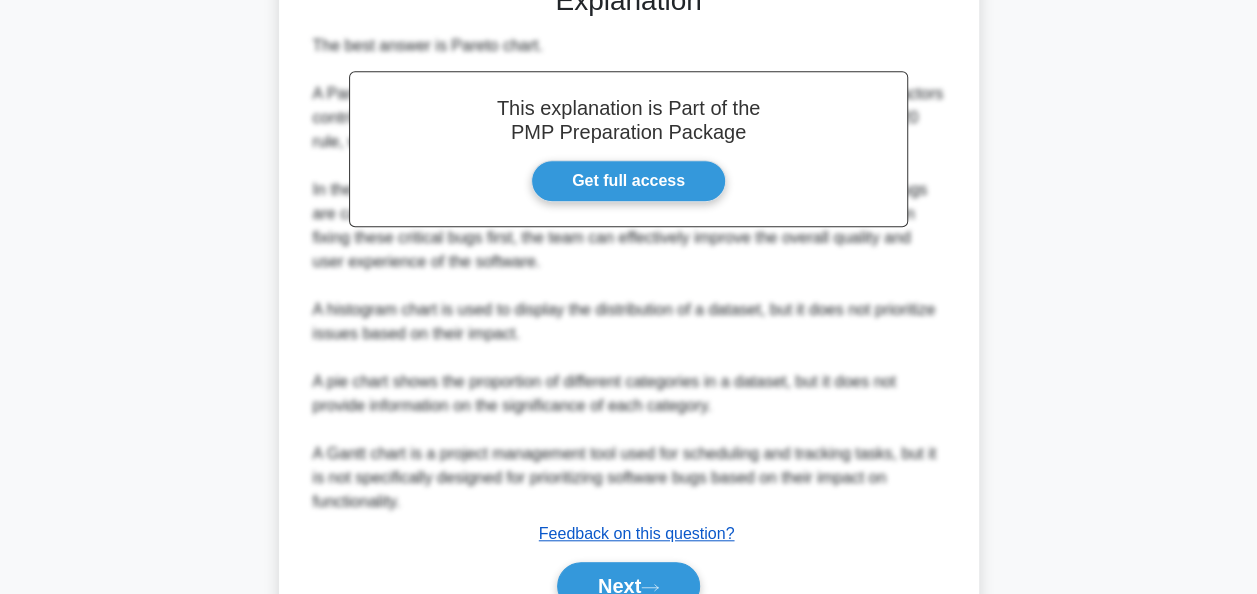 scroll, scrollTop: 684, scrollLeft: 0, axis: vertical 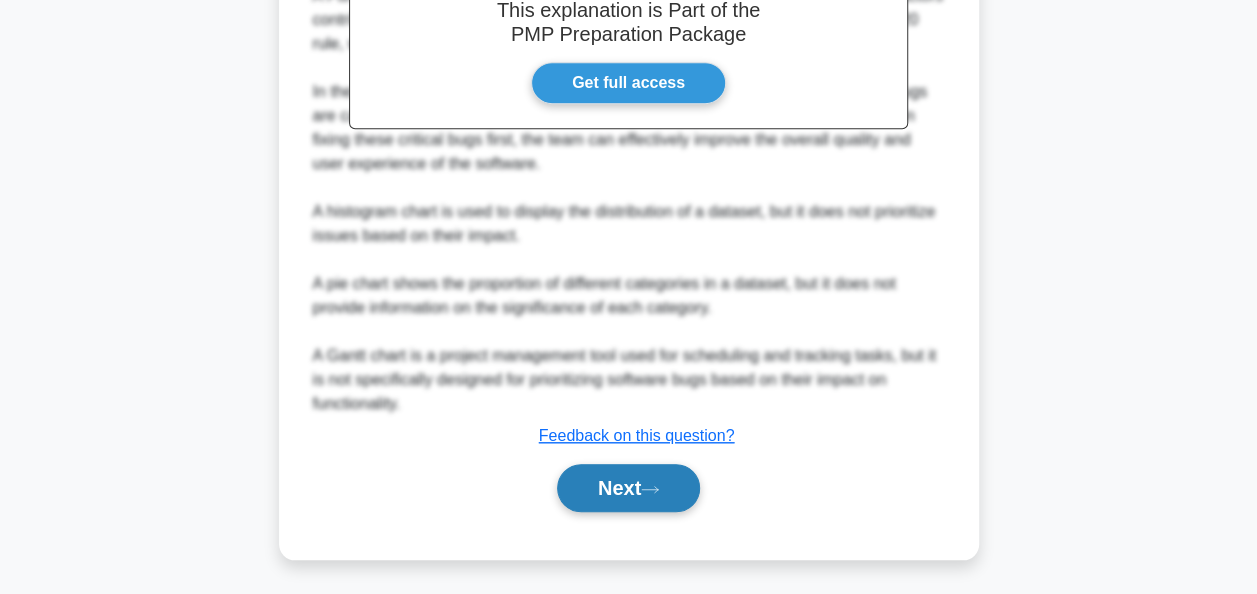 click on "Next" at bounding box center [628, 488] 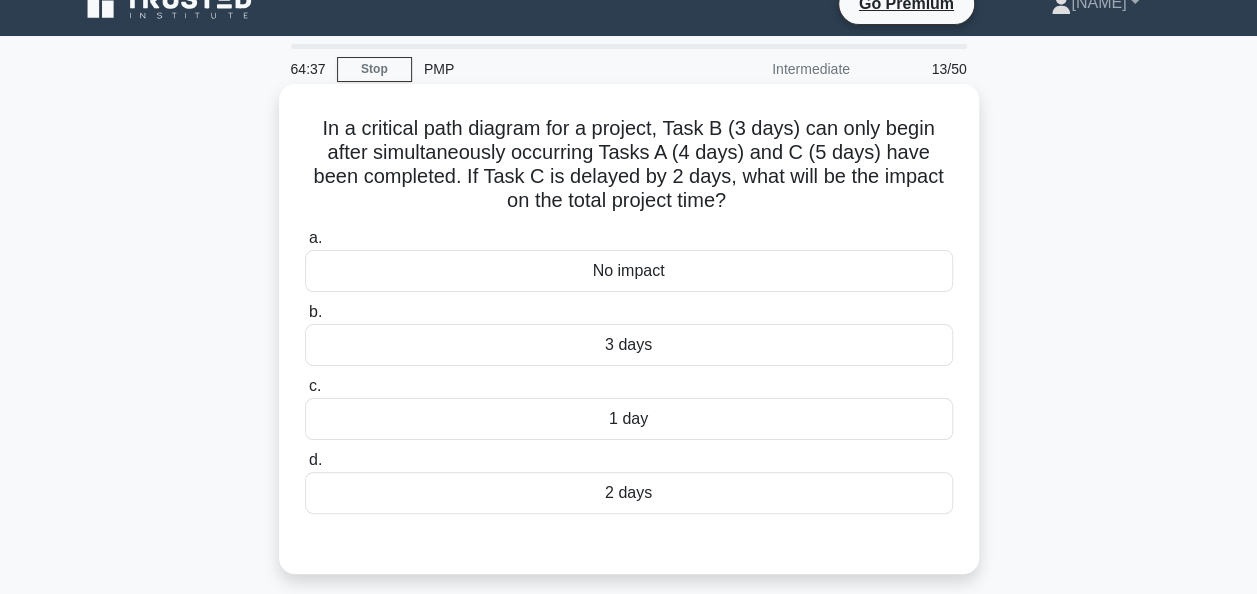 scroll, scrollTop: 0, scrollLeft: 0, axis: both 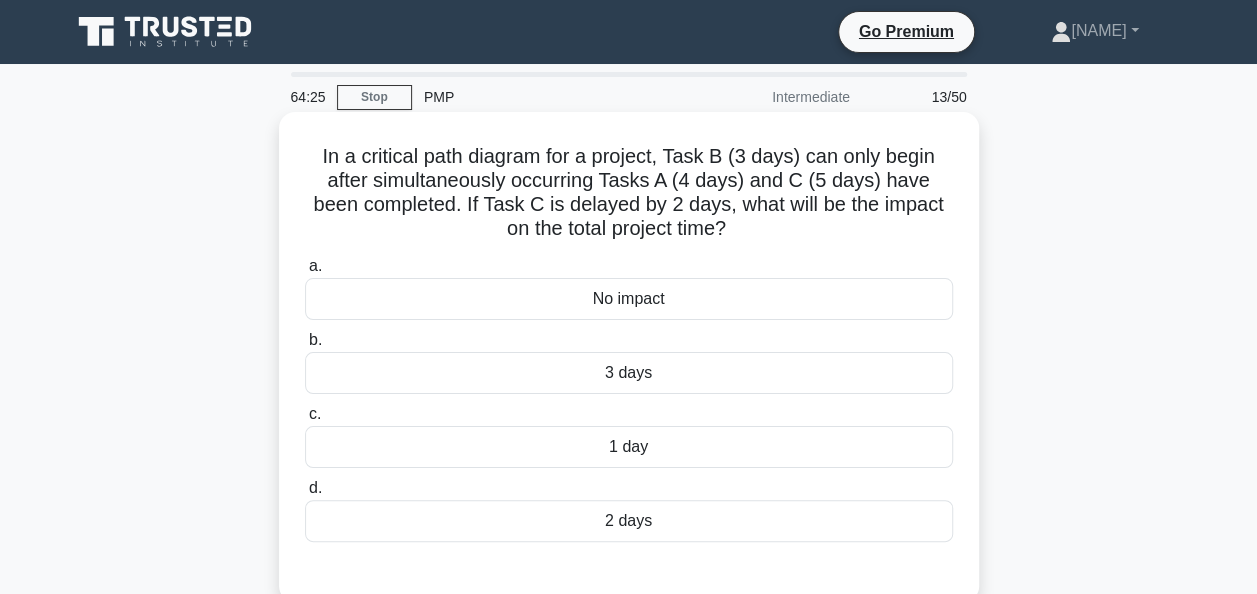 drag, startPoint x: 642, startPoint y: 520, endPoint x: 844, endPoint y: 438, distance: 218.00917 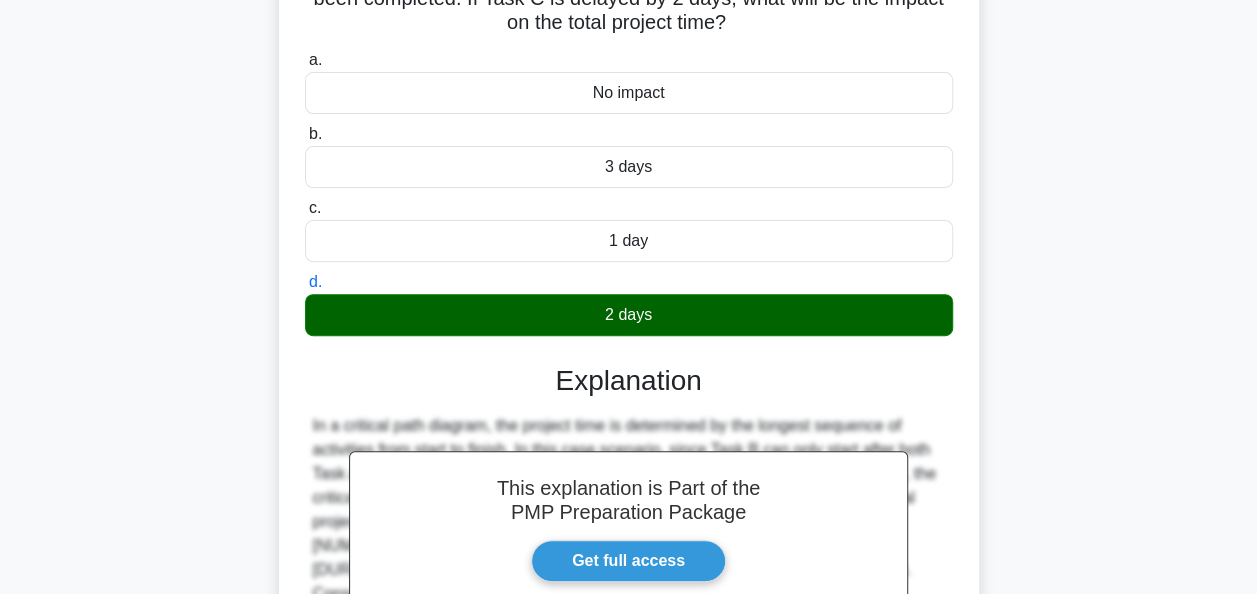 scroll, scrollTop: 486, scrollLeft: 0, axis: vertical 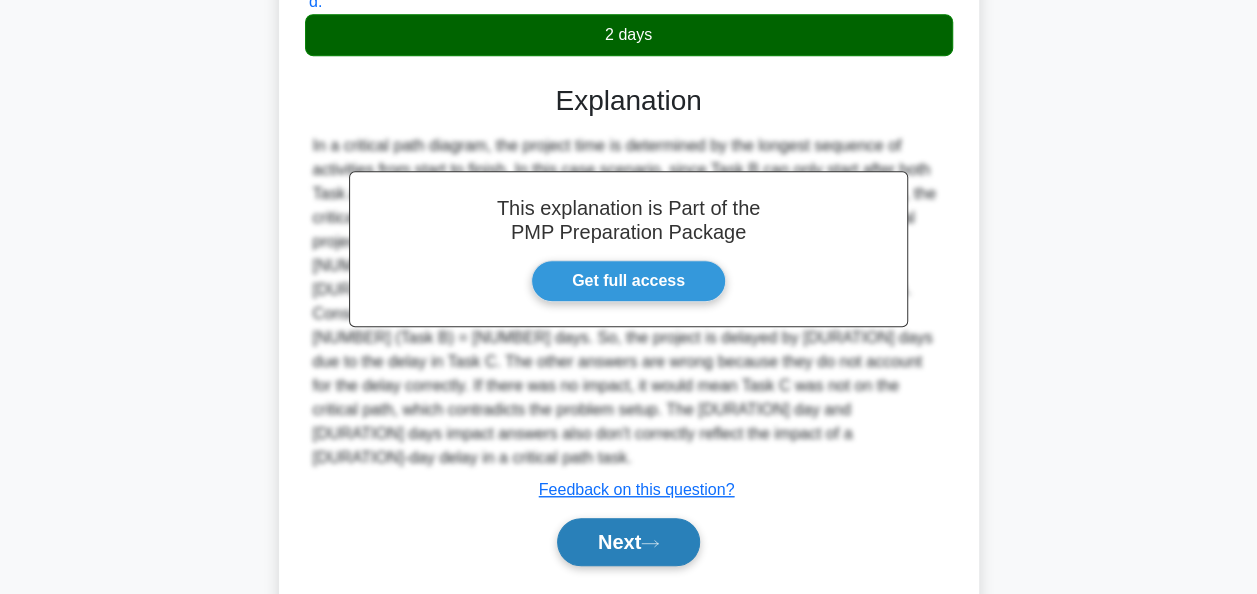 click 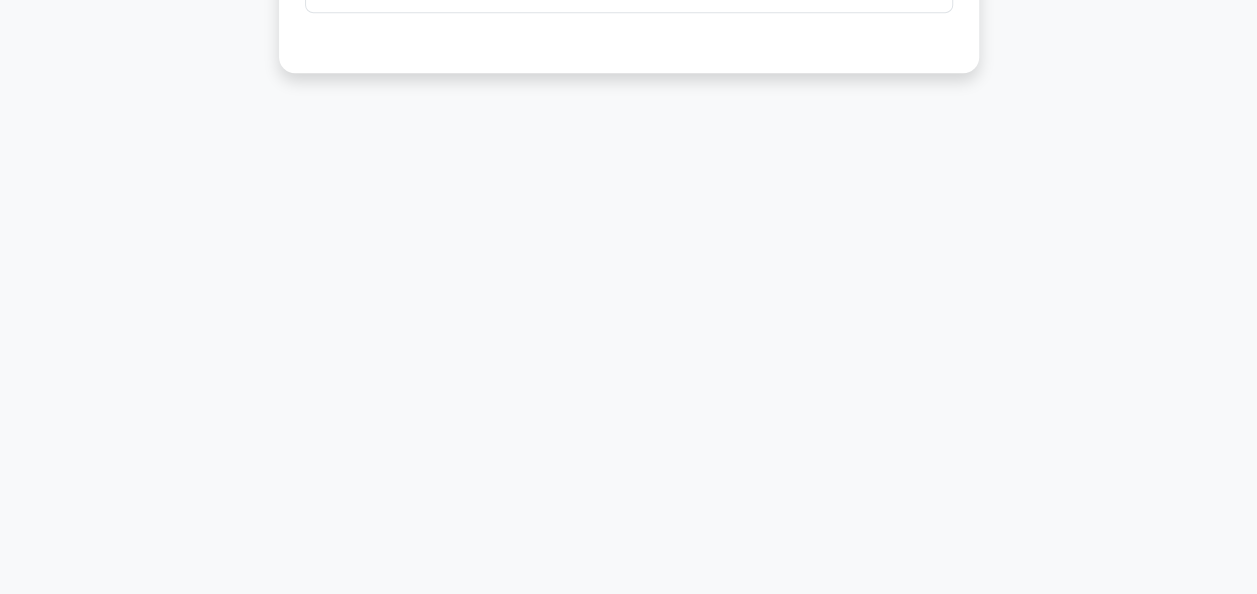 scroll, scrollTop: 86, scrollLeft: 0, axis: vertical 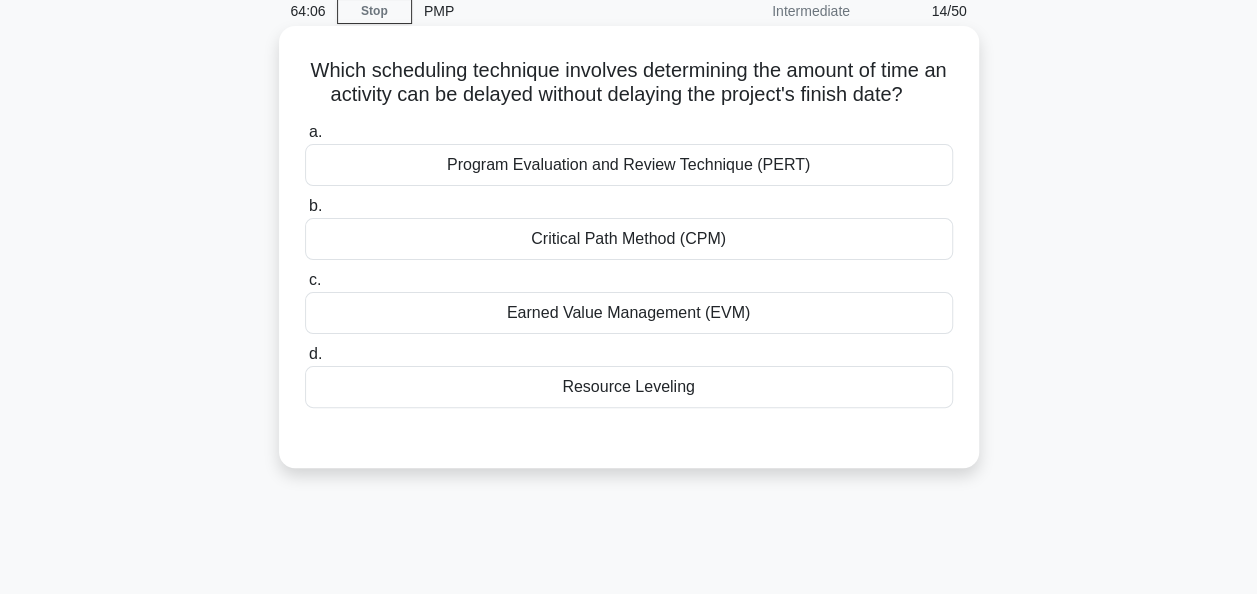 click on "Critical Path Method (CPM)" at bounding box center (629, 239) 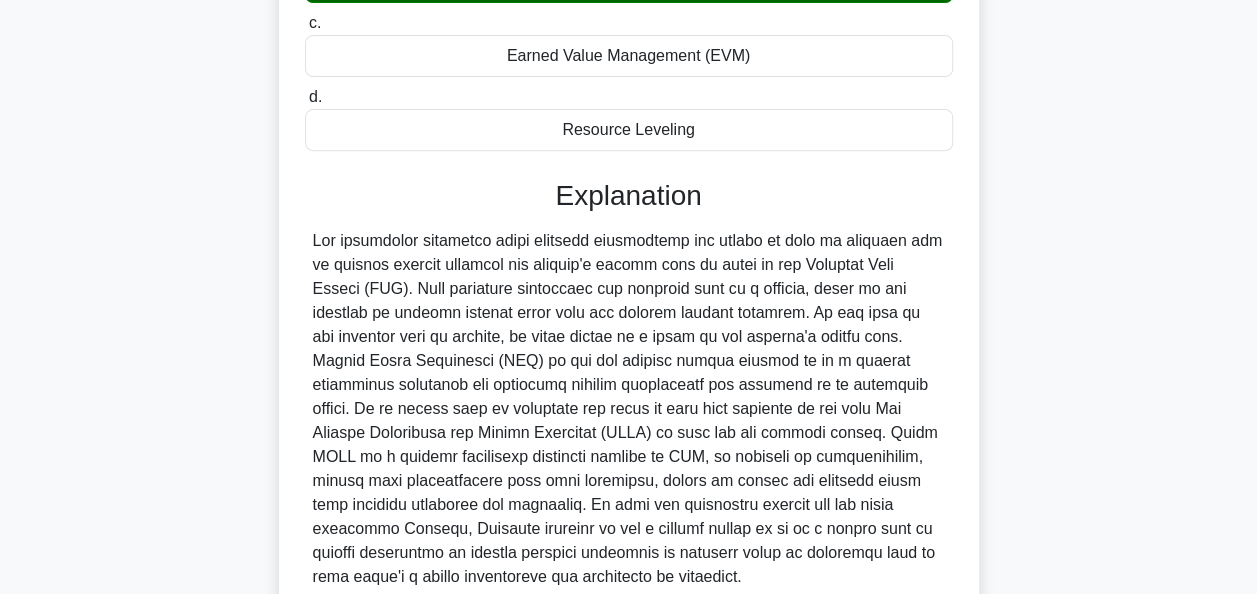 scroll, scrollTop: 516, scrollLeft: 0, axis: vertical 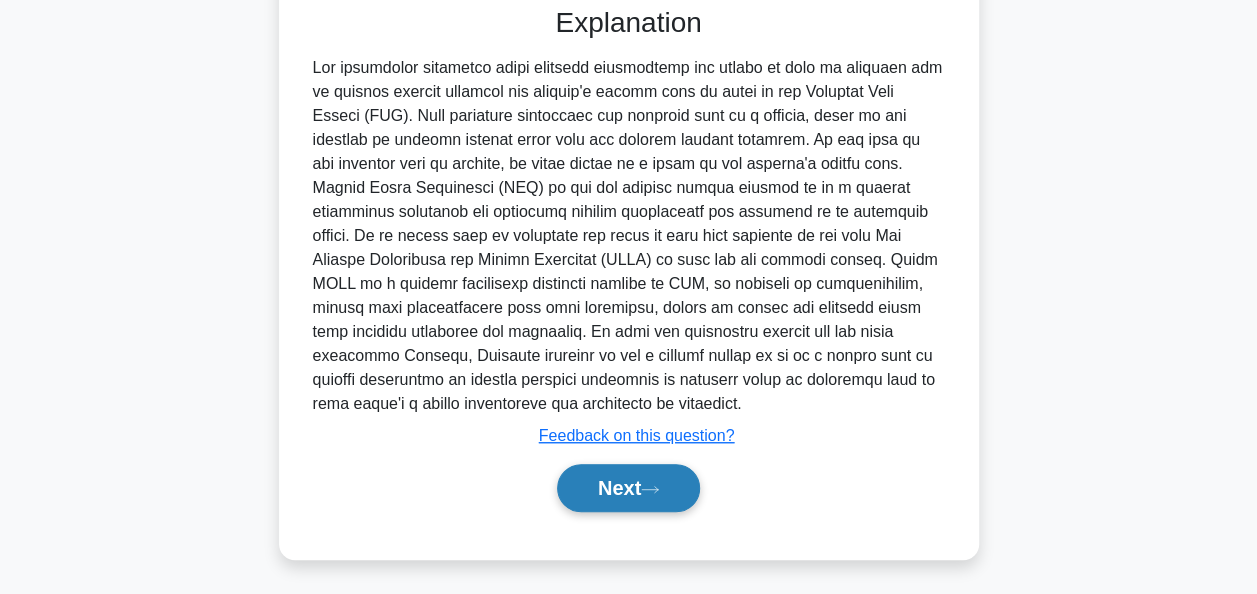 click on "Next" at bounding box center [628, 488] 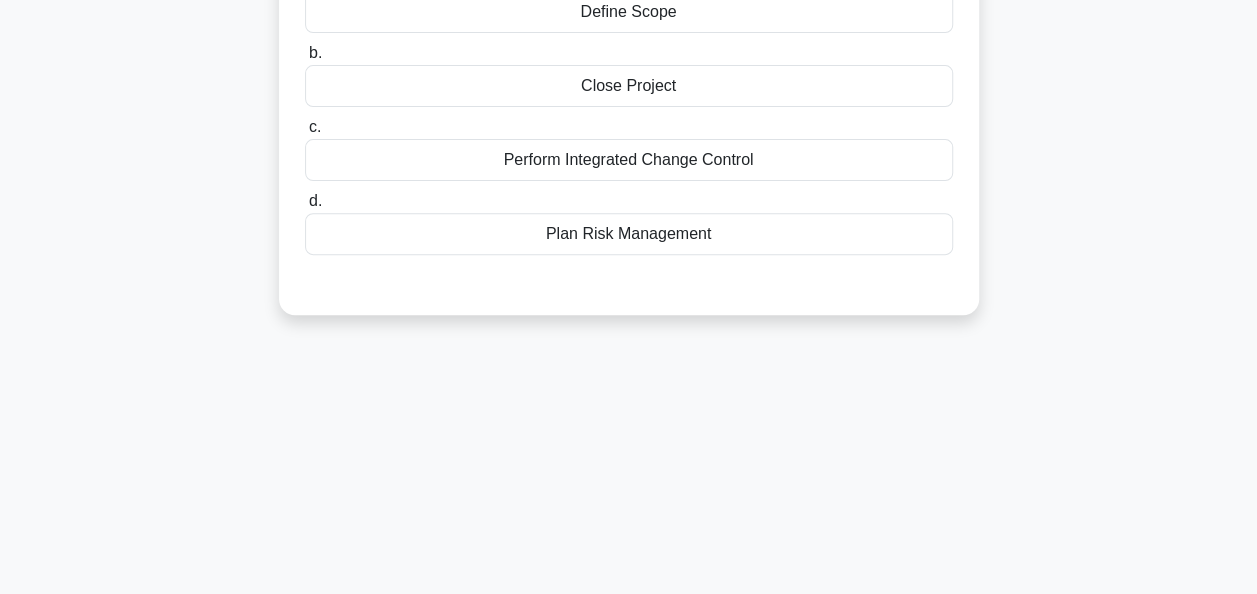 scroll, scrollTop: 86, scrollLeft: 0, axis: vertical 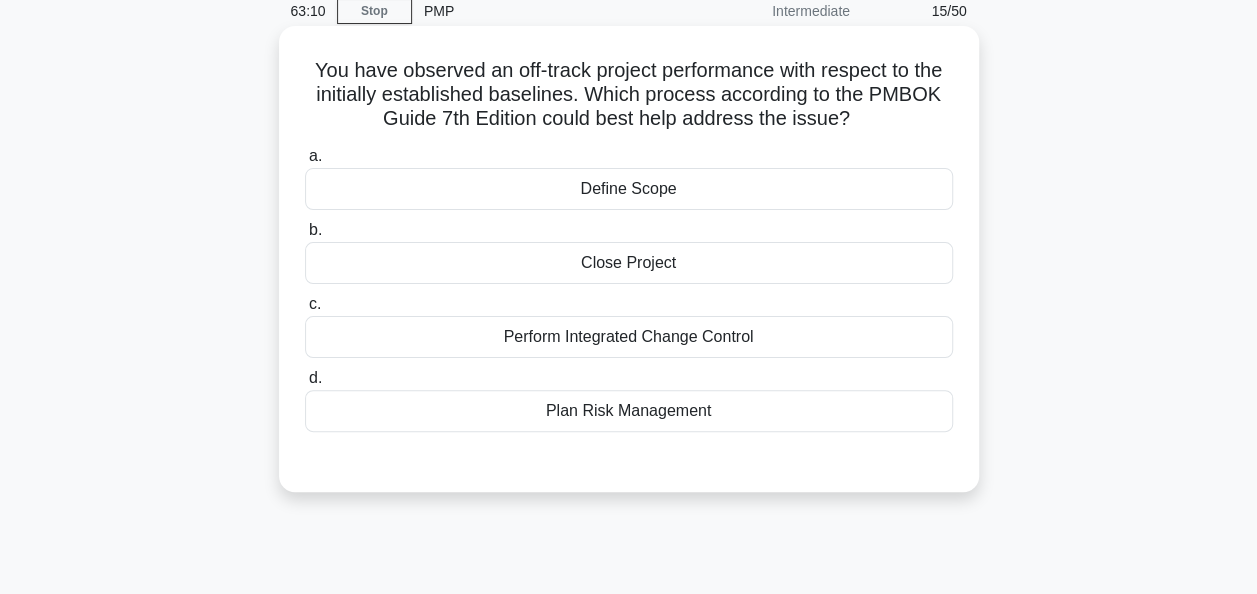 click on "Plan Risk Management" at bounding box center [629, 411] 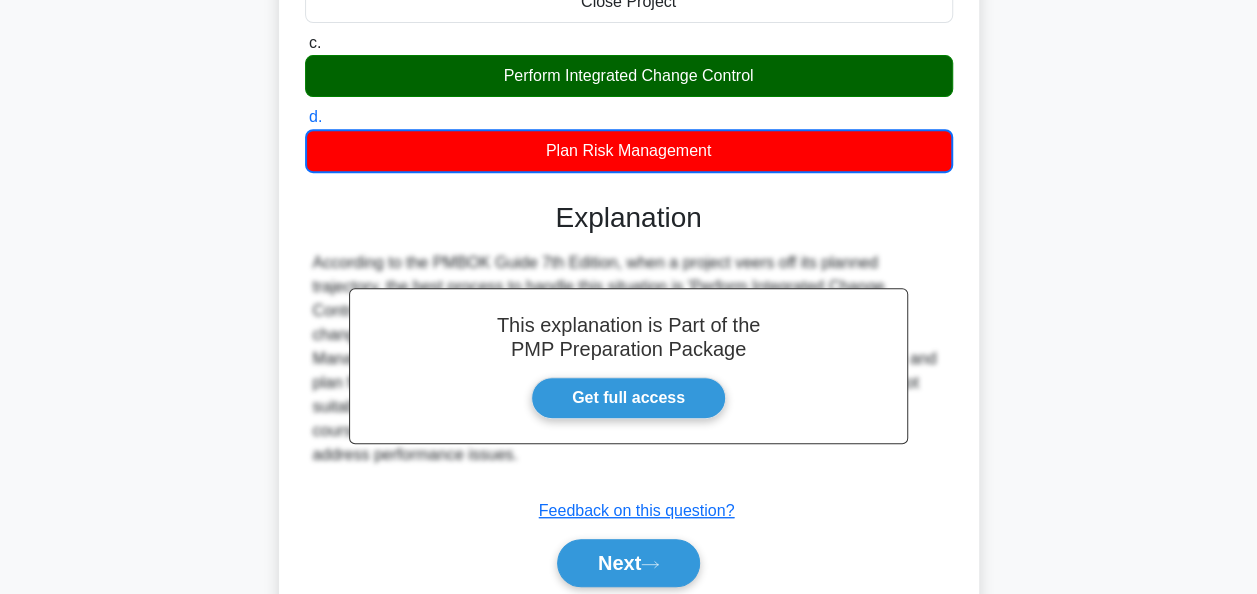scroll, scrollTop: 486, scrollLeft: 0, axis: vertical 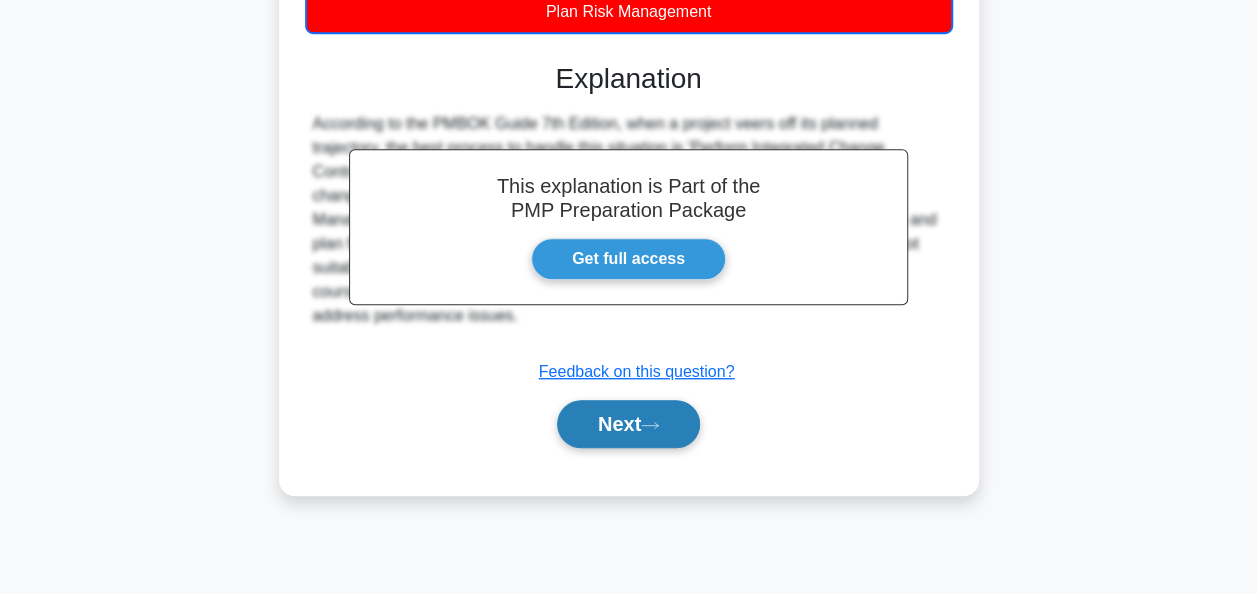 click on "Next" at bounding box center [628, 424] 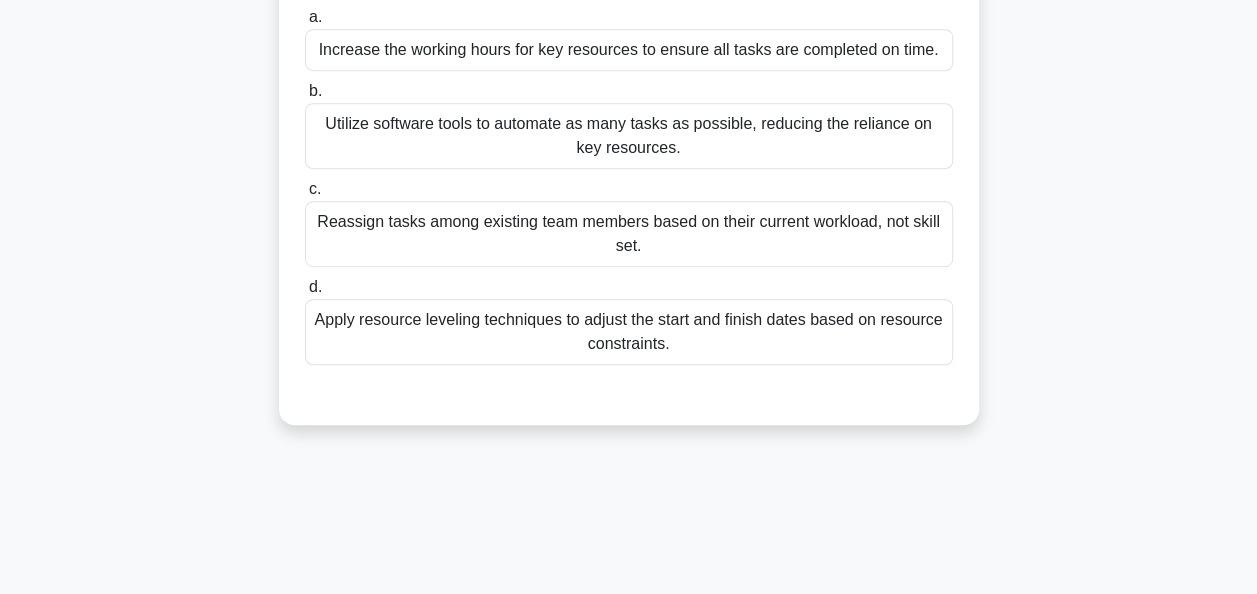 scroll, scrollTop: 86, scrollLeft: 0, axis: vertical 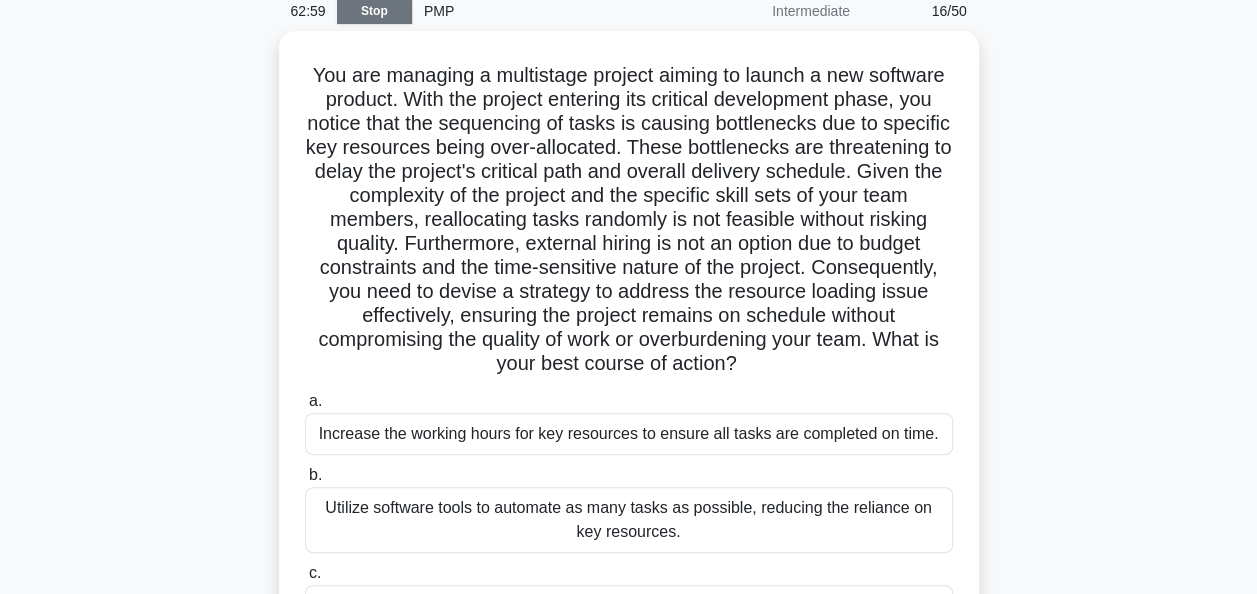 click on "Stop" at bounding box center [374, 11] 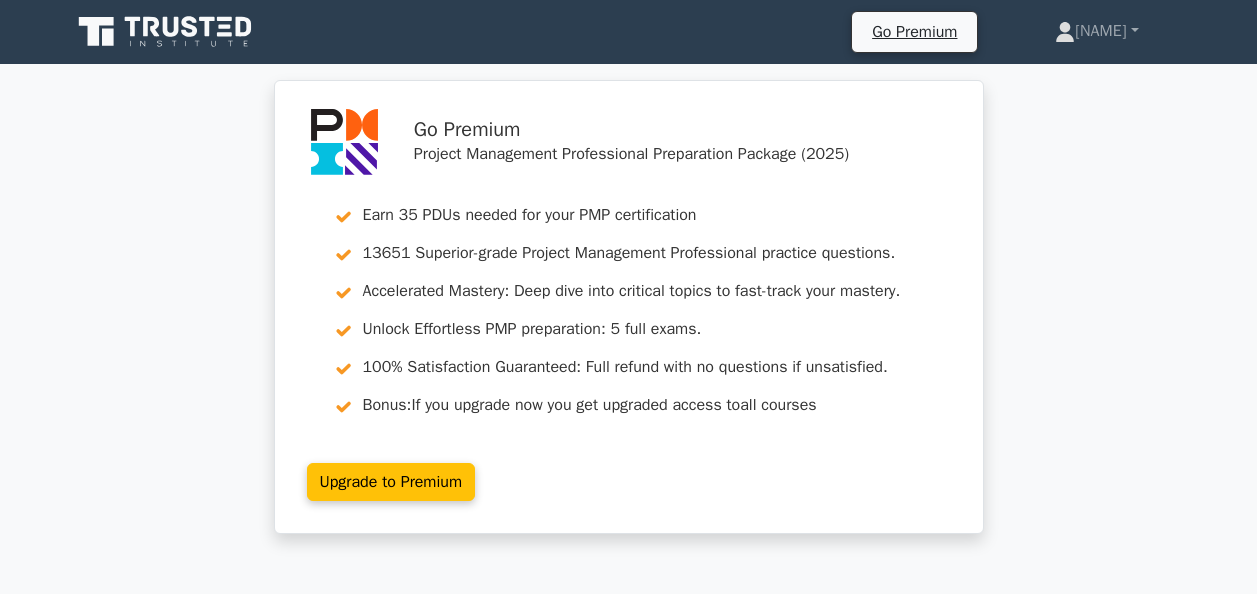 scroll, scrollTop: 400, scrollLeft: 0, axis: vertical 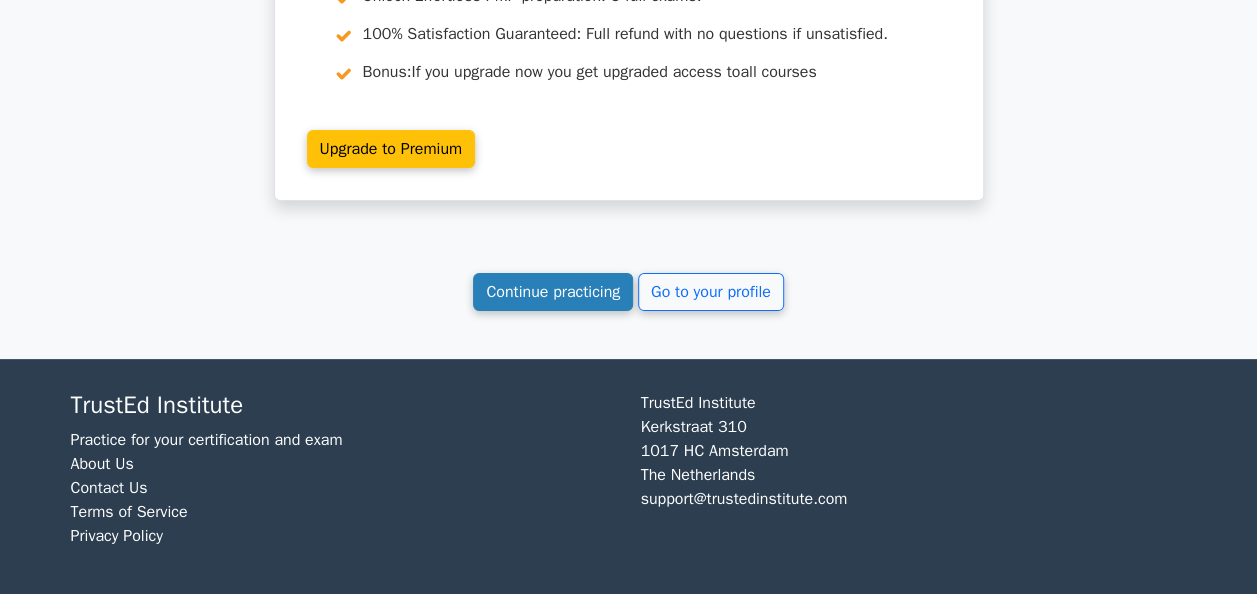 click on "Continue practicing" at bounding box center [553, 292] 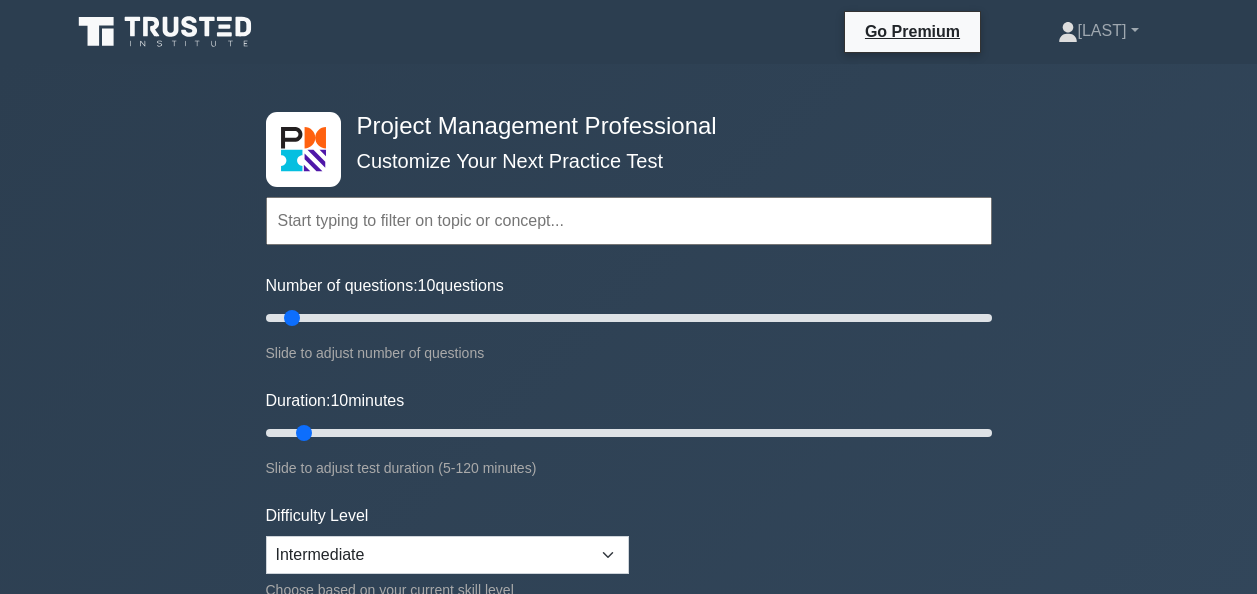scroll, scrollTop: 0, scrollLeft: 0, axis: both 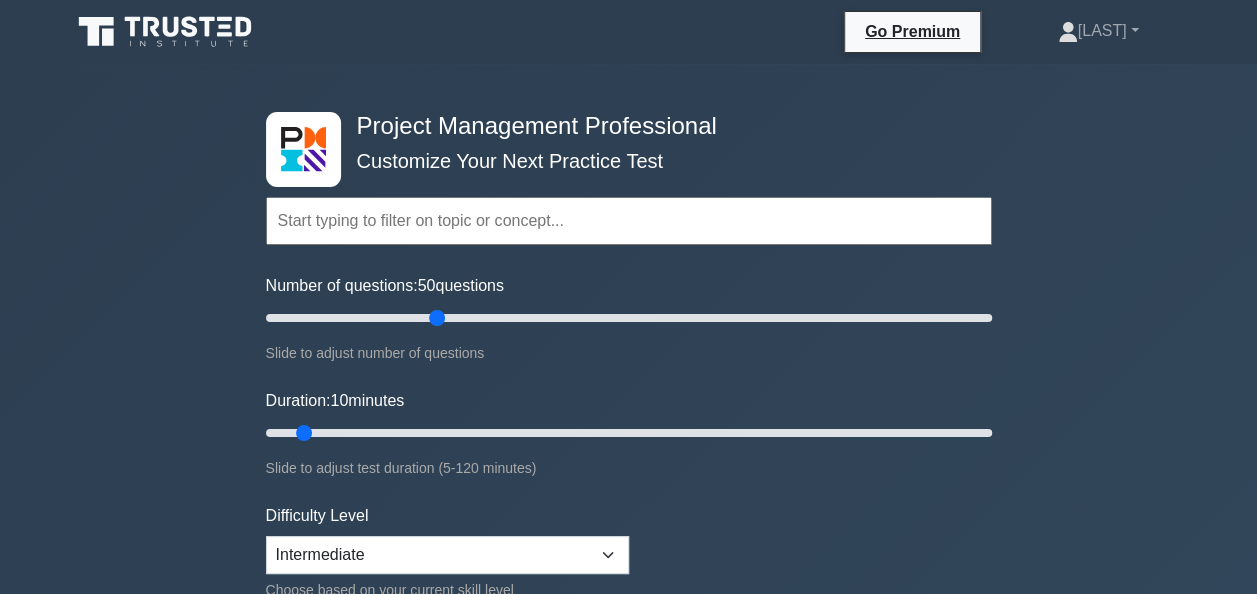 drag, startPoint x: 287, startPoint y: 320, endPoint x: 442, endPoint y: 315, distance: 155.08063 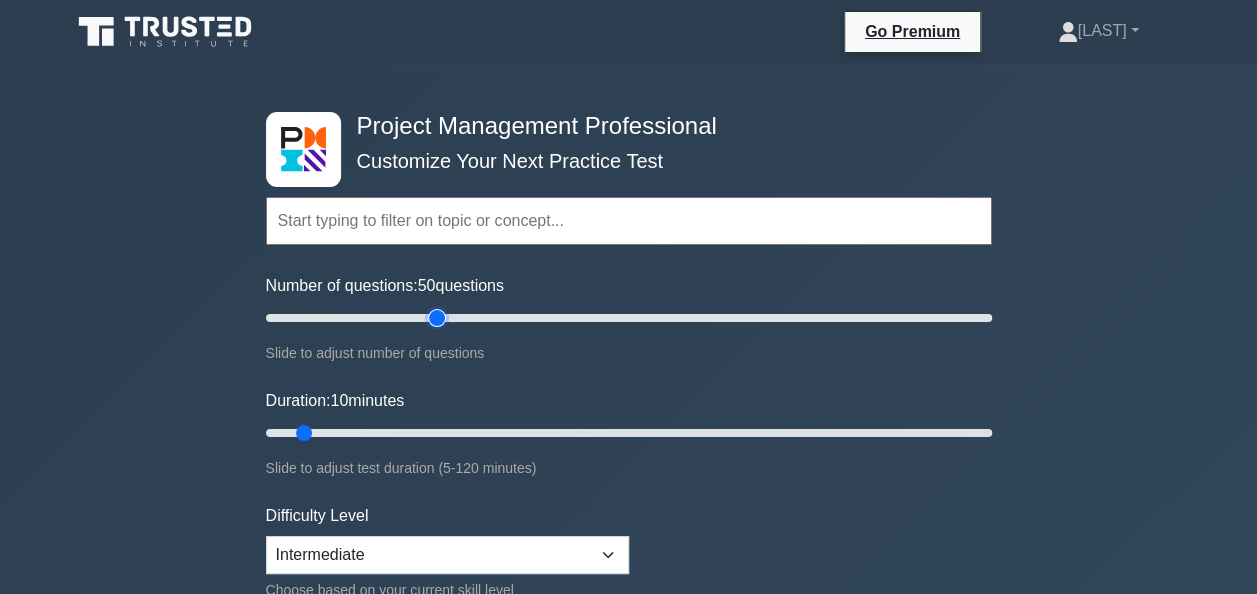 type on "50" 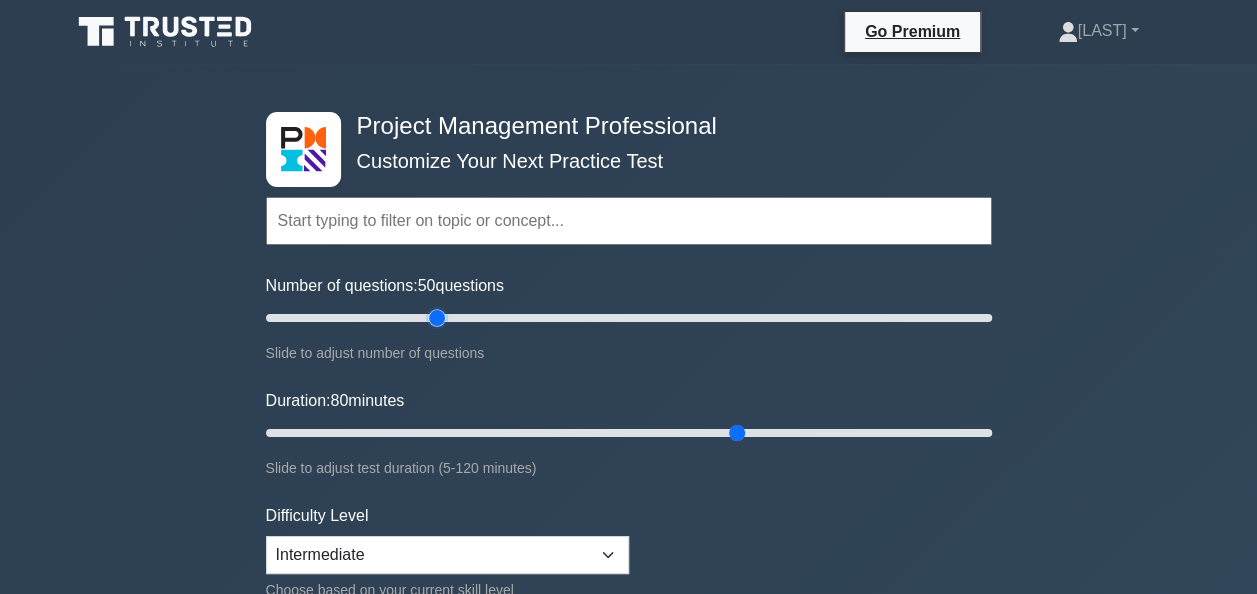 drag, startPoint x: 310, startPoint y: 430, endPoint x: 727, endPoint y: 422, distance: 417.07672 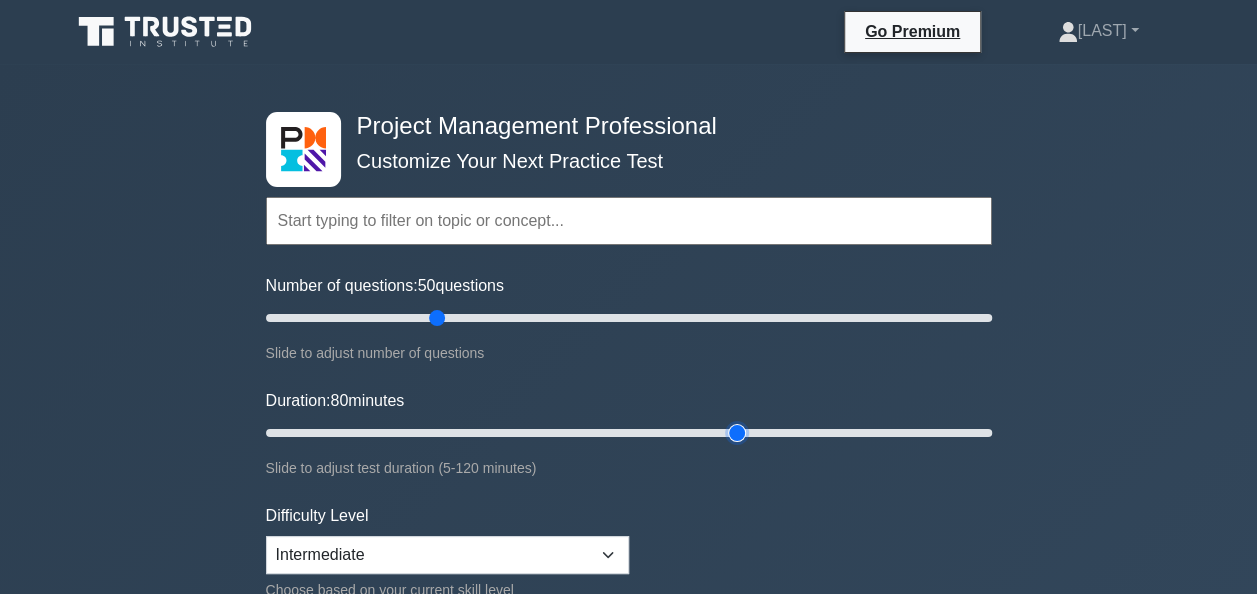 type on "80" 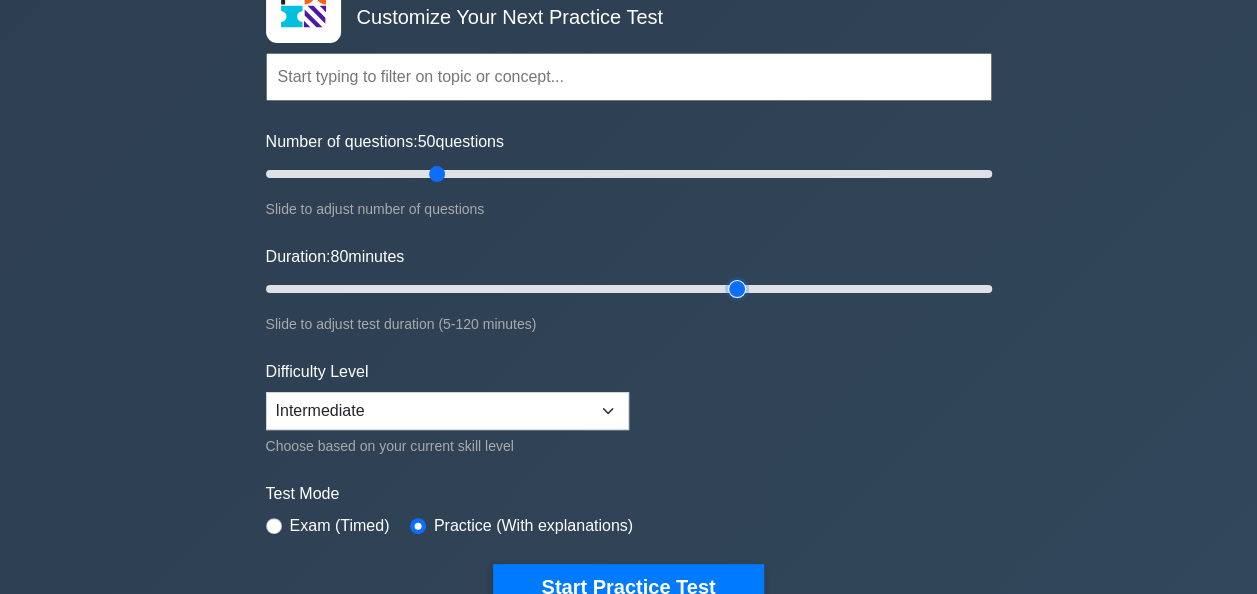 scroll, scrollTop: 200, scrollLeft: 0, axis: vertical 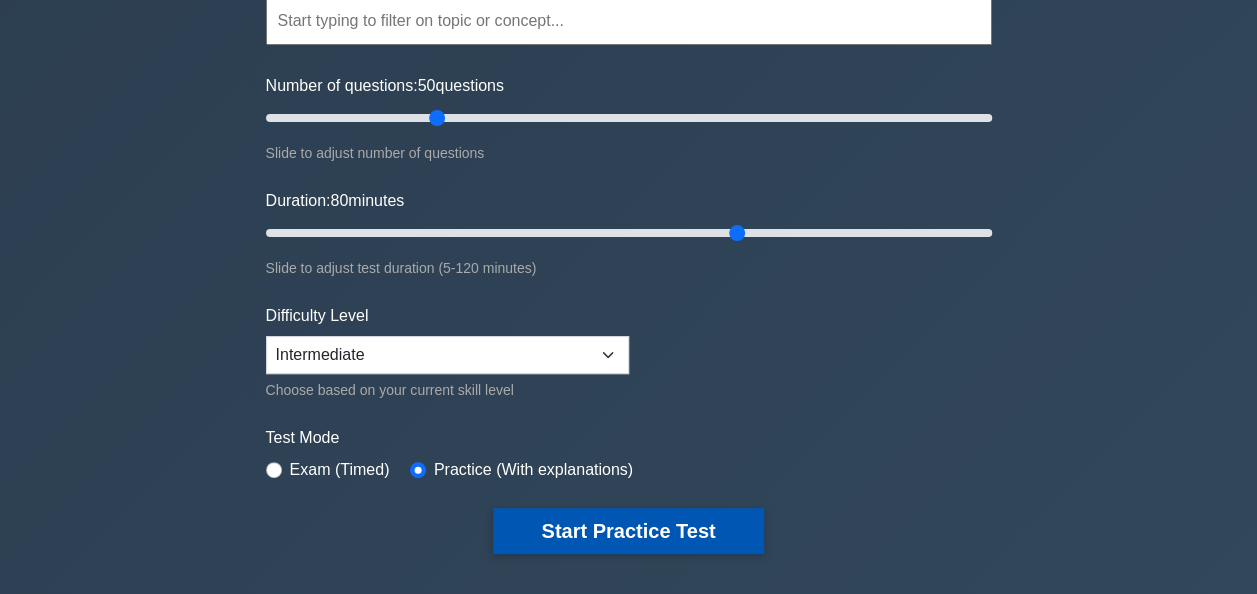 click on "Start Practice Test" at bounding box center [628, 531] 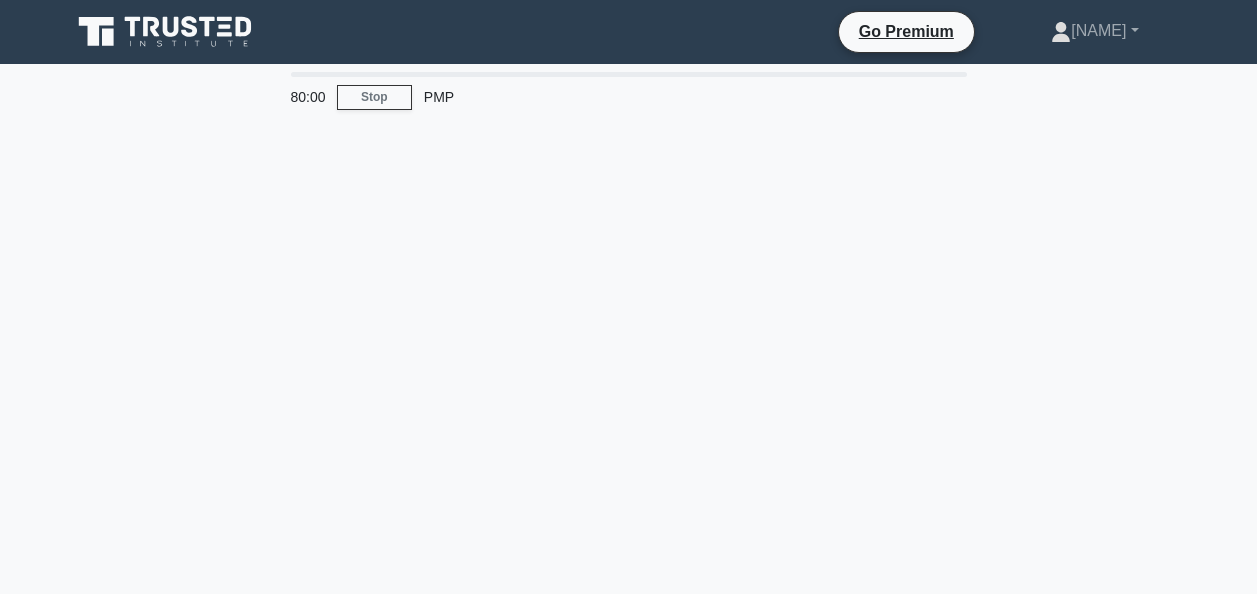 scroll, scrollTop: 0, scrollLeft: 0, axis: both 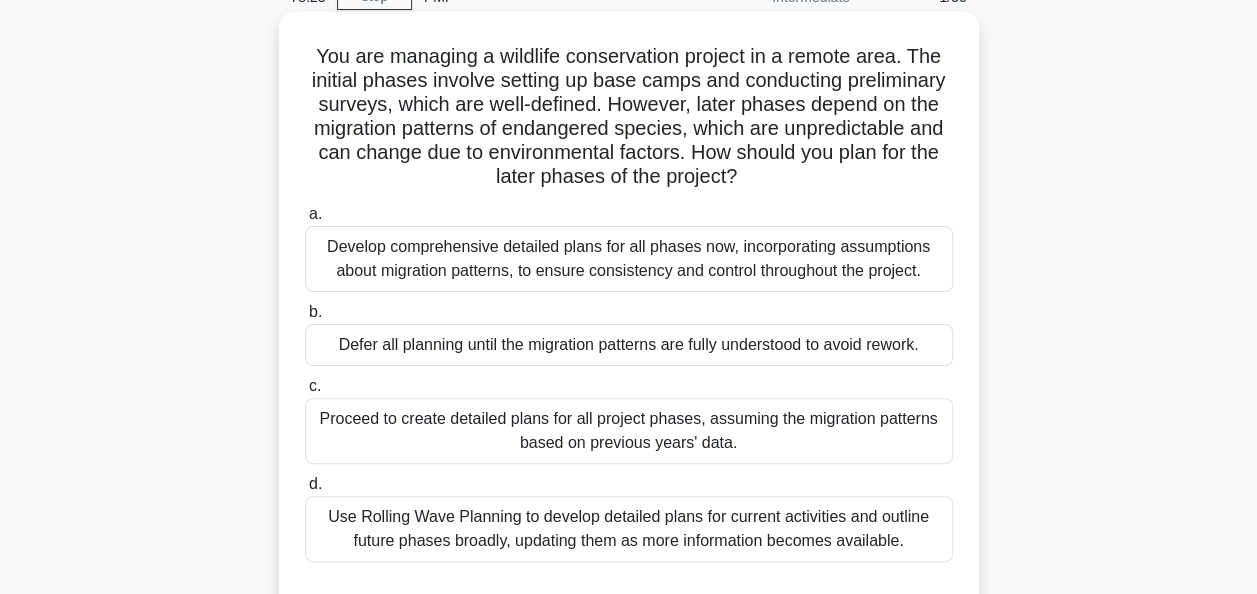 click on "Use Rolling Wave Planning to develop detailed plans for current activities and outline future phases broadly, updating them as more information becomes available." at bounding box center (629, 529) 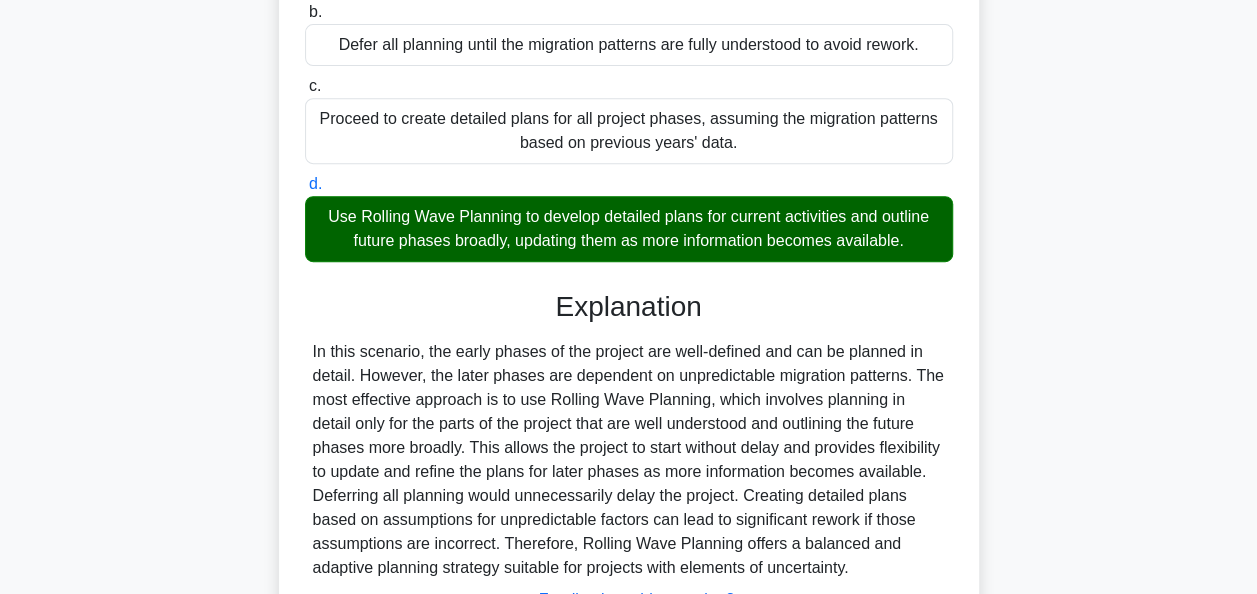 scroll, scrollTop: 564, scrollLeft: 0, axis: vertical 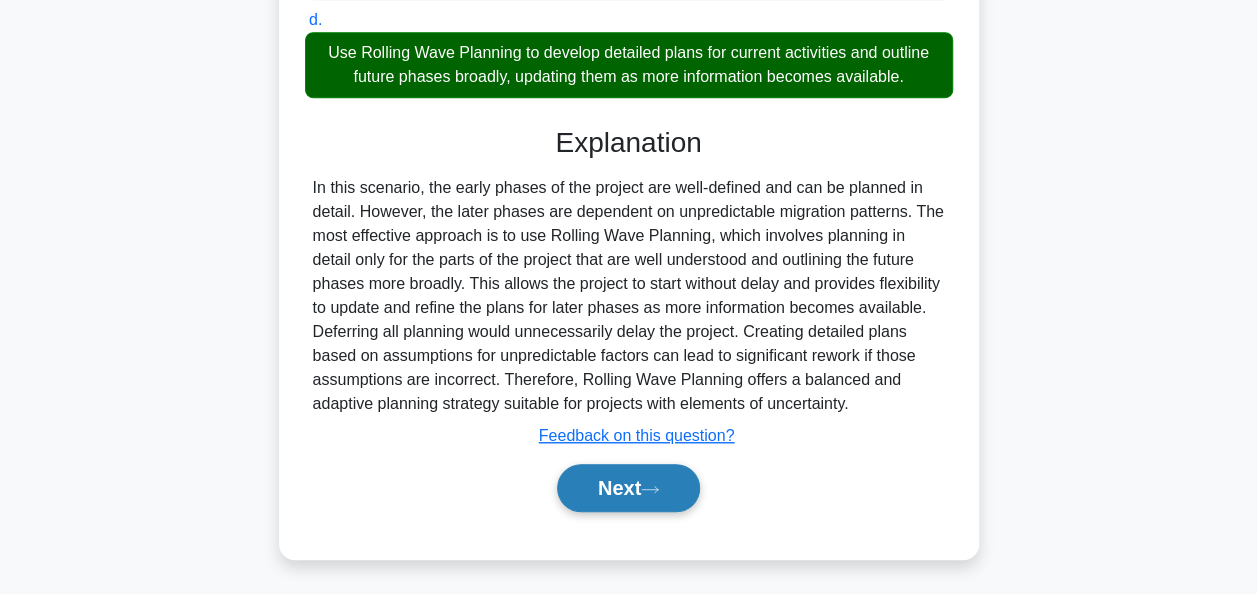 click on "Next" at bounding box center (628, 488) 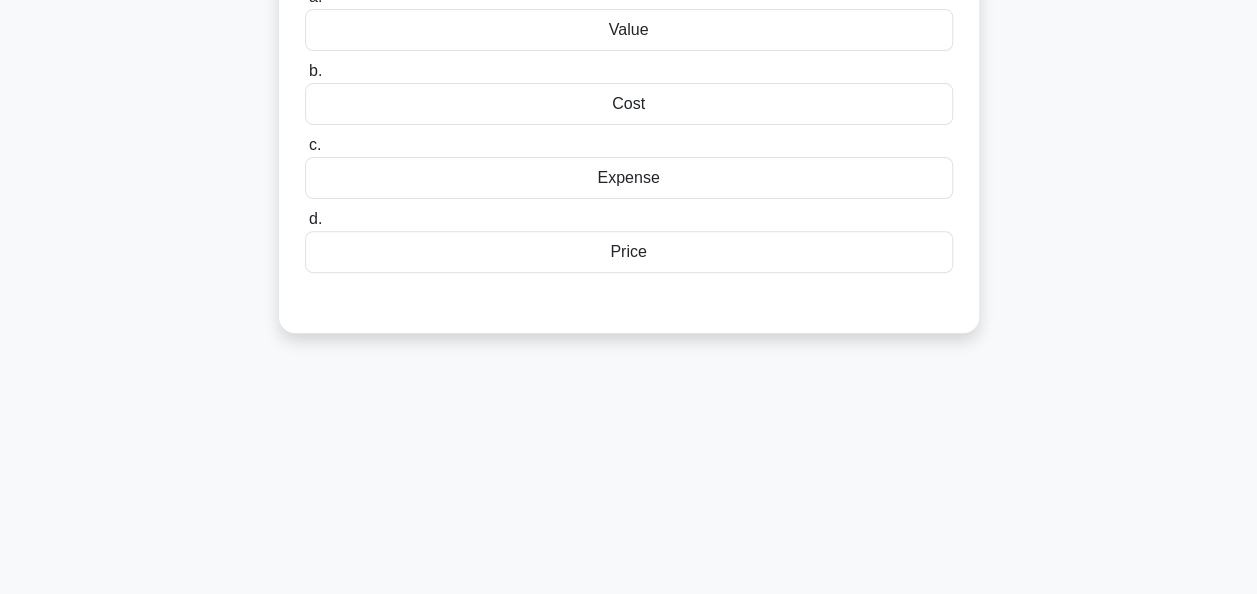 scroll, scrollTop: 0, scrollLeft: 0, axis: both 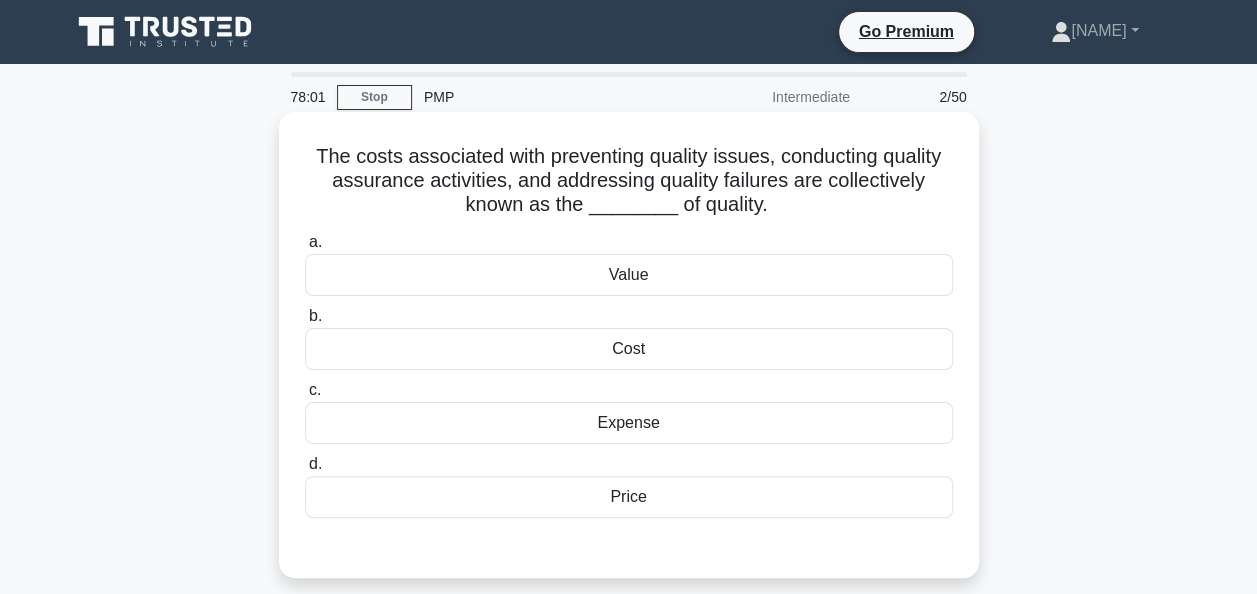 click on "Cost" at bounding box center (629, 349) 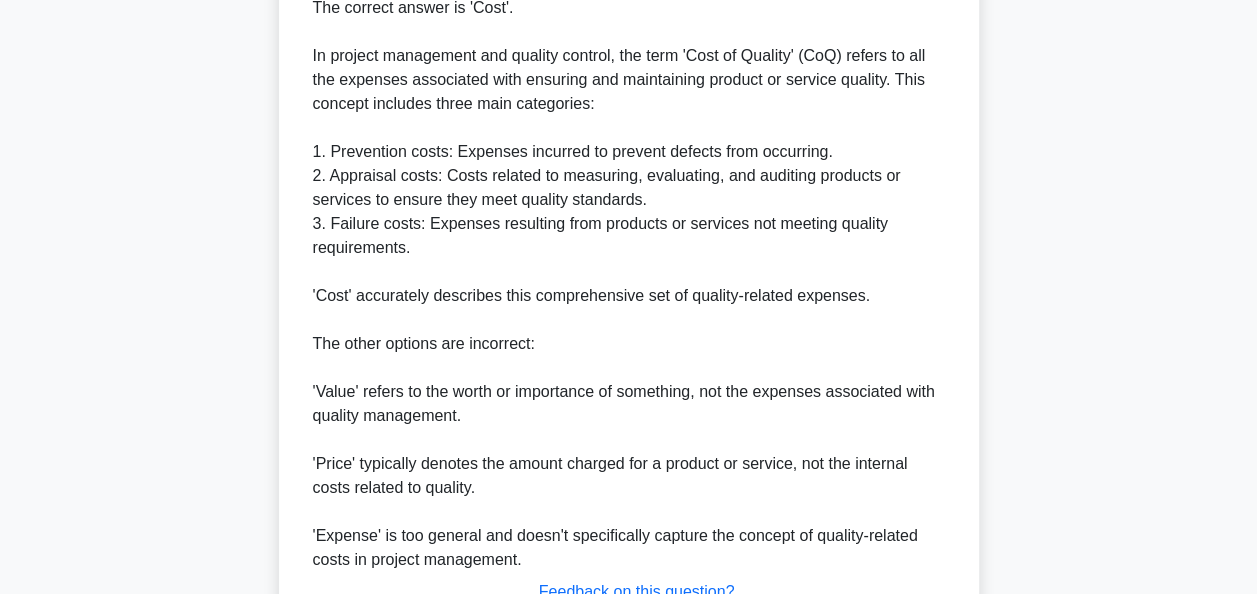 scroll, scrollTop: 756, scrollLeft: 0, axis: vertical 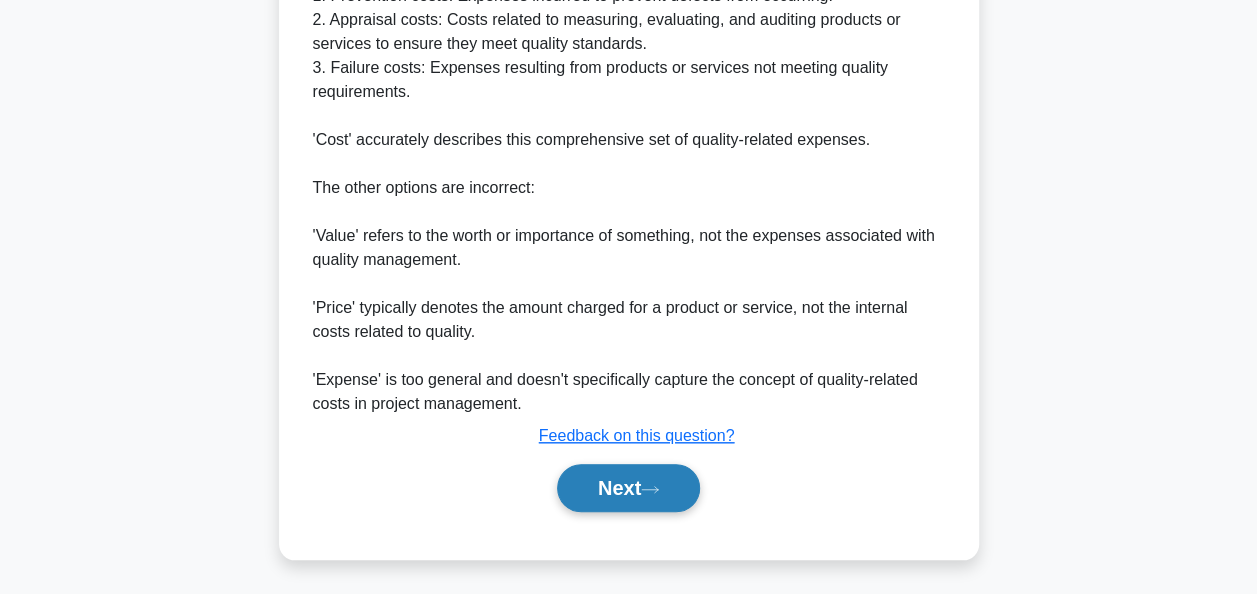 click on "Next" at bounding box center (628, 488) 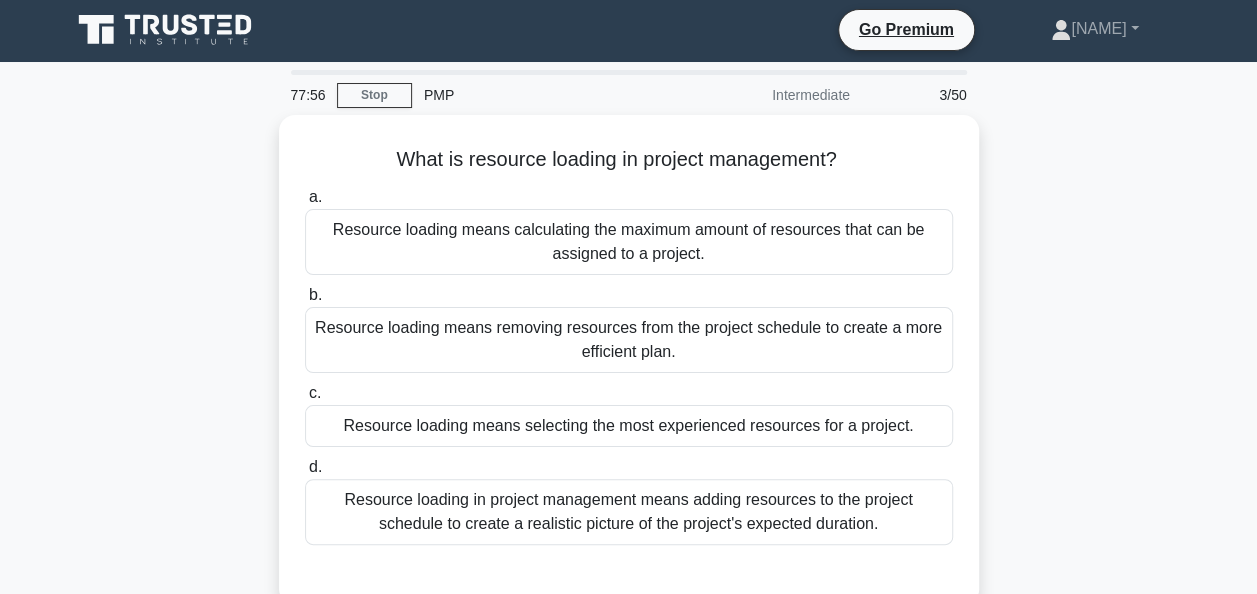 scroll, scrollTop: 0, scrollLeft: 0, axis: both 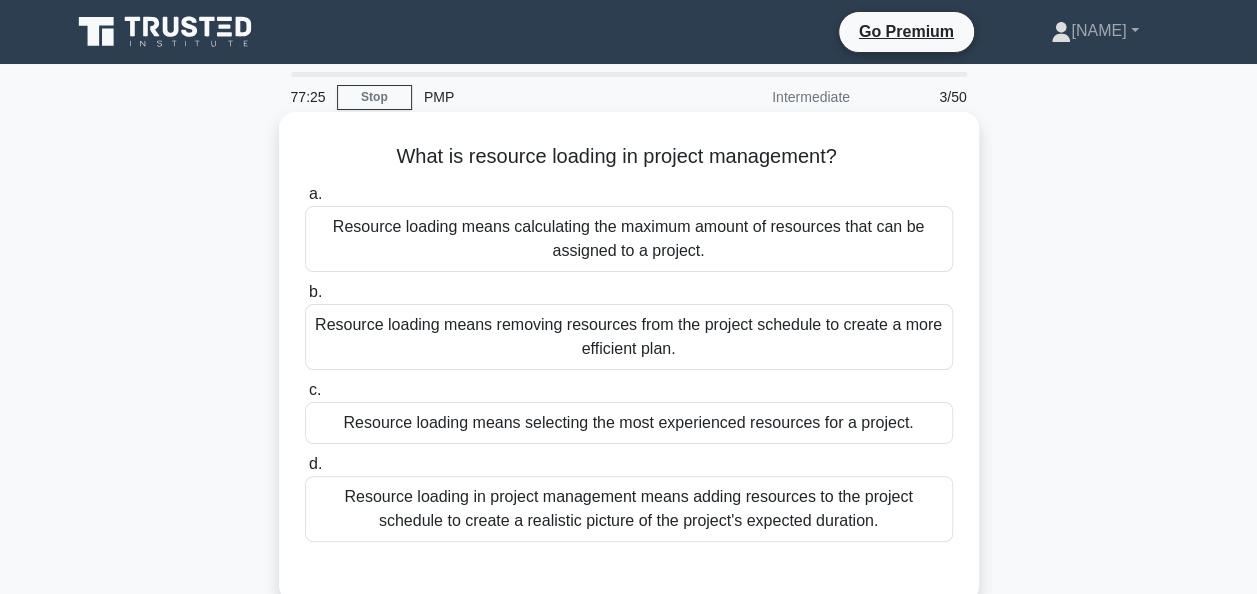 click on "Resource loading in project management means adding resources to the project schedule to create a realistic picture of the project's expected duration." at bounding box center [629, 509] 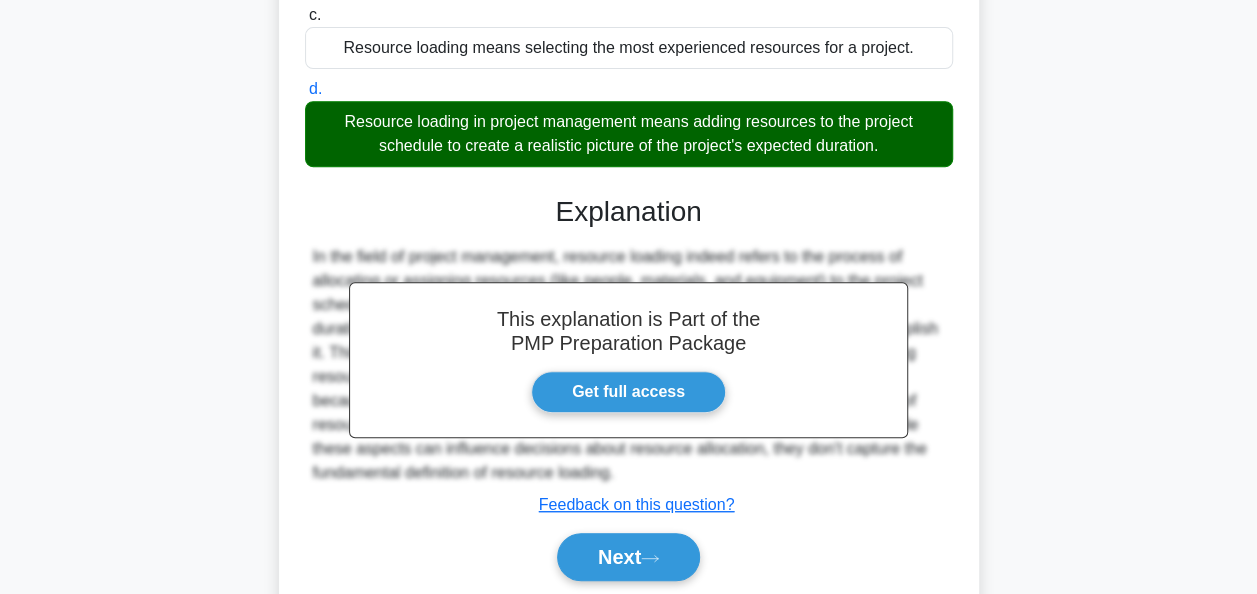 scroll, scrollTop: 486, scrollLeft: 0, axis: vertical 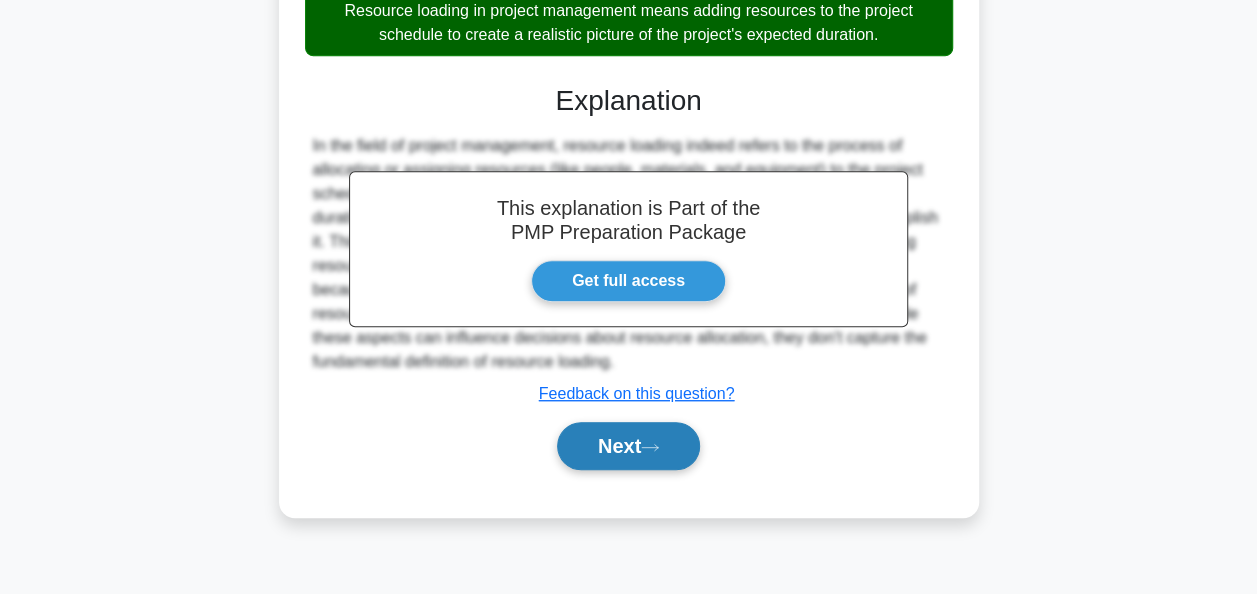click 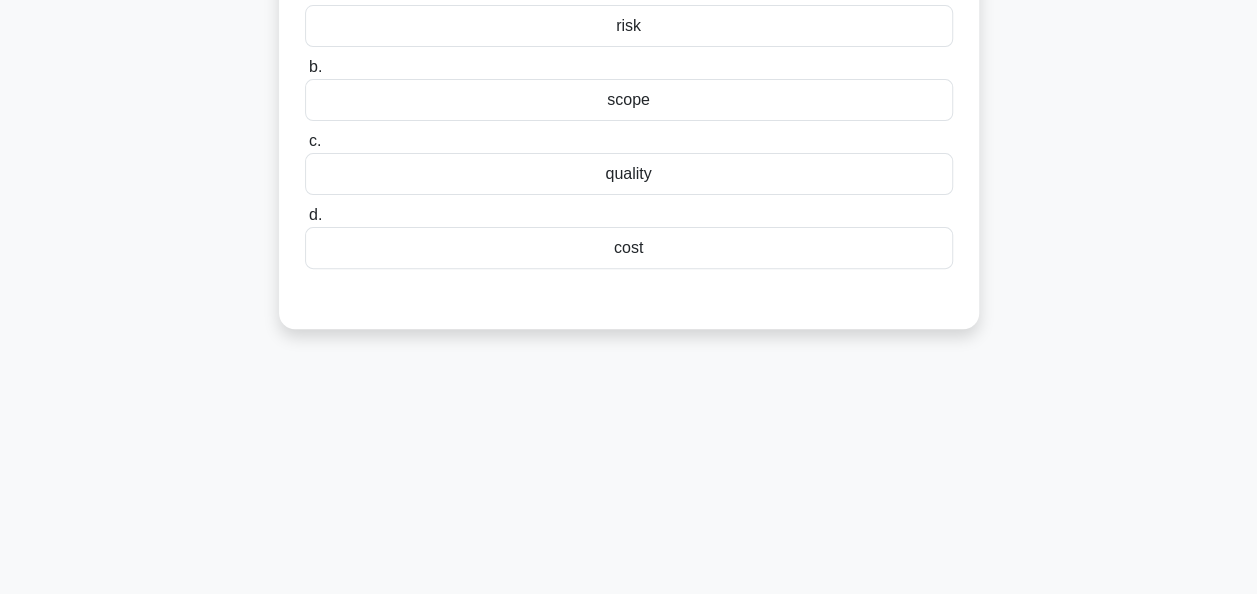 scroll, scrollTop: 0, scrollLeft: 0, axis: both 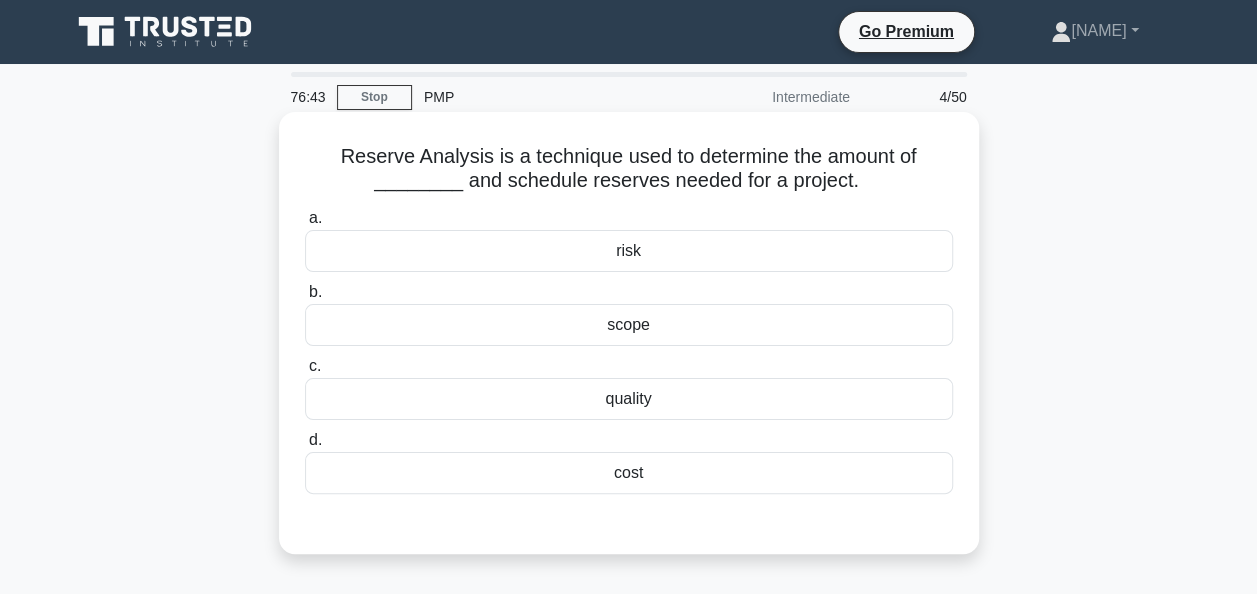 click on "cost" at bounding box center (629, 473) 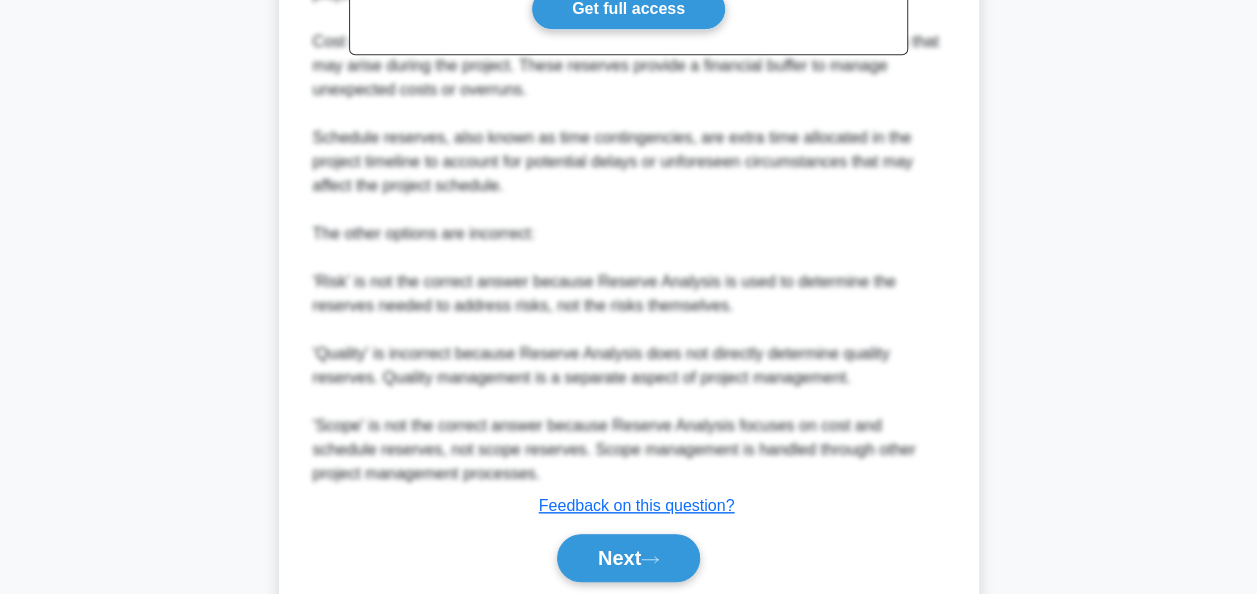 scroll, scrollTop: 780, scrollLeft: 0, axis: vertical 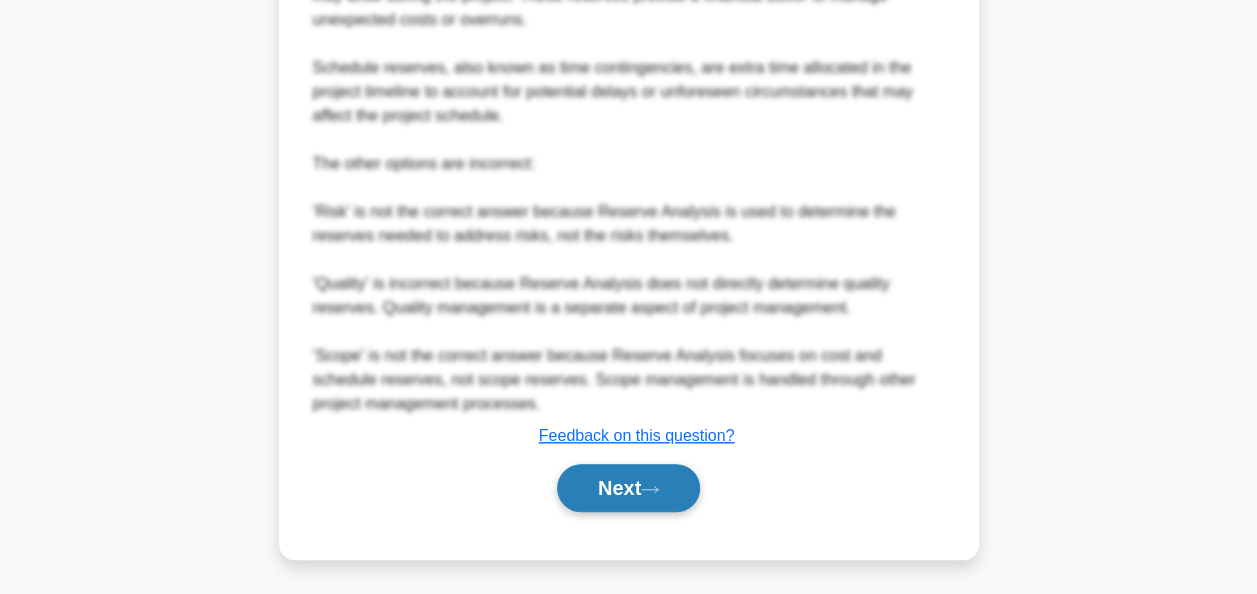 click on "Next" at bounding box center (628, 488) 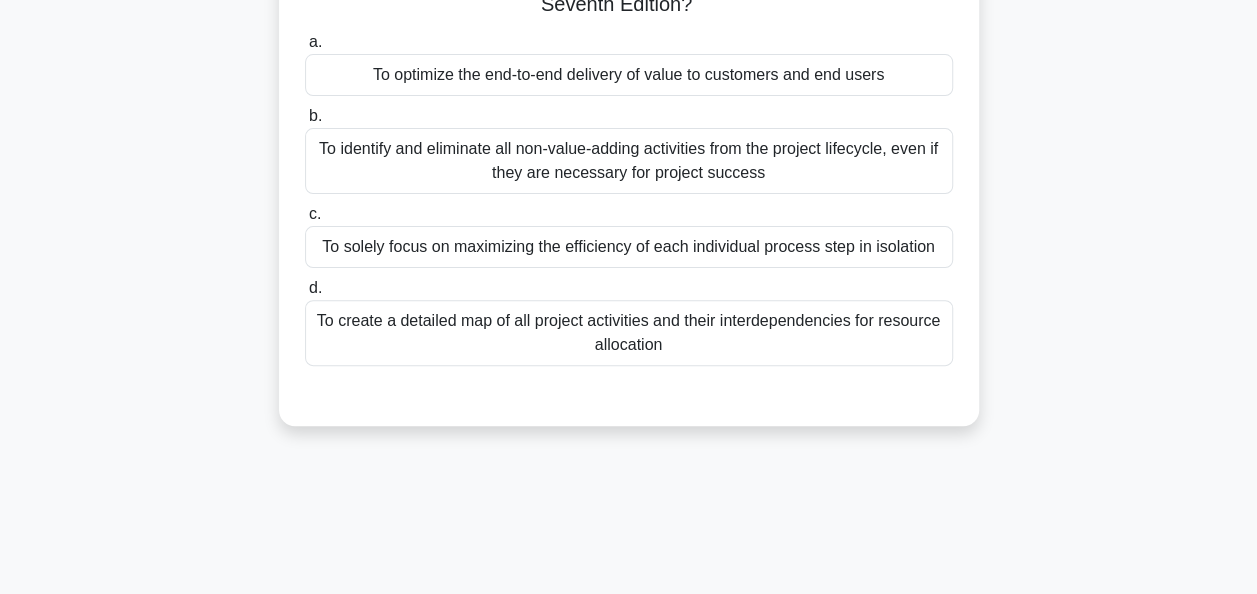 scroll, scrollTop: 0, scrollLeft: 0, axis: both 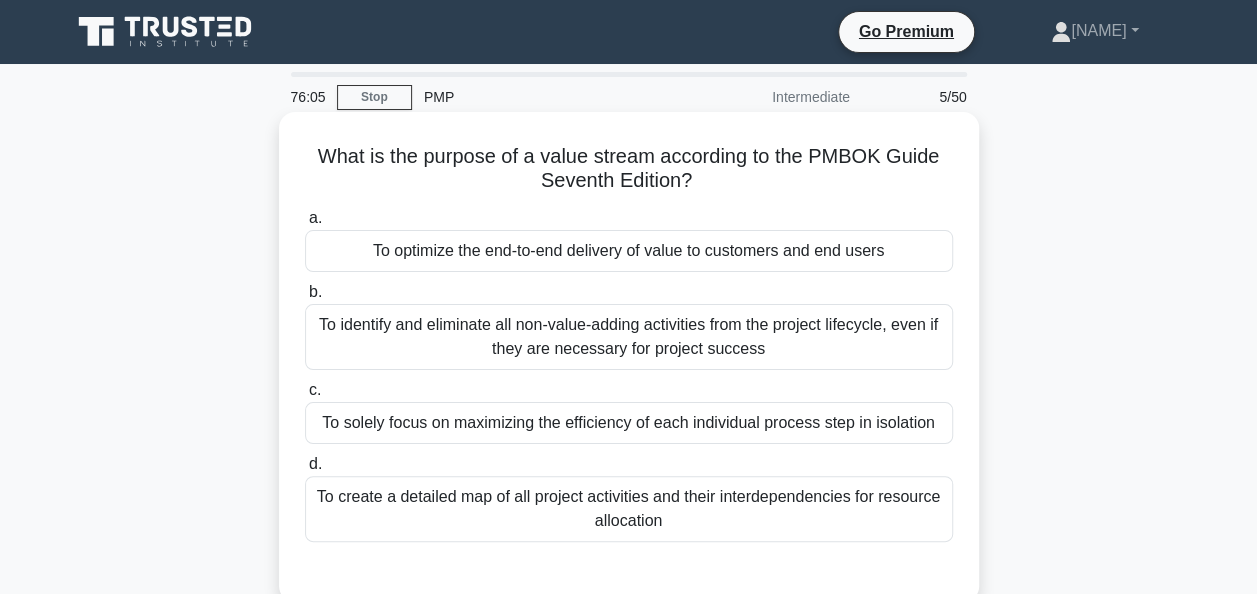 click on "To optimize the end-to-end delivery of value to customers and end users" at bounding box center [629, 251] 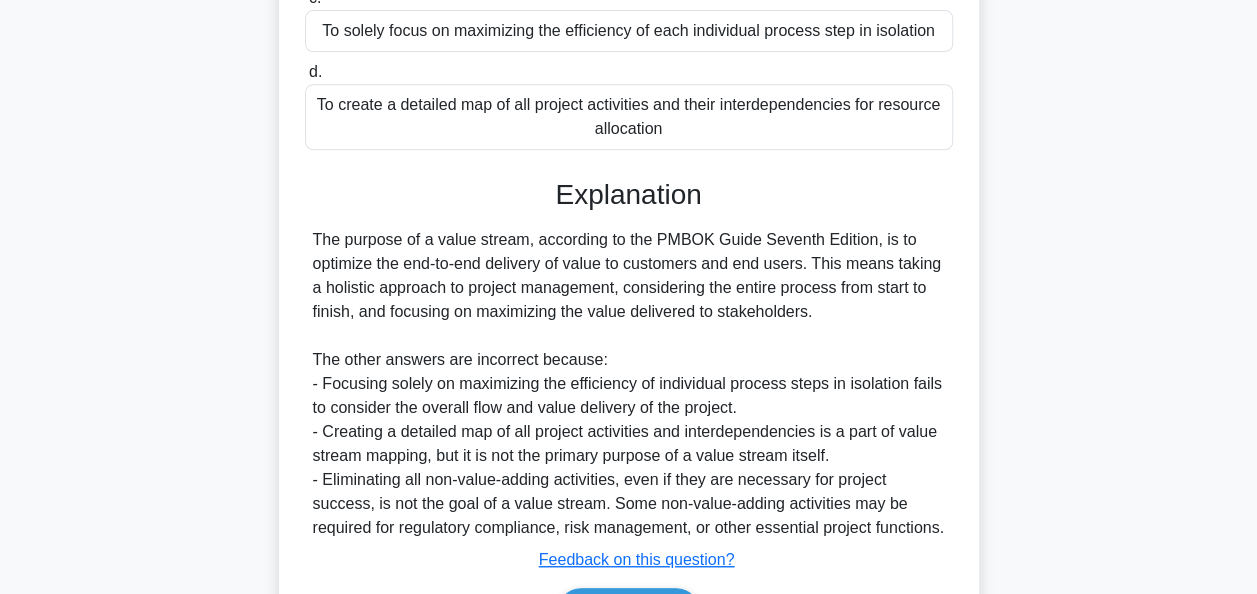 scroll, scrollTop: 540, scrollLeft: 0, axis: vertical 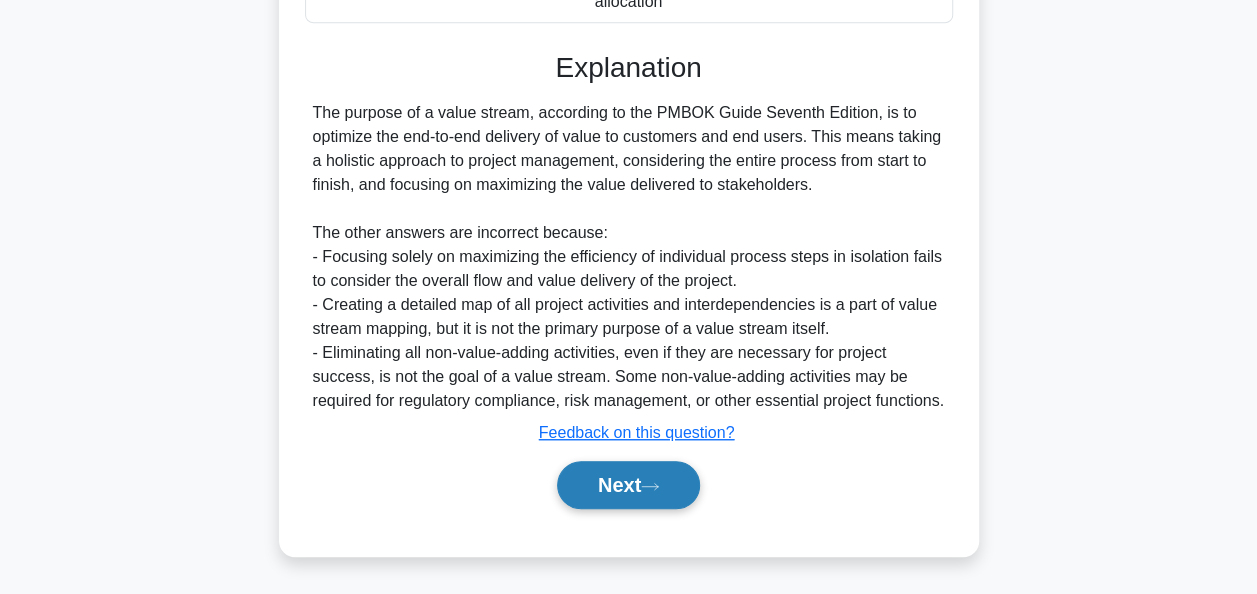 click on "Next" at bounding box center [628, 485] 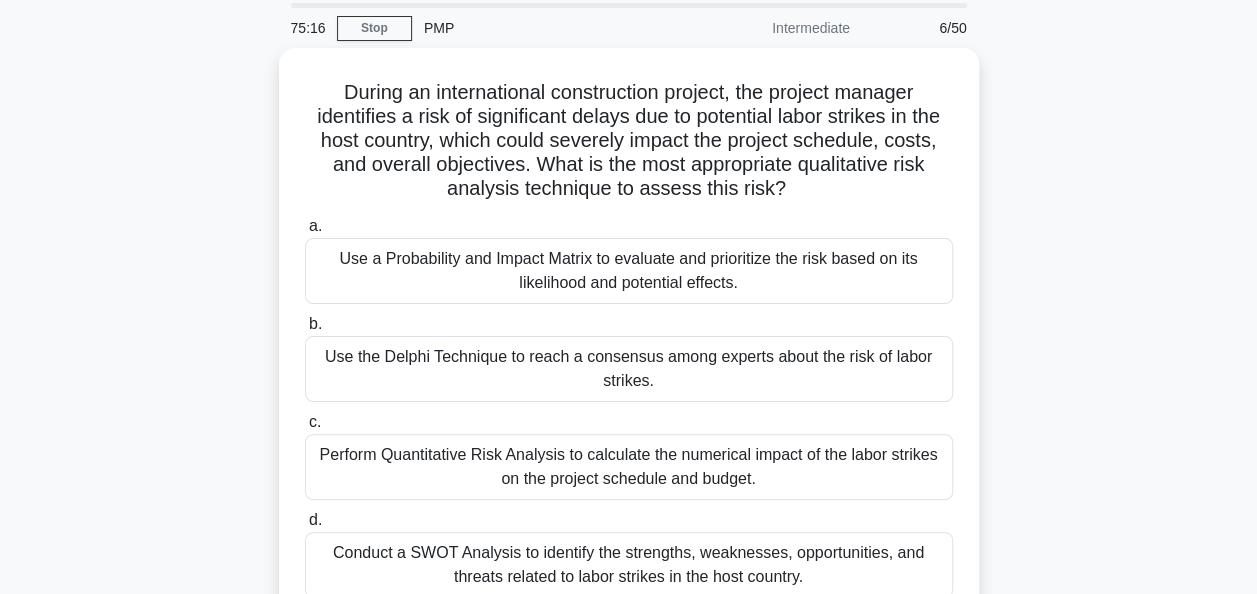 scroll, scrollTop: 100, scrollLeft: 0, axis: vertical 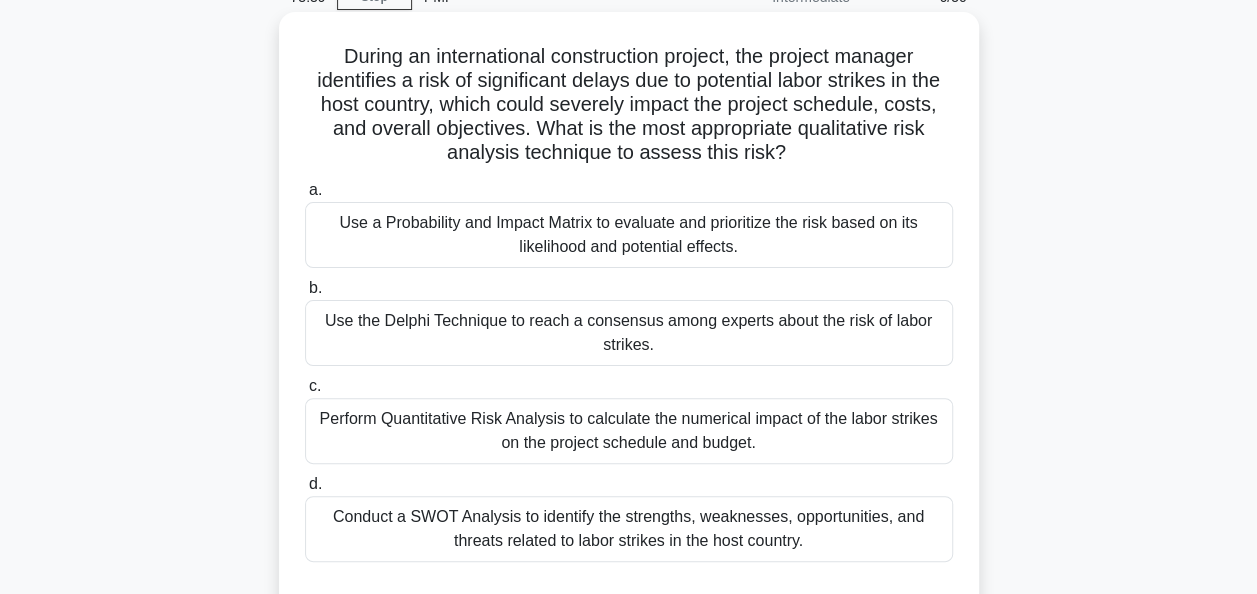 click on "Perform Quantitative Risk Analysis to calculate the numerical impact of the labor strikes on the project schedule and budget." at bounding box center [629, 431] 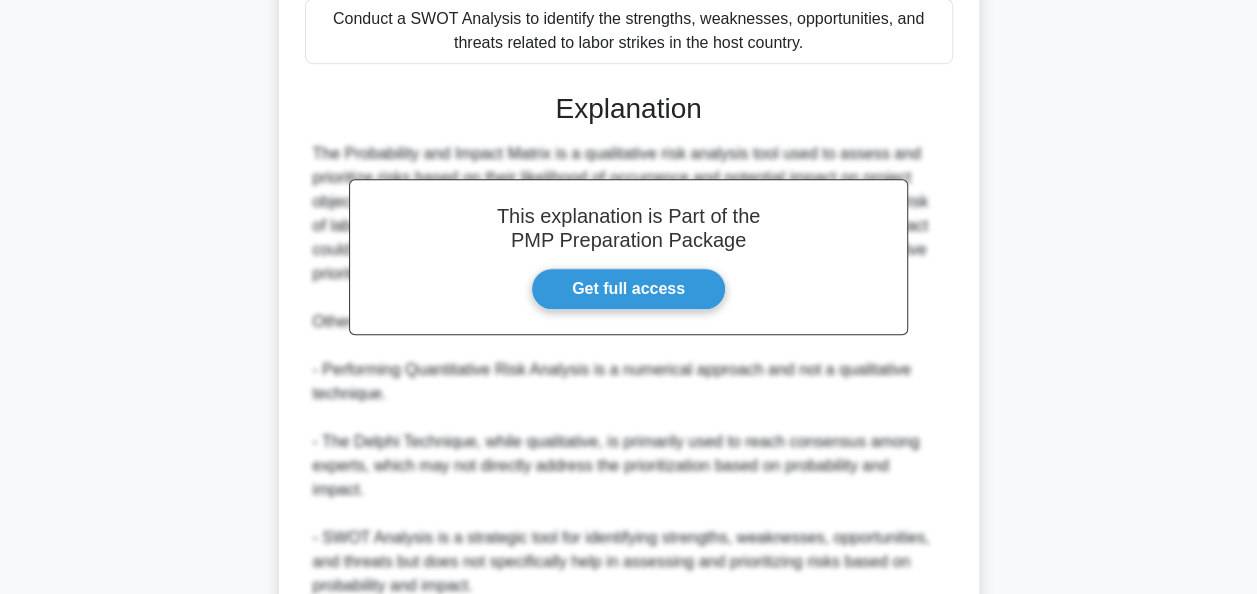 scroll, scrollTop: 783, scrollLeft: 0, axis: vertical 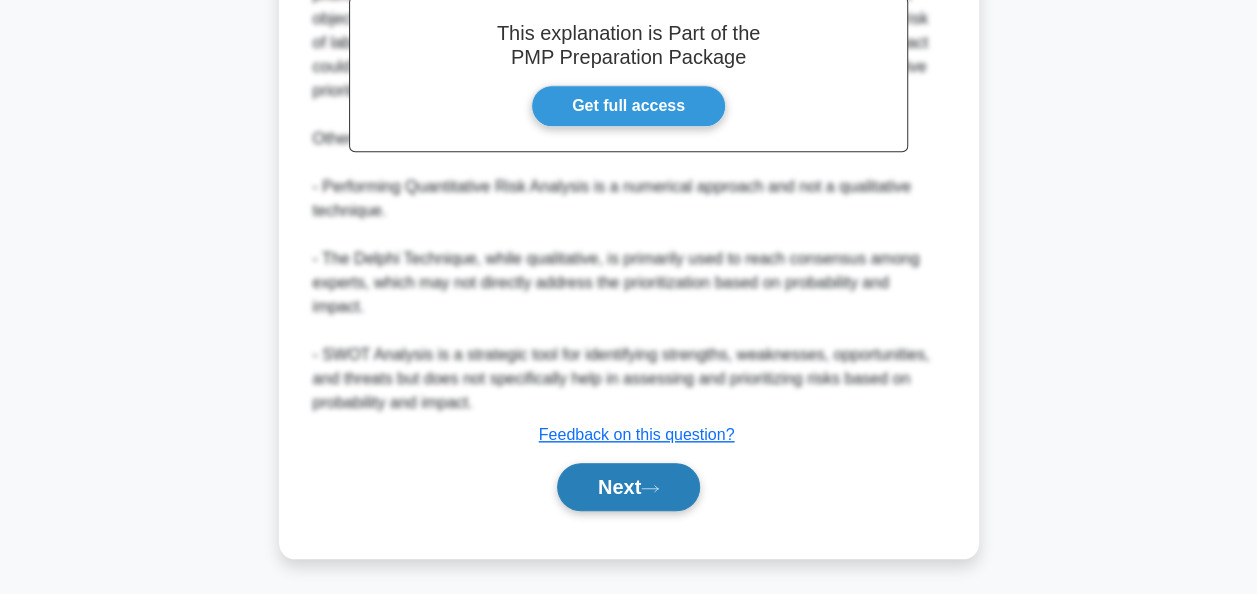 click on "Next" at bounding box center [628, 487] 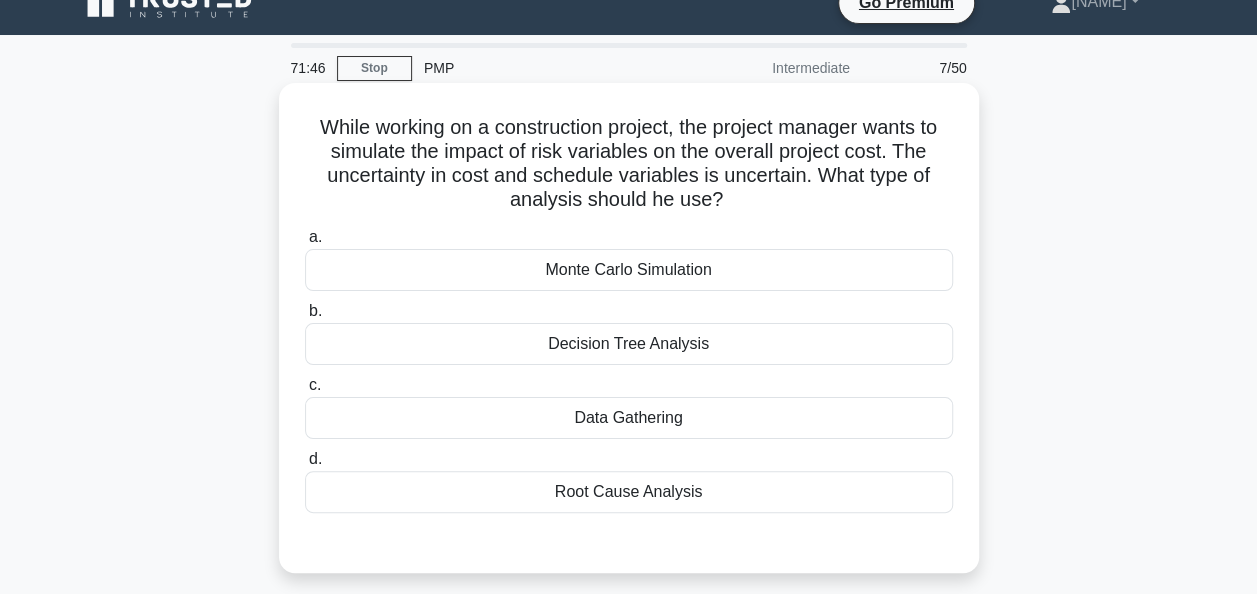 scroll, scrollTop: 0, scrollLeft: 0, axis: both 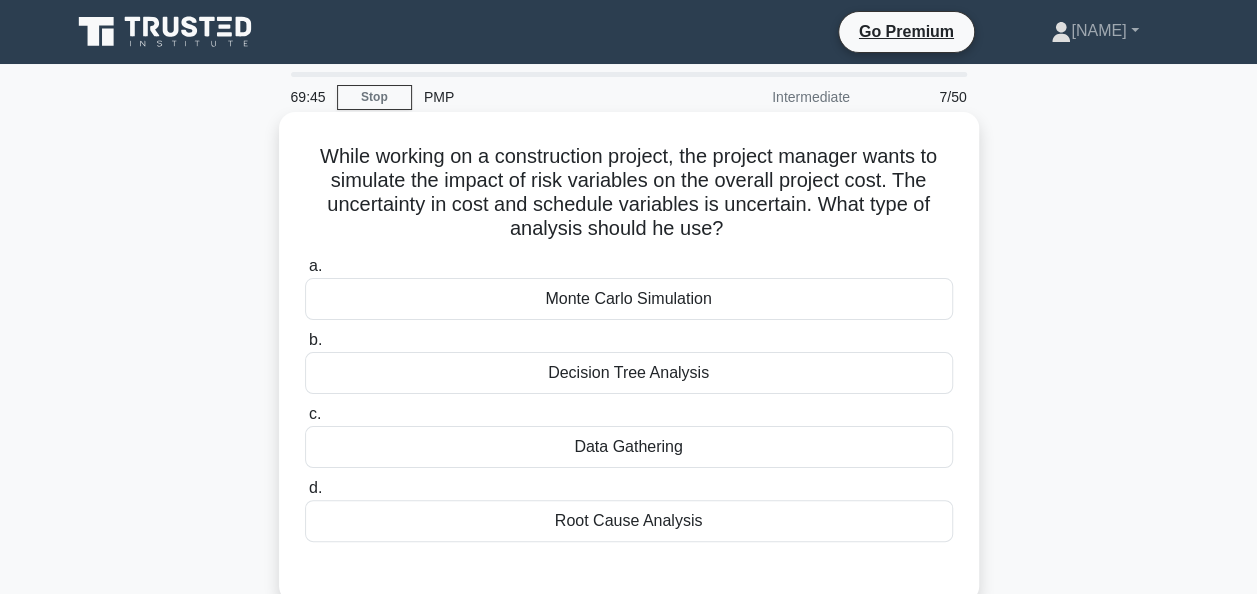 click on "Monte Carlo Simulation" at bounding box center [629, 299] 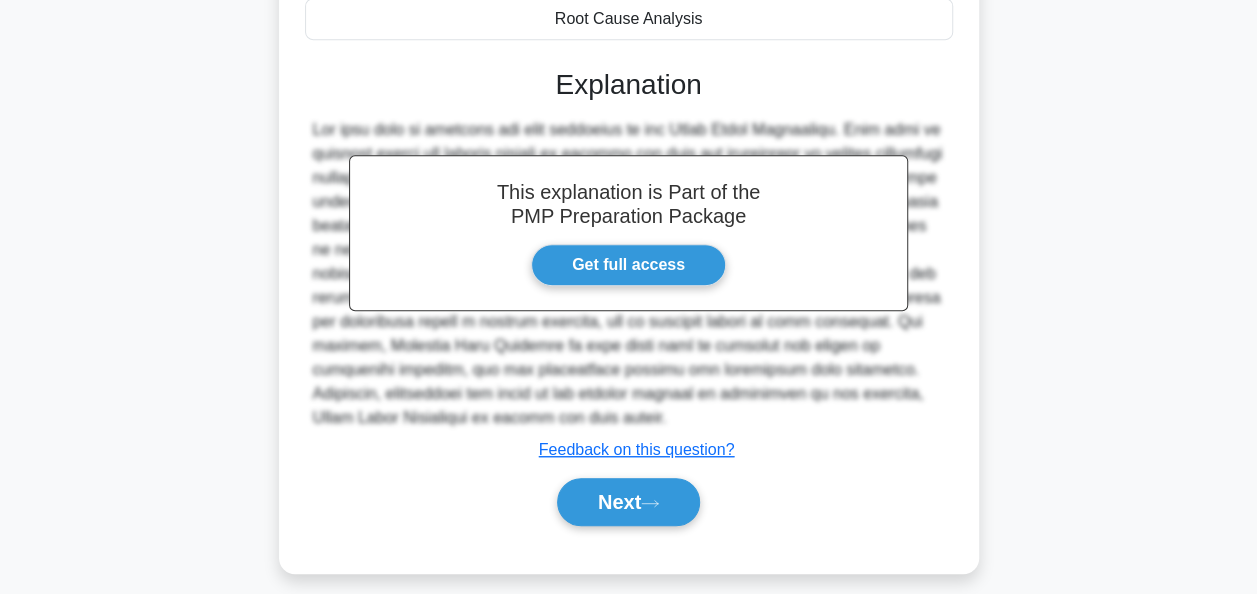 scroll, scrollTop: 516, scrollLeft: 0, axis: vertical 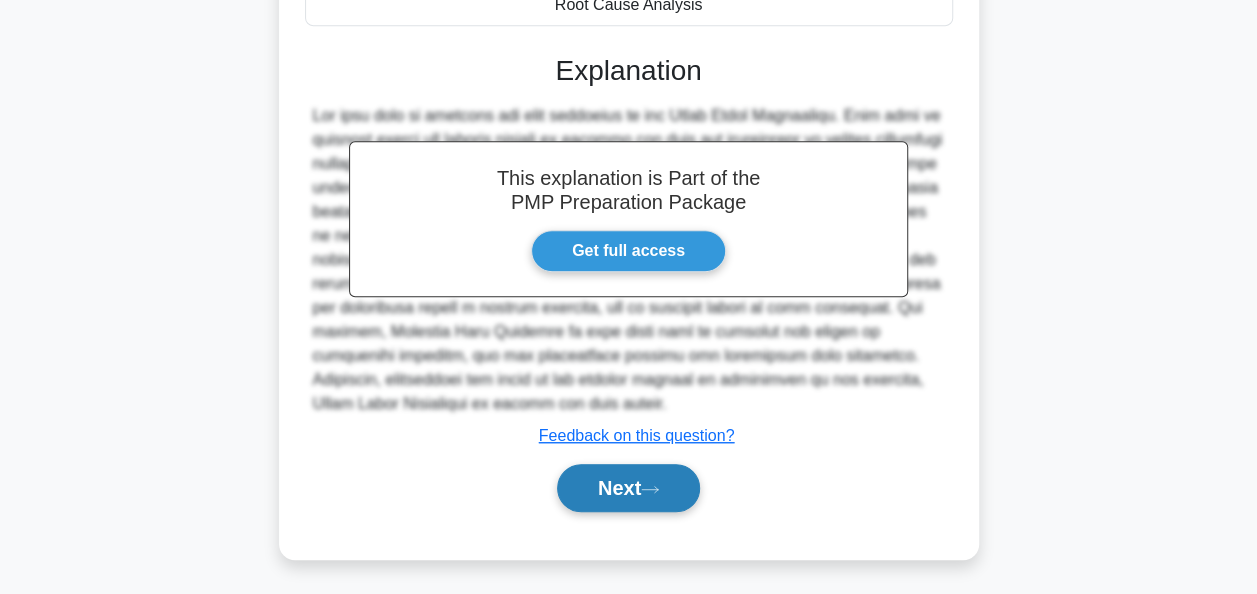 click on "Next" at bounding box center (628, 488) 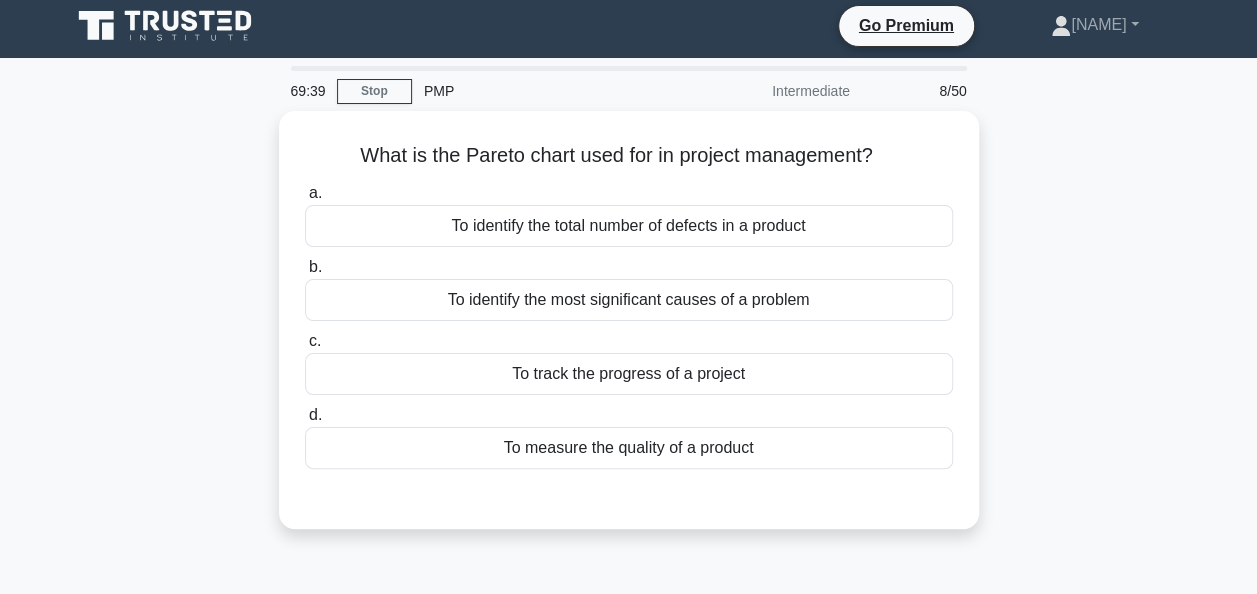 scroll, scrollTop: 0, scrollLeft: 0, axis: both 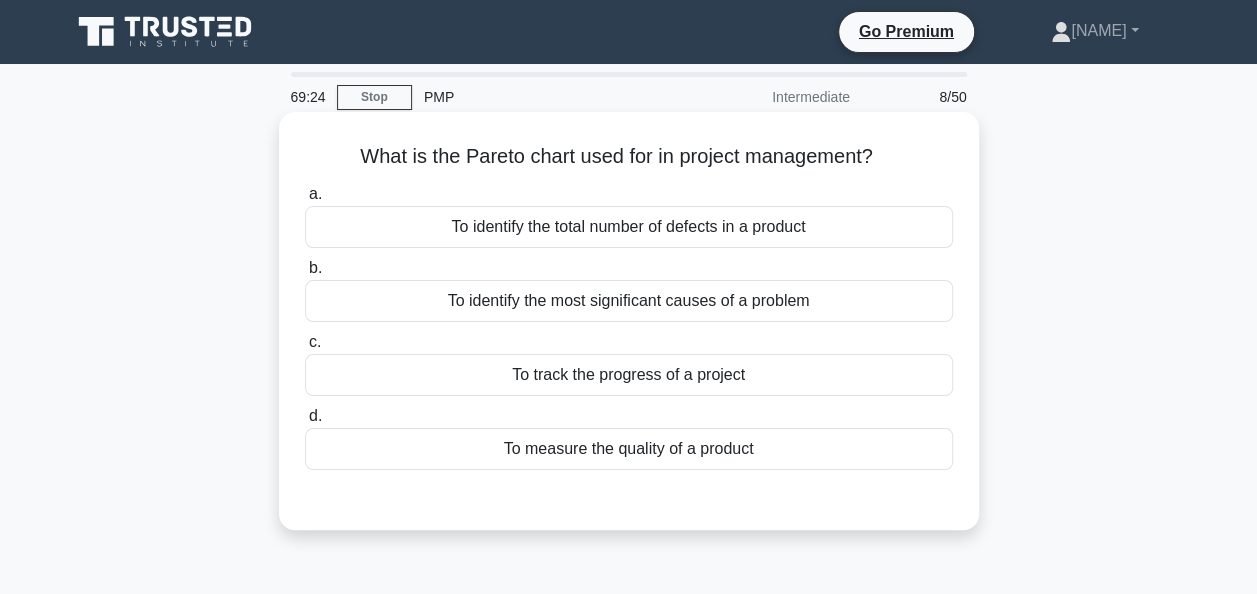 click on "To identify the total number of defects in a product" at bounding box center (629, 227) 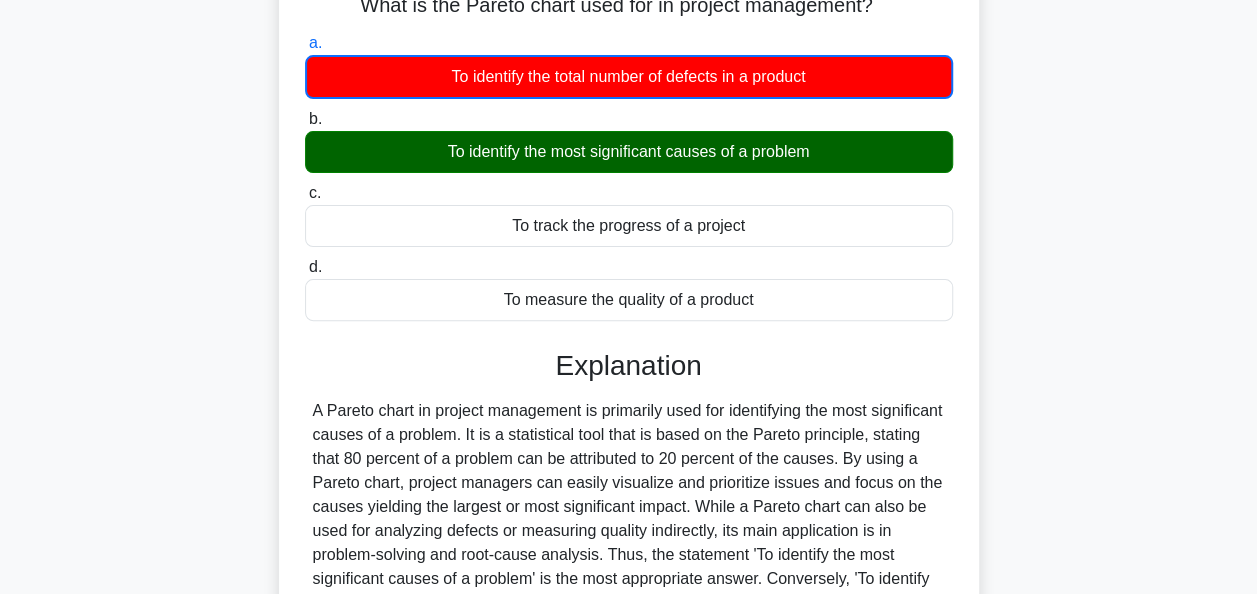 scroll, scrollTop: 300, scrollLeft: 0, axis: vertical 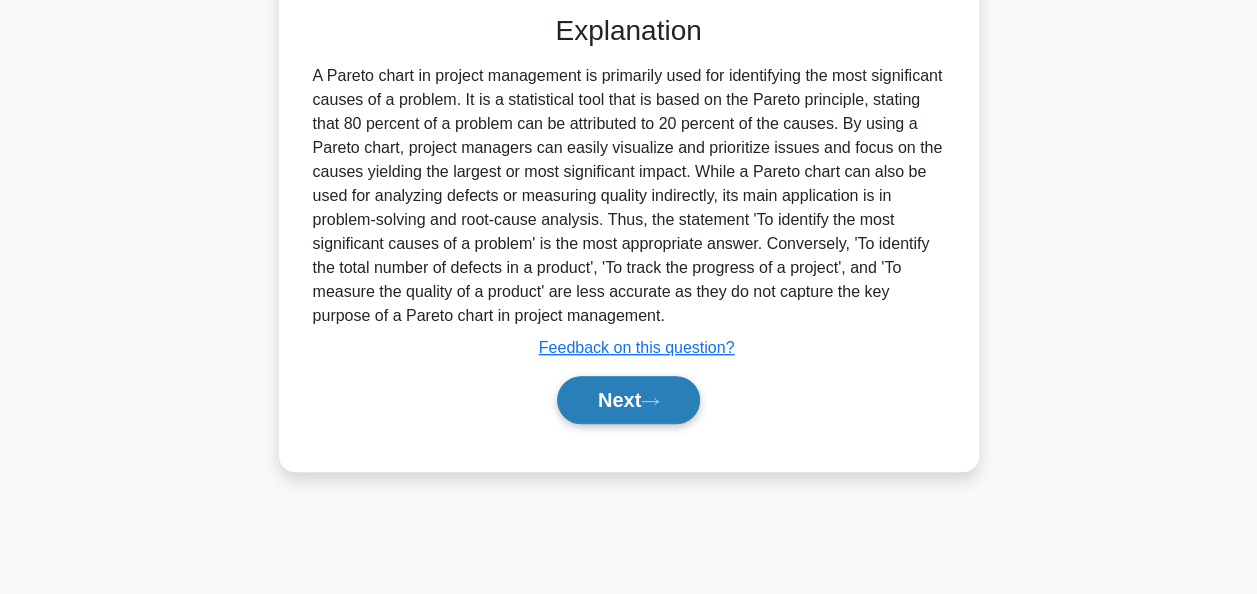 click on "Next" at bounding box center [628, 400] 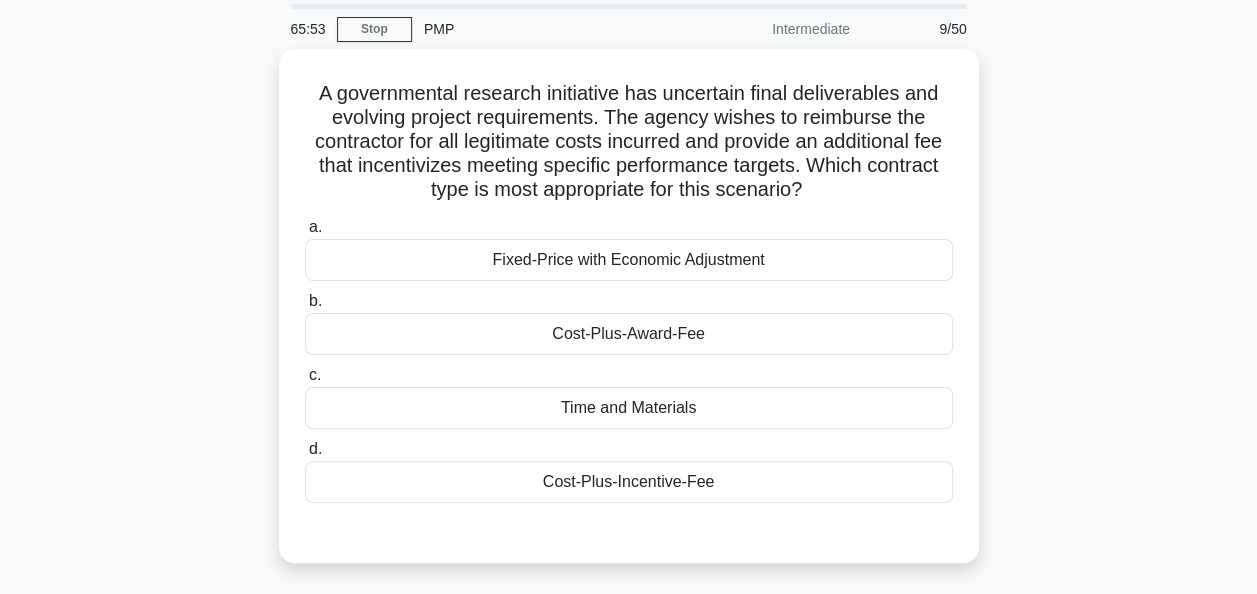 scroll, scrollTop: 100, scrollLeft: 0, axis: vertical 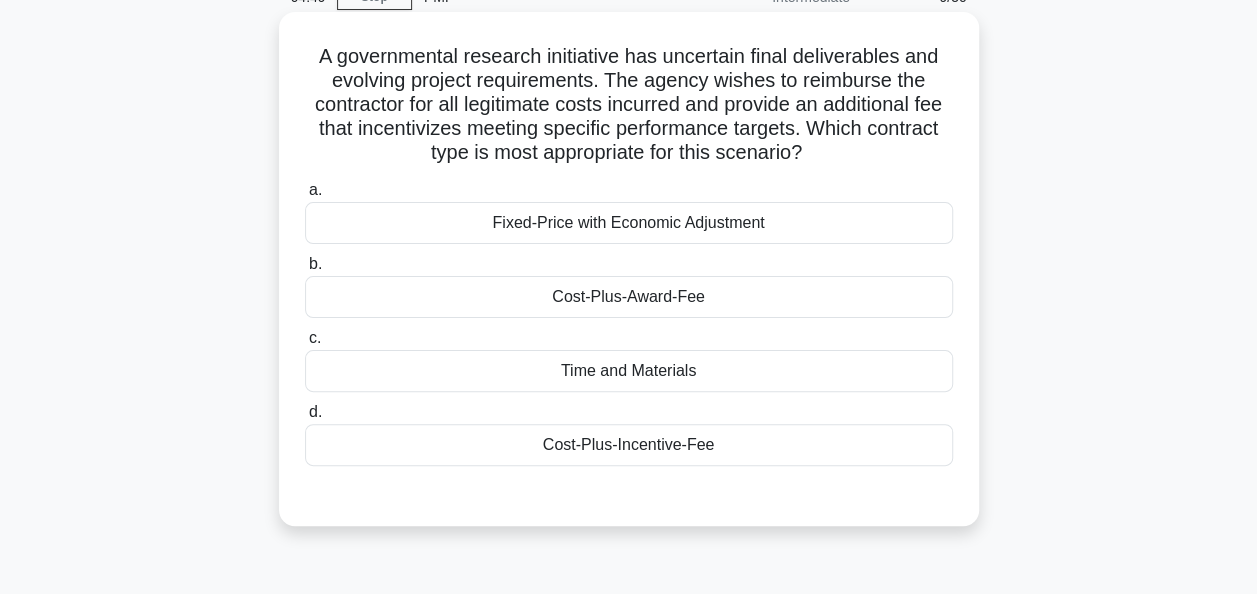 click on "Fixed-Price with Economic Adjustment" at bounding box center [629, 223] 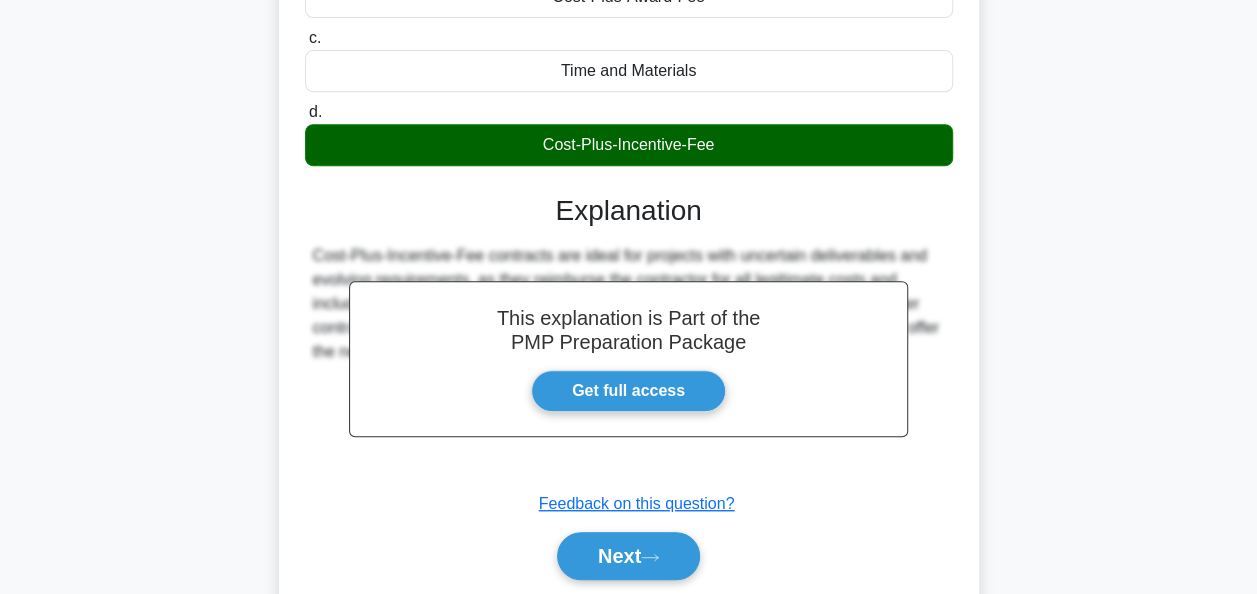 scroll, scrollTop: 486, scrollLeft: 0, axis: vertical 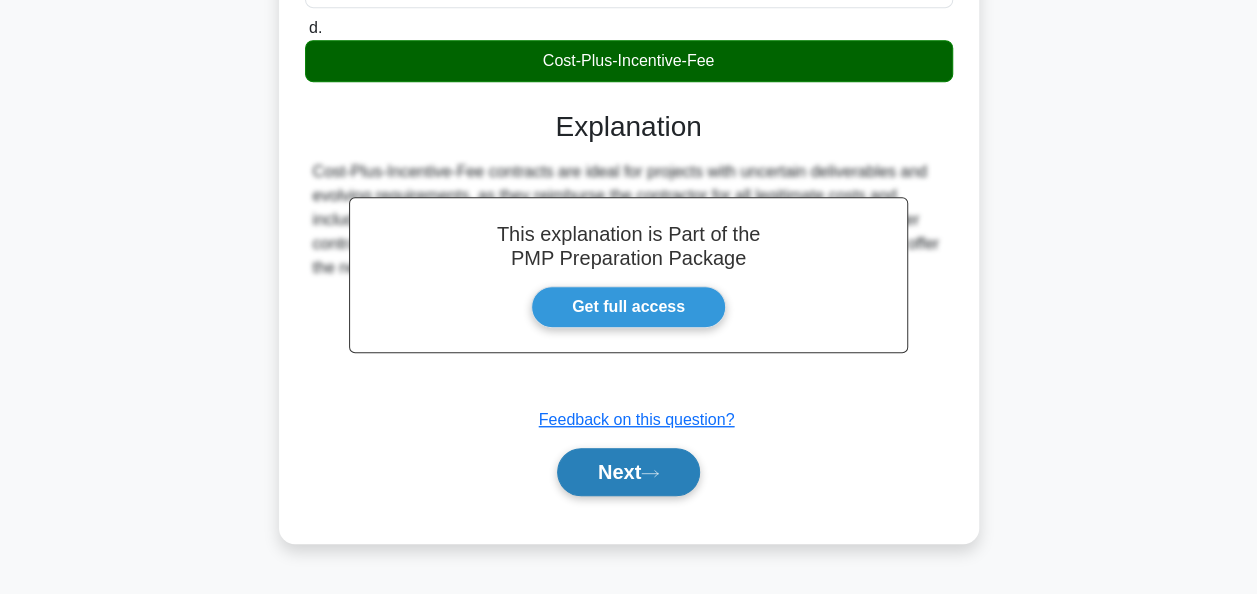 click on "Next" at bounding box center (628, 472) 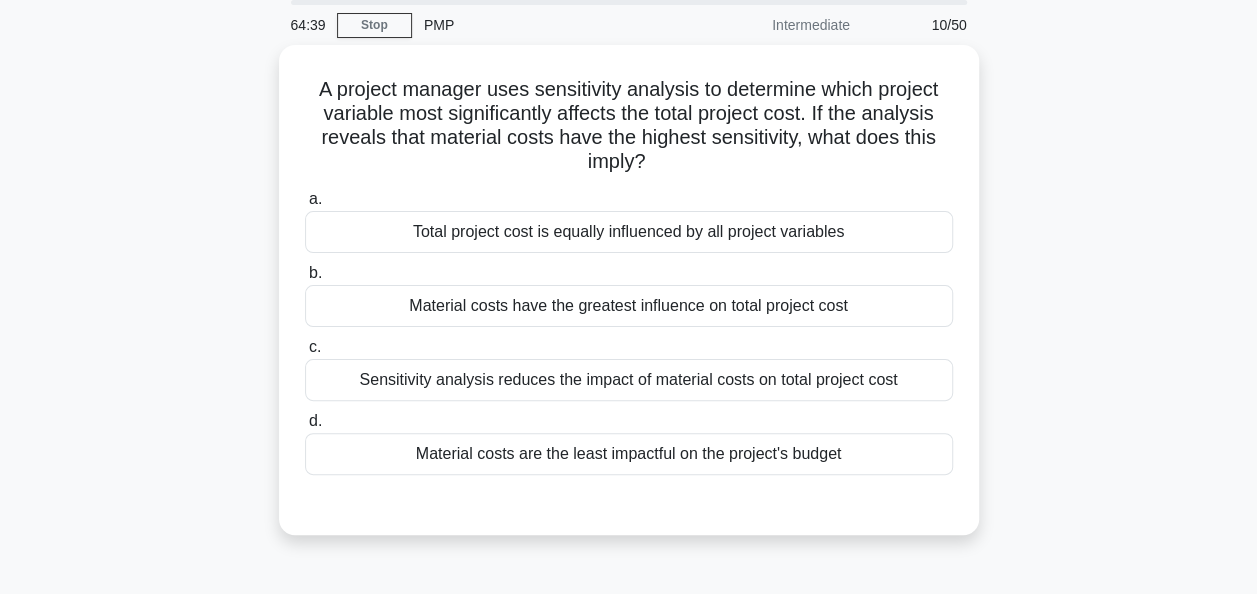 scroll, scrollTop: 70, scrollLeft: 0, axis: vertical 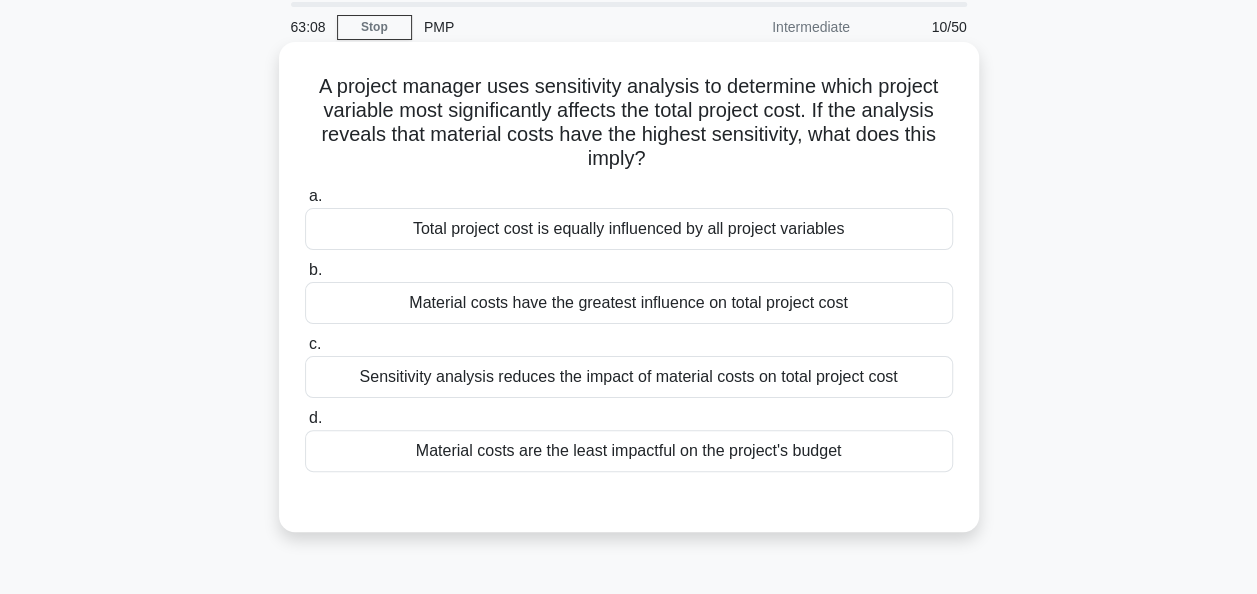 click on "Material costs have the greatest influence on total project cost" at bounding box center [629, 303] 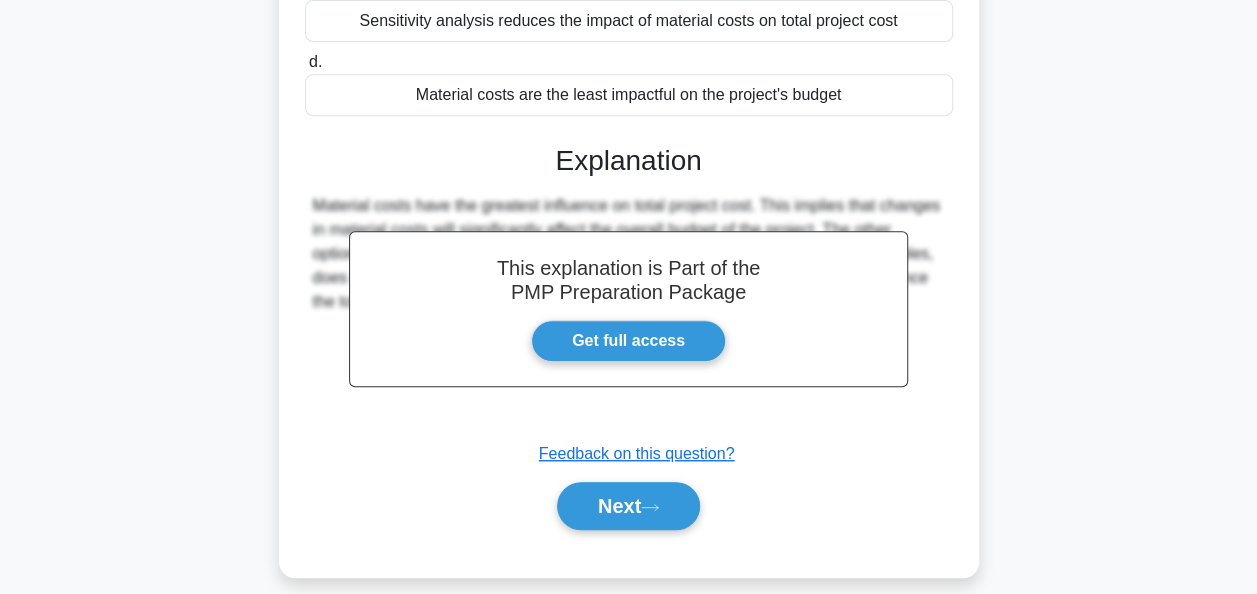 scroll, scrollTop: 428, scrollLeft: 0, axis: vertical 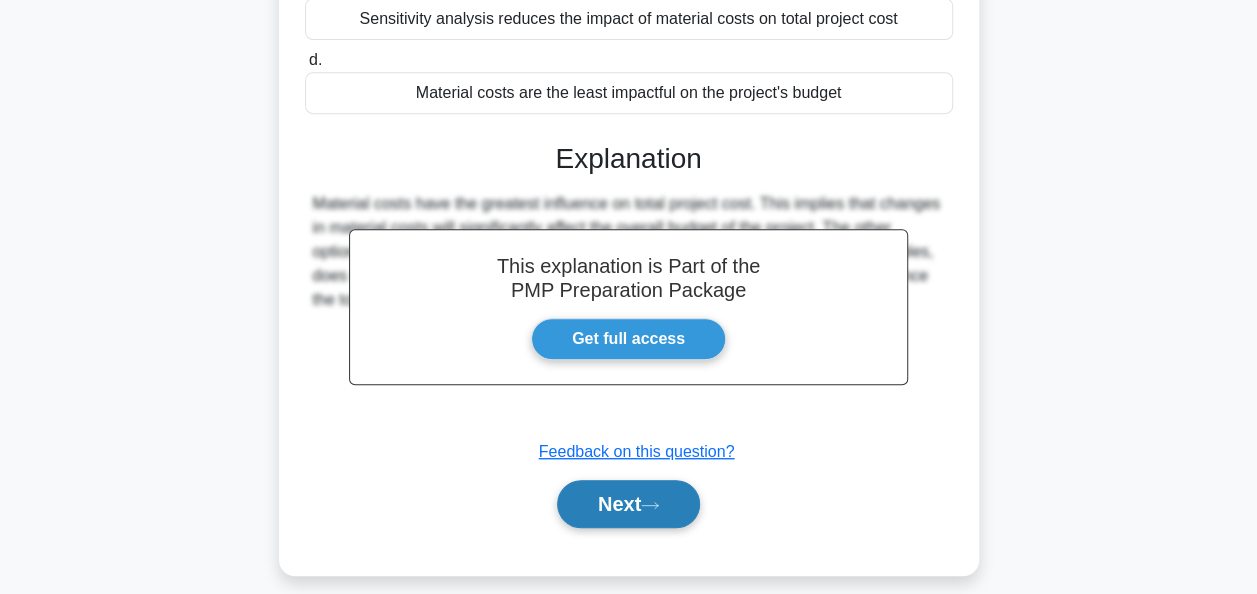 drag, startPoint x: 672, startPoint y: 320, endPoint x: 617, endPoint y: 506, distance: 193.96133 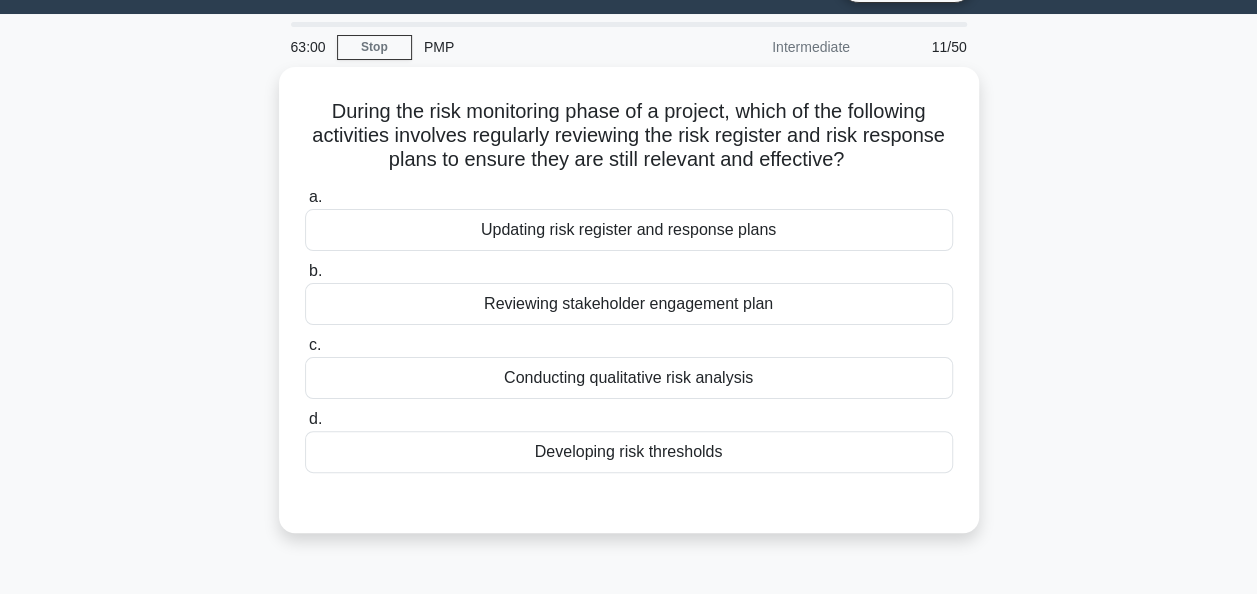 scroll, scrollTop: 52, scrollLeft: 0, axis: vertical 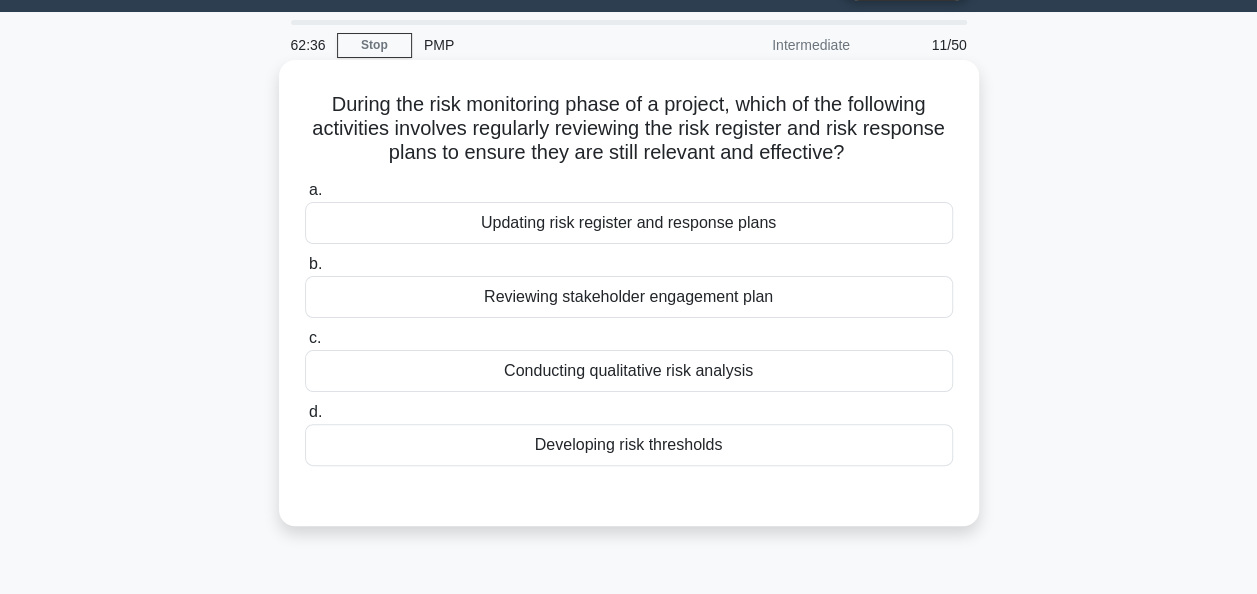 click on "Updating risk register and response plans" at bounding box center (629, 223) 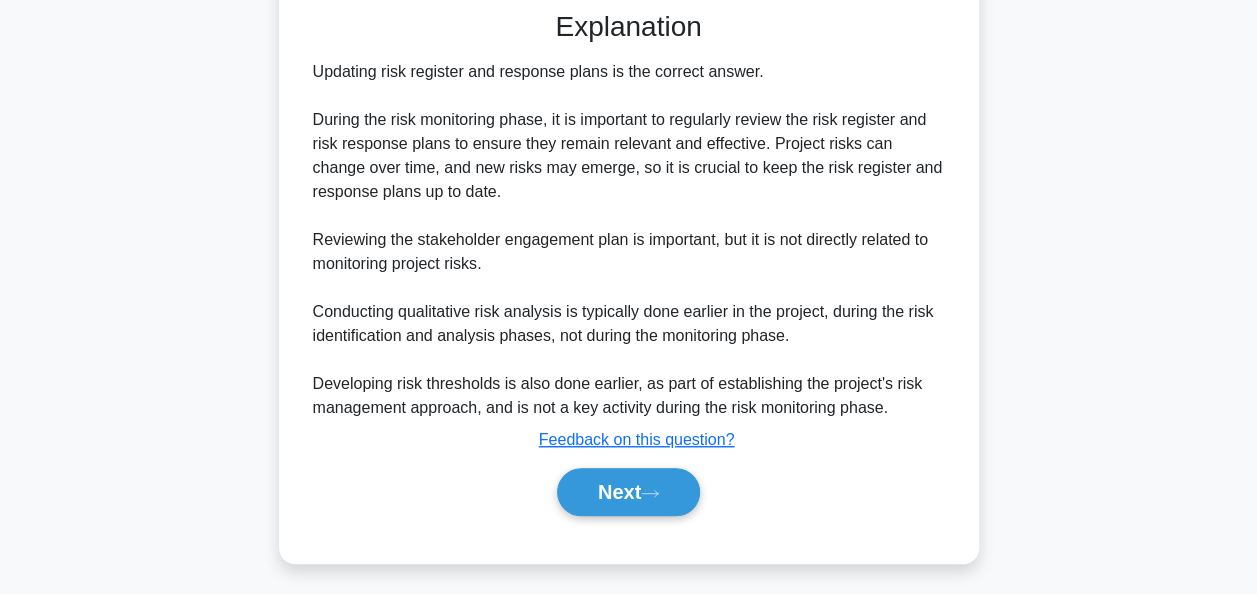 scroll, scrollTop: 540, scrollLeft: 0, axis: vertical 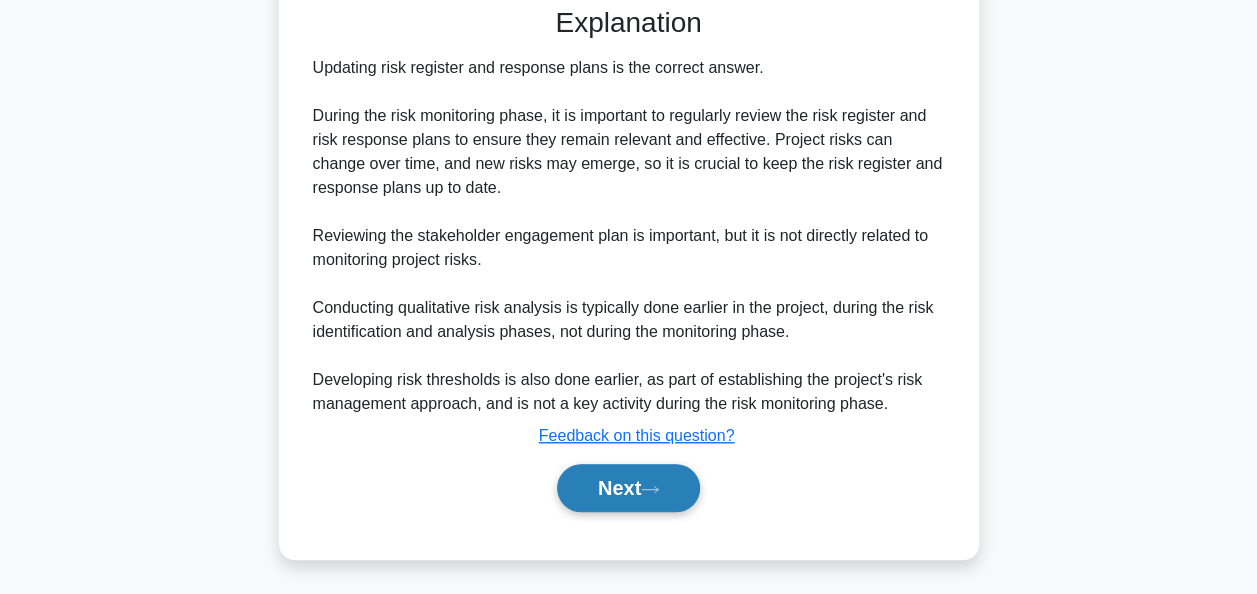 click on "Next" at bounding box center [628, 488] 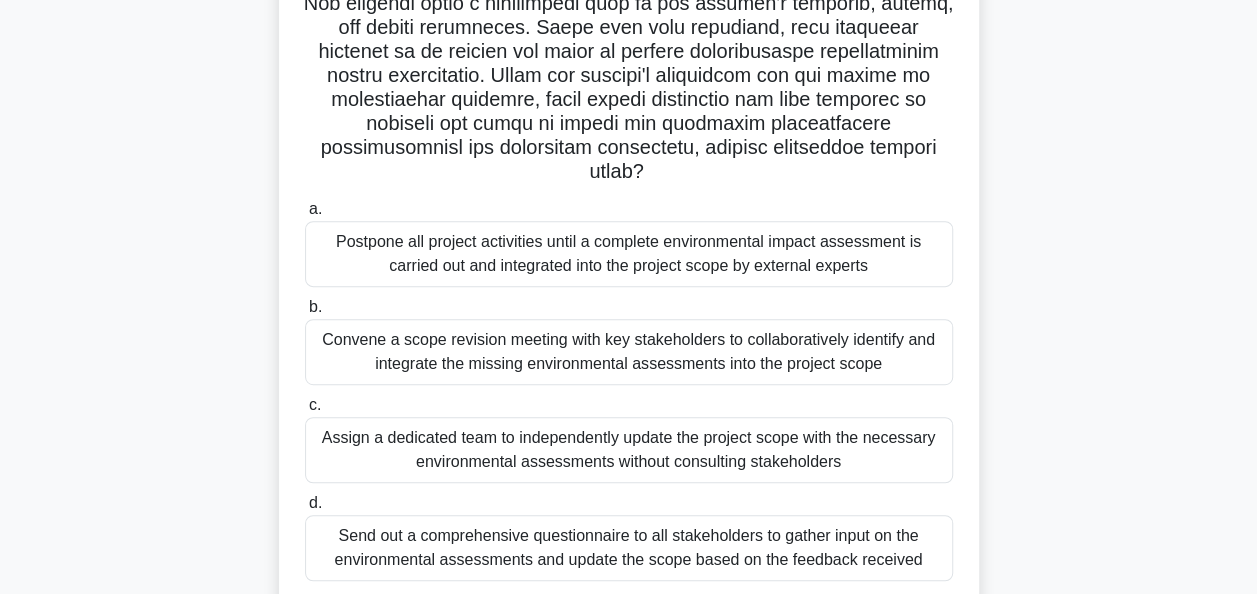 scroll, scrollTop: 360, scrollLeft: 0, axis: vertical 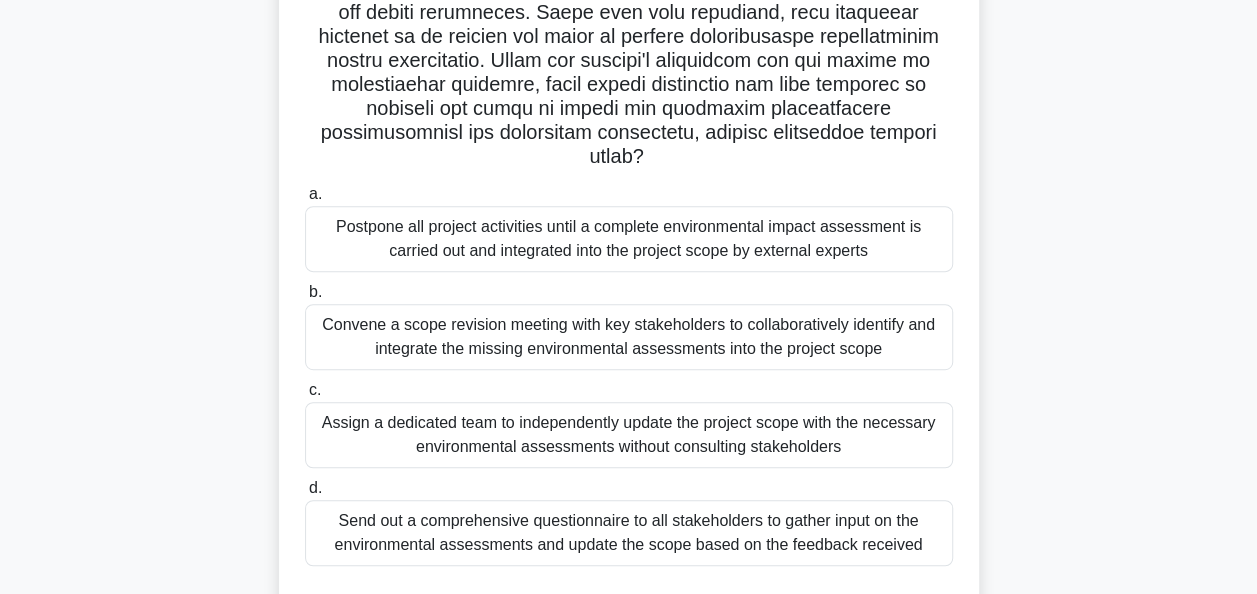 click on "Convene a scope revision meeting with key stakeholders to collaboratively identify and integrate the missing environmental assessments into the project scope" at bounding box center (629, 337) 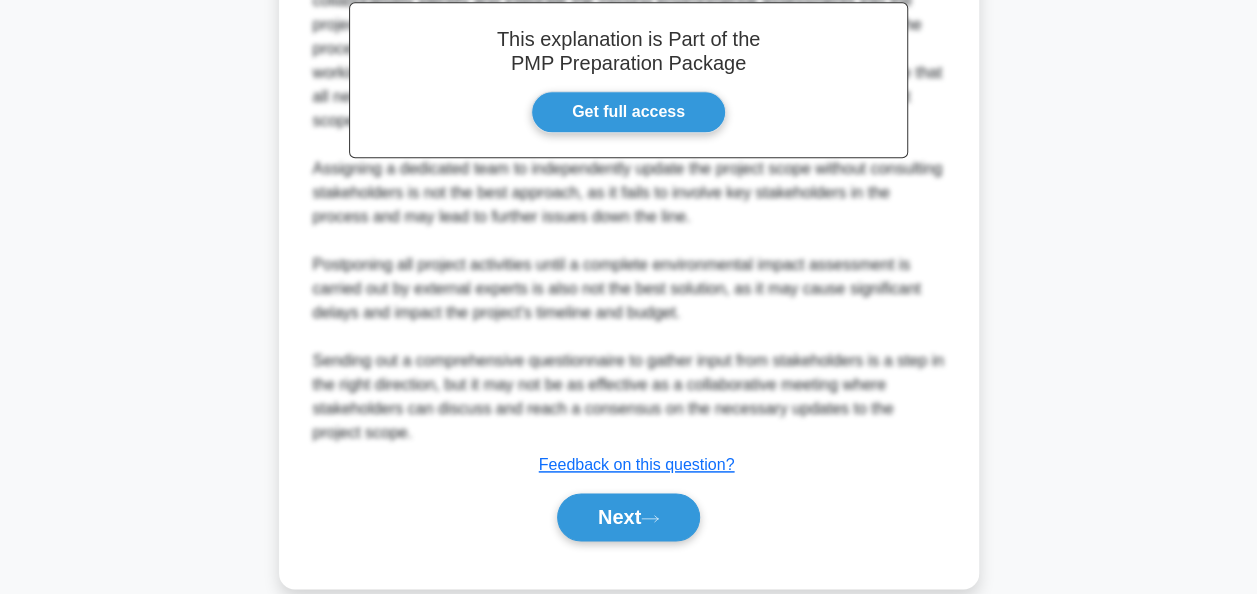 scroll, scrollTop: 1060, scrollLeft: 0, axis: vertical 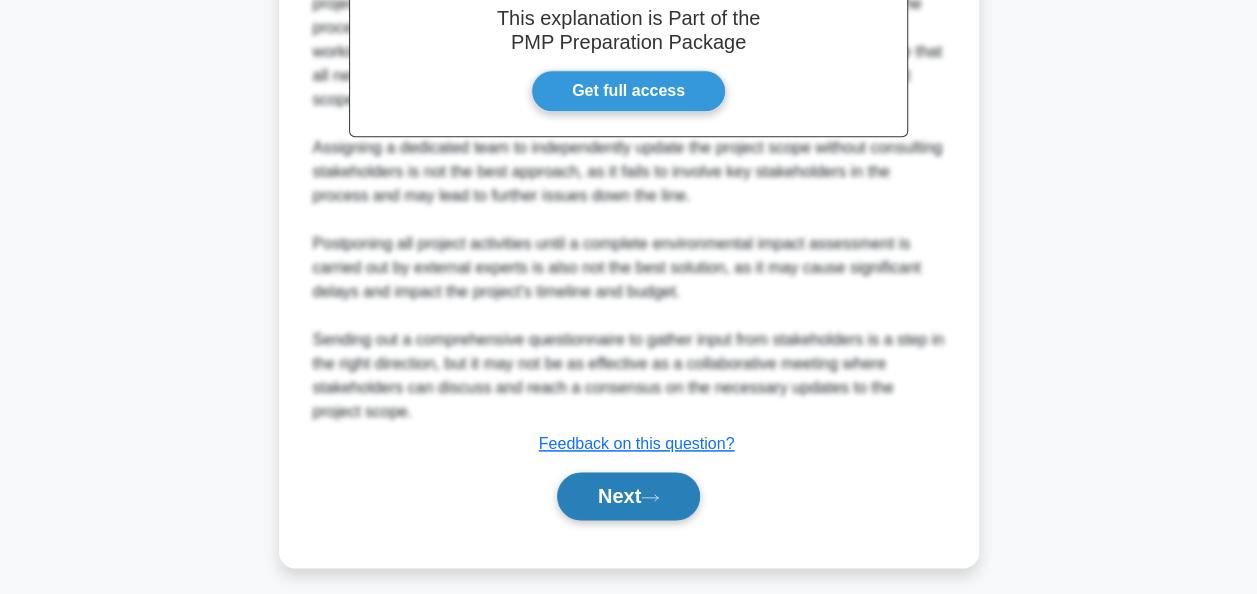 click on "Next" at bounding box center (628, 496) 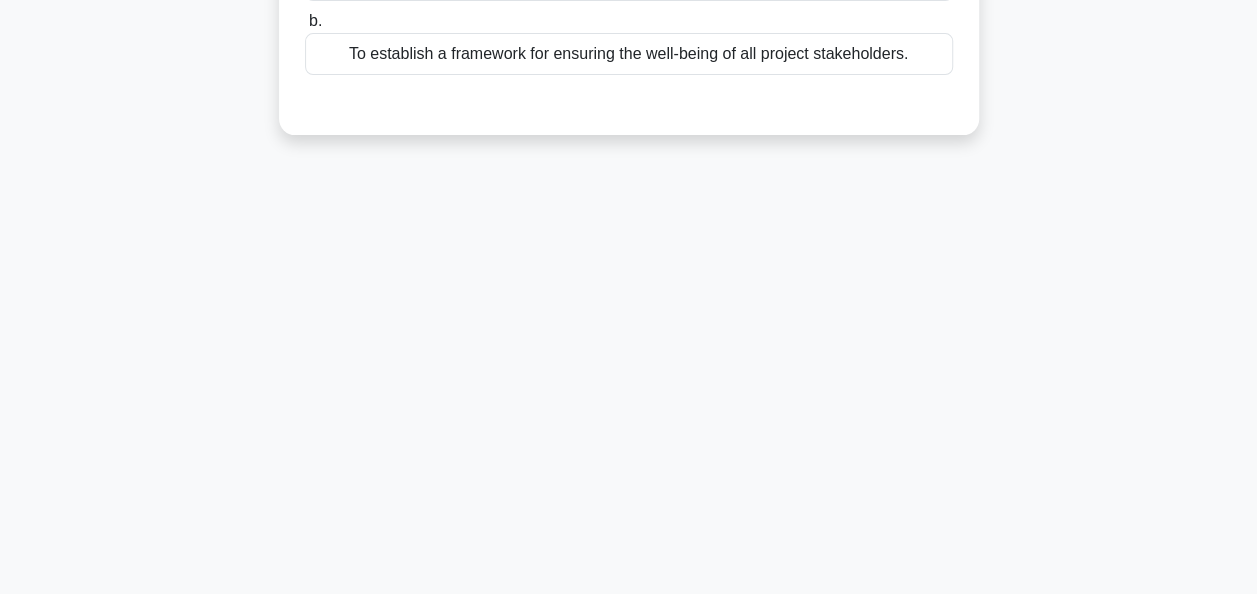 scroll, scrollTop: 0, scrollLeft: 0, axis: both 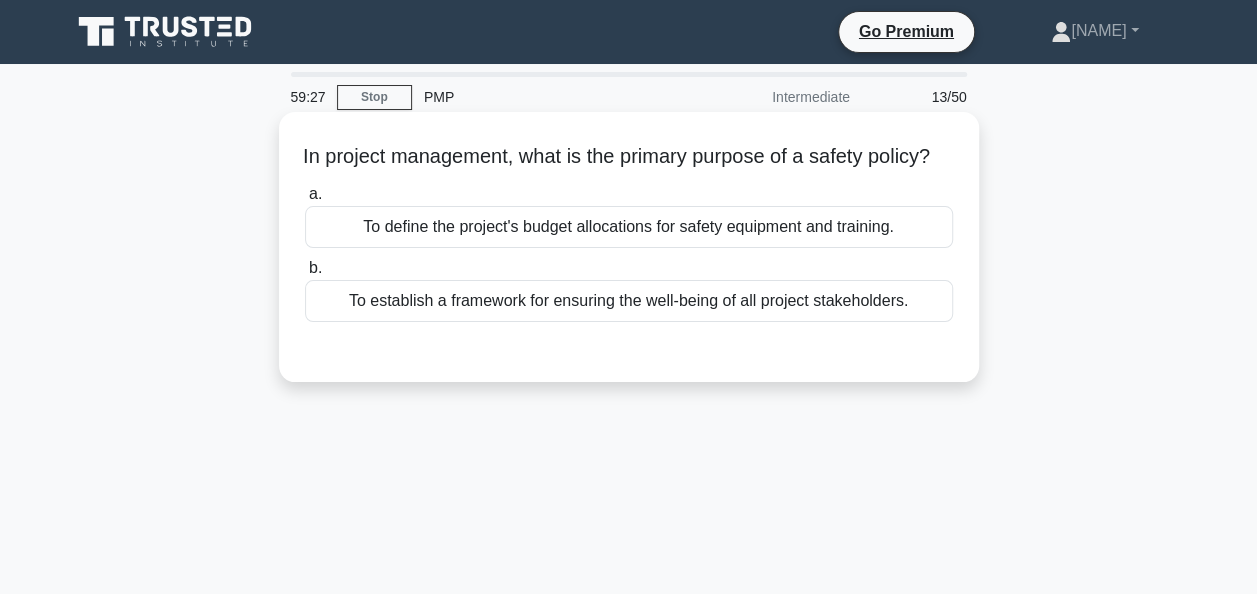 click on "To establish a framework for ensuring the well-being of all project stakeholders." at bounding box center [629, 301] 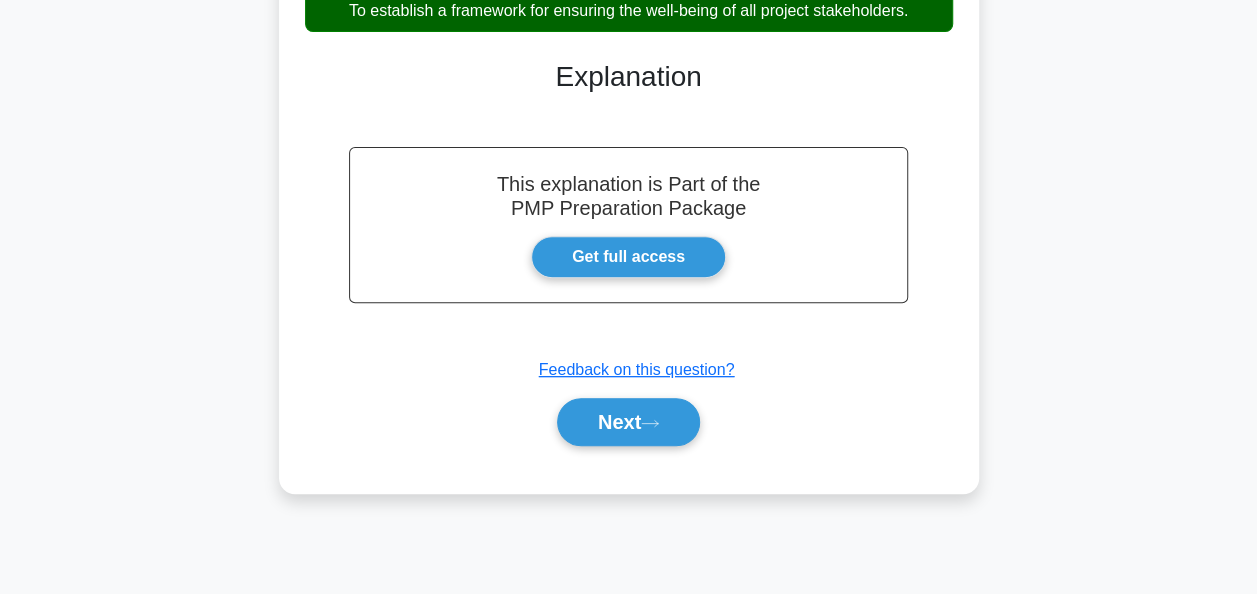 scroll, scrollTop: 286, scrollLeft: 0, axis: vertical 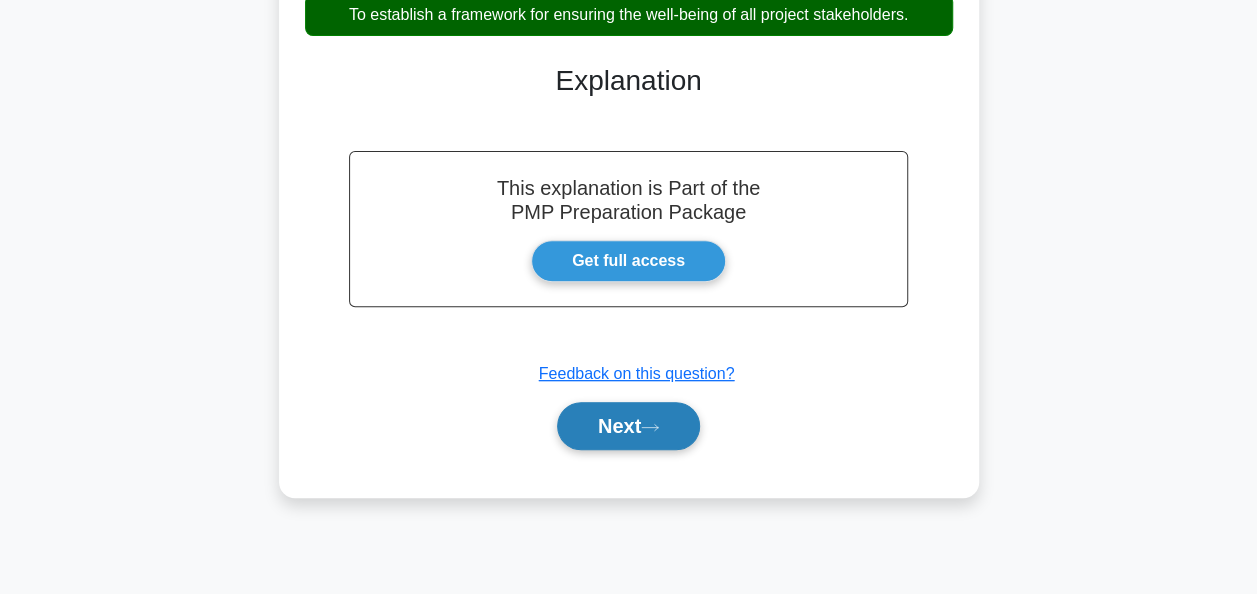 click on "Next" at bounding box center (628, 426) 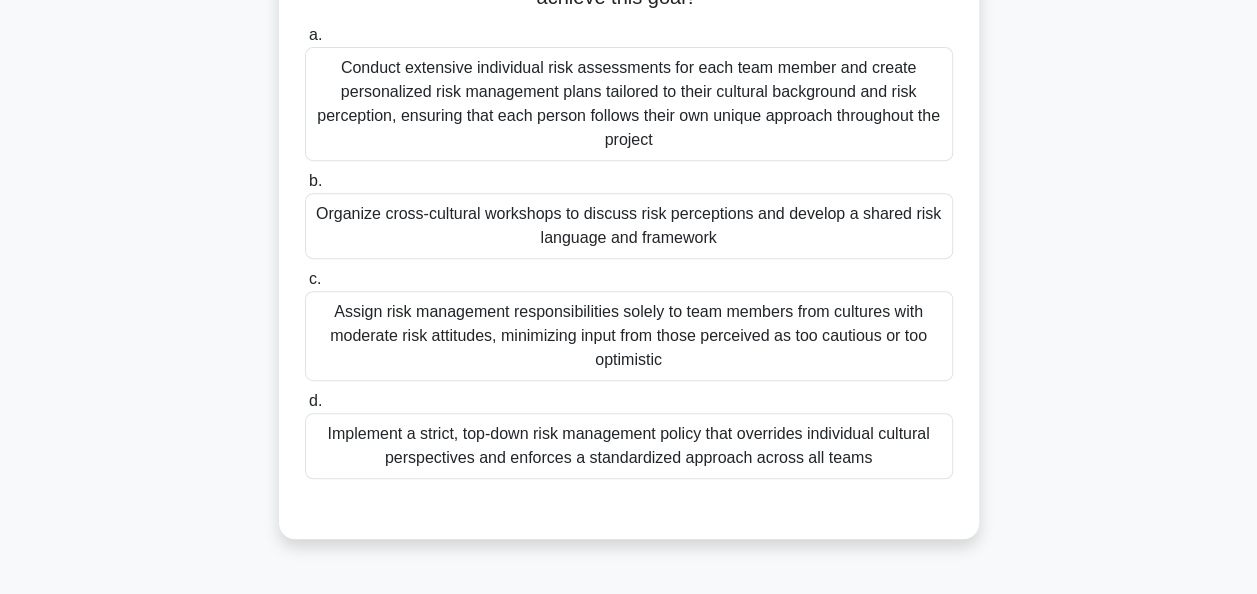 scroll, scrollTop: 400, scrollLeft: 0, axis: vertical 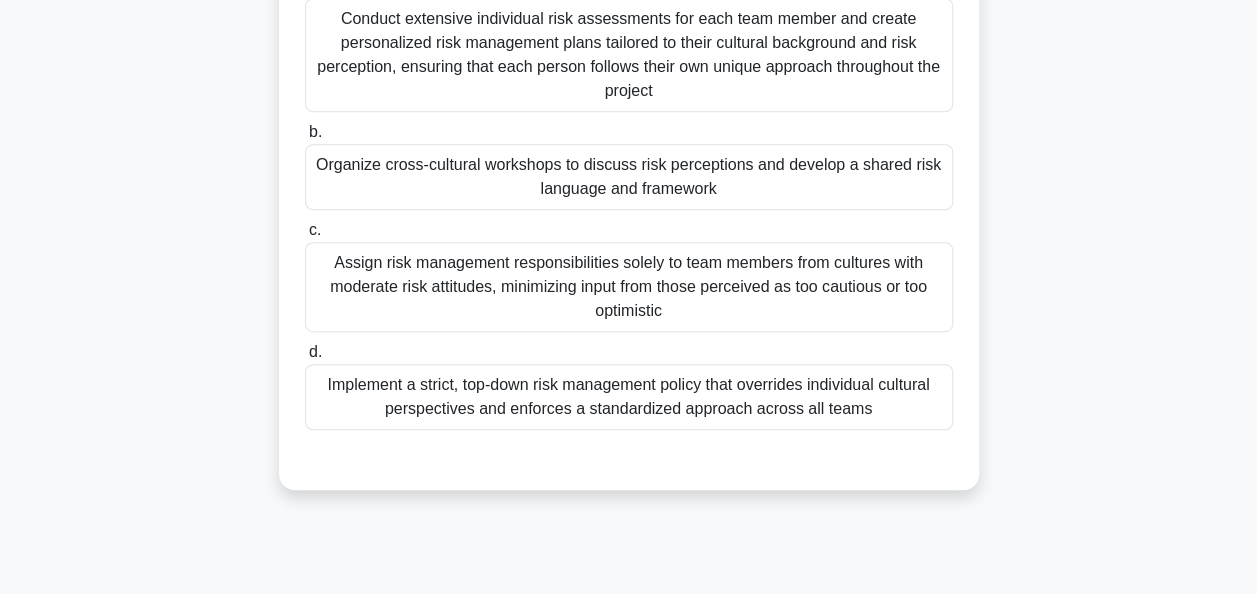 click on "Organize cross-cultural workshops to discuss risk perceptions and develop a shared risk language and framework" at bounding box center [629, 177] 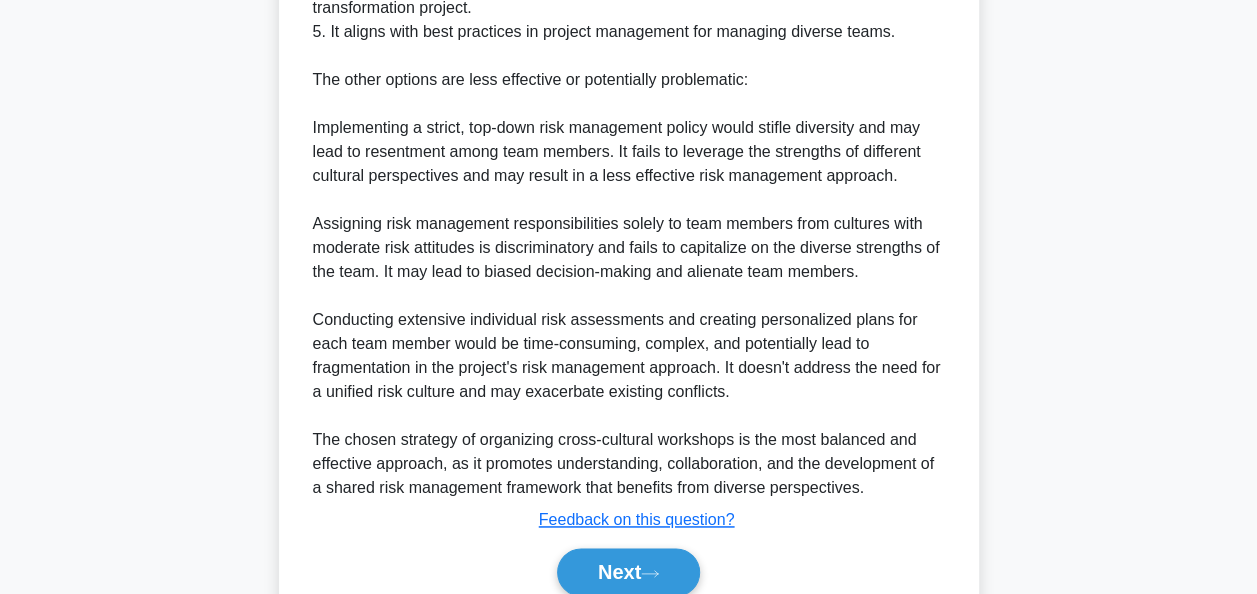 scroll, scrollTop: 1236, scrollLeft: 0, axis: vertical 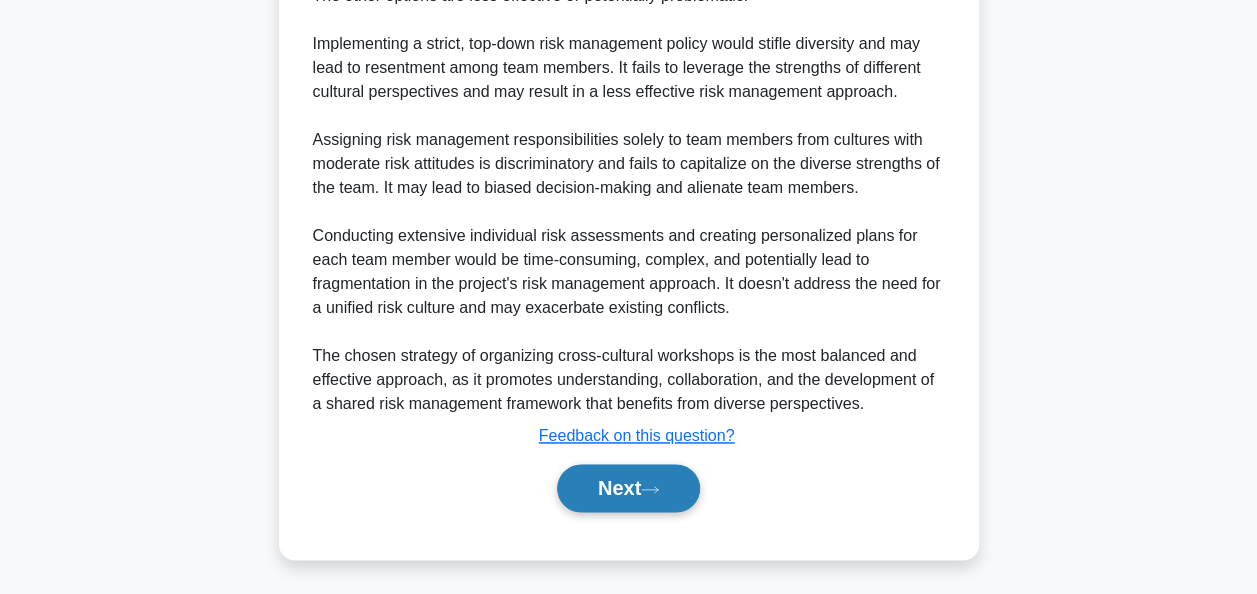 click on "Next" at bounding box center [628, 488] 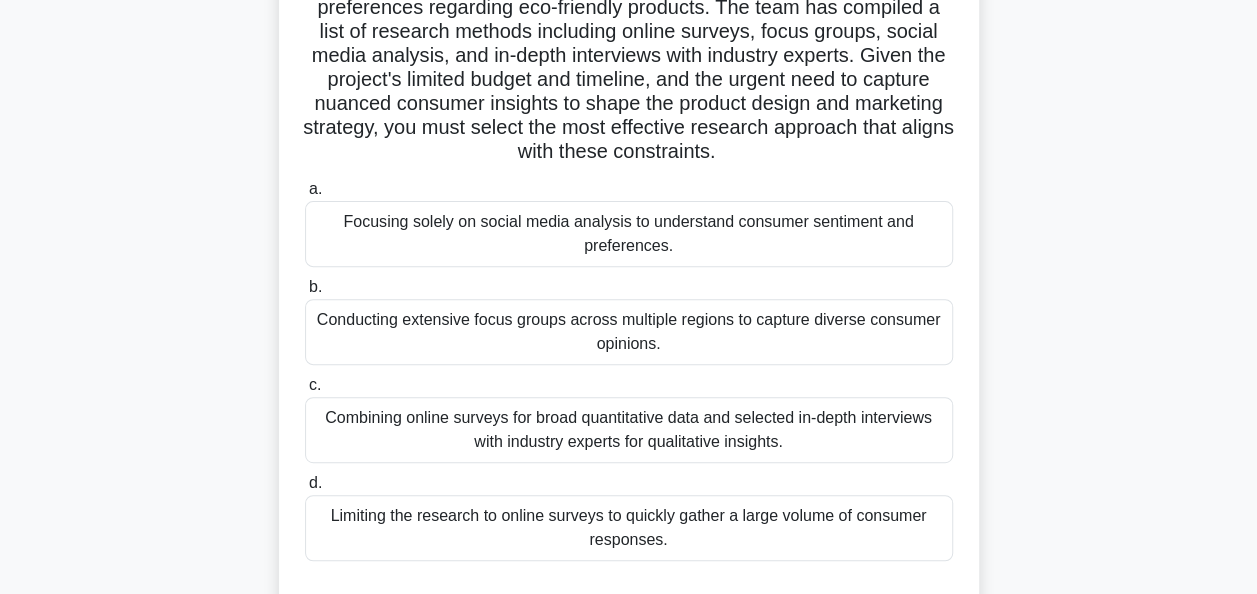 scroll, scrollTop: 300, scrollLeft: 0, axis: vertical 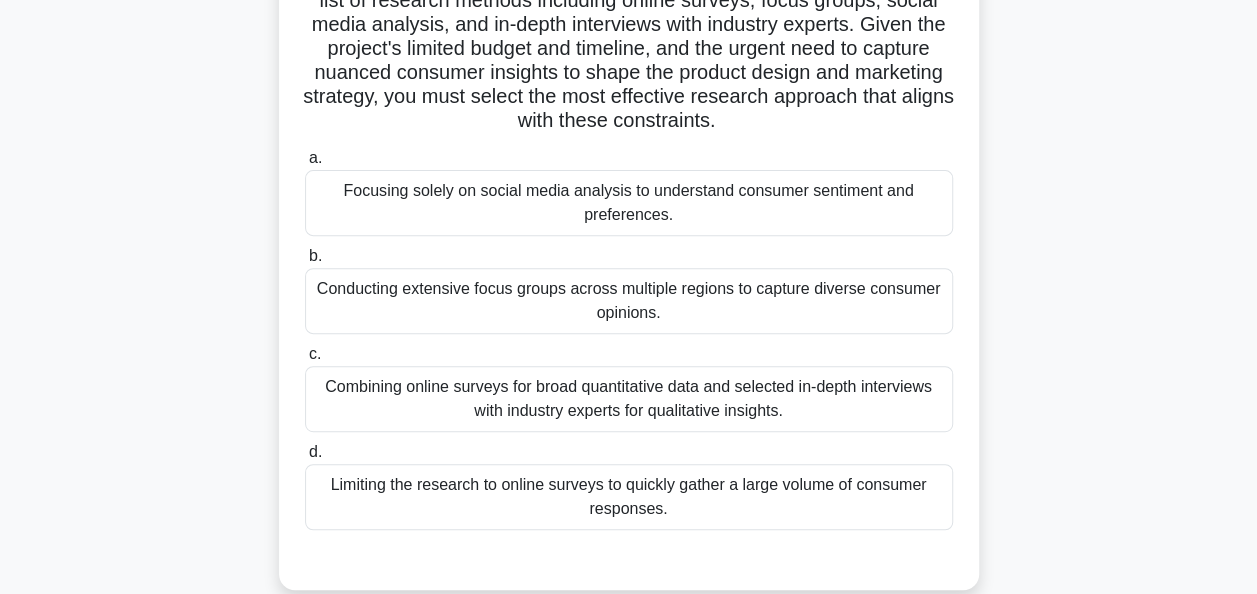 click on "Combining online surveys for broad quantitative data and selected in-depth interviews with industry experts for qualitative insights." at bounding box center [629, 399] 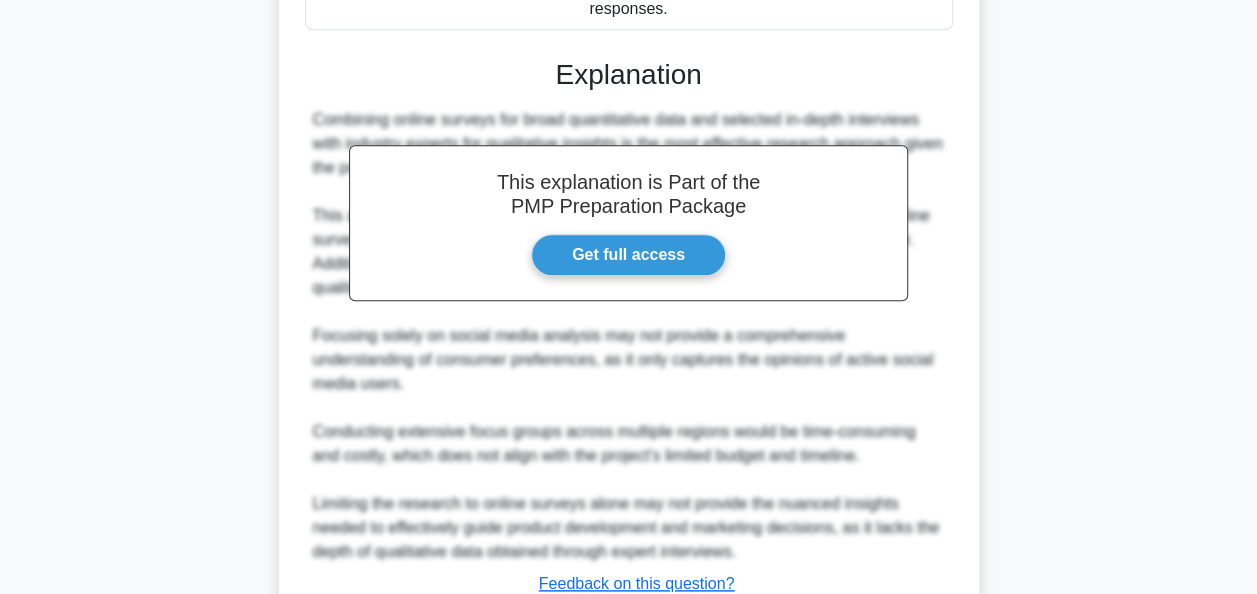 scroll, scrollTop: 924, scrollLeft: 0, axis: vertical 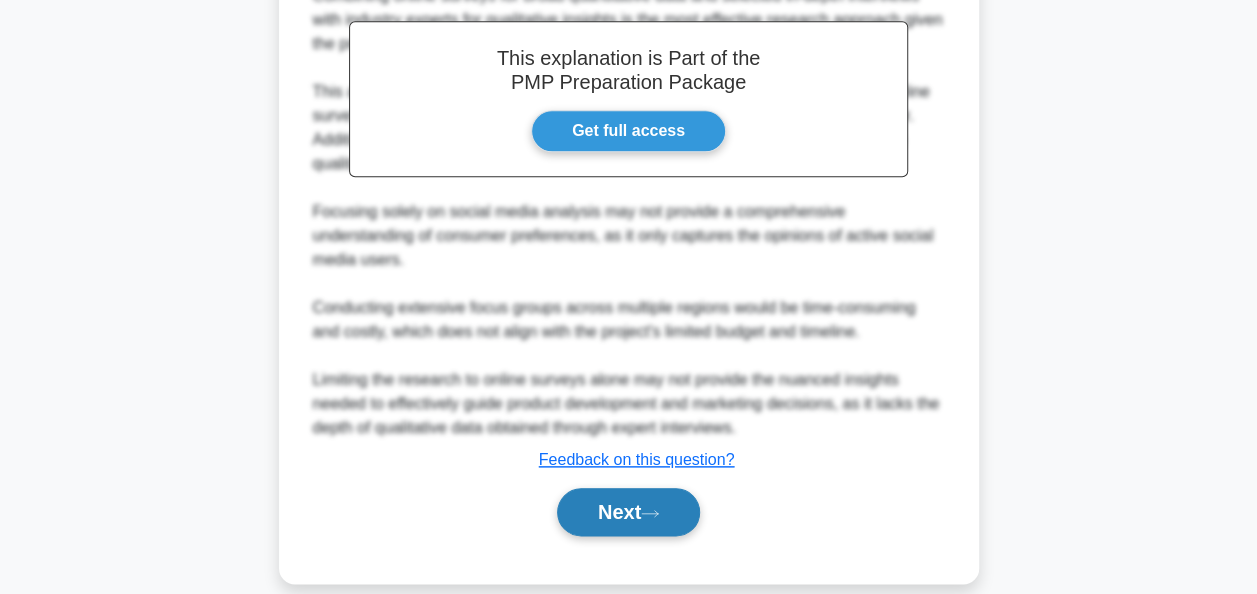 click on "Next" at bounding box center [628, 512] 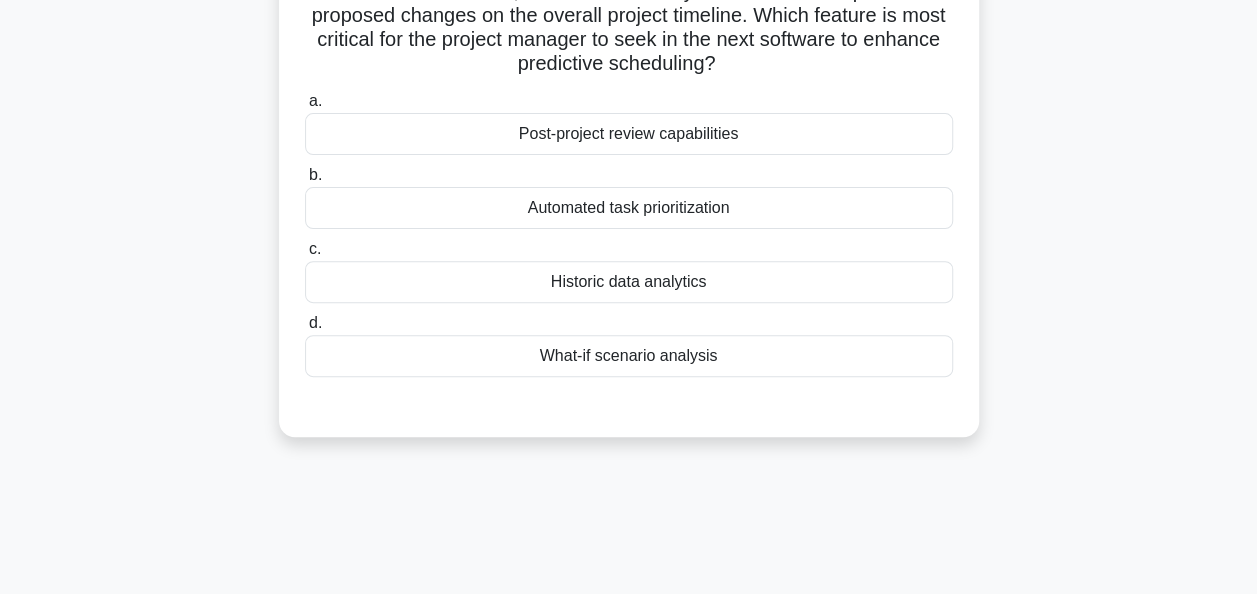 scroll, scrollTop: 86, scrollLeft: 0, axis: vertical 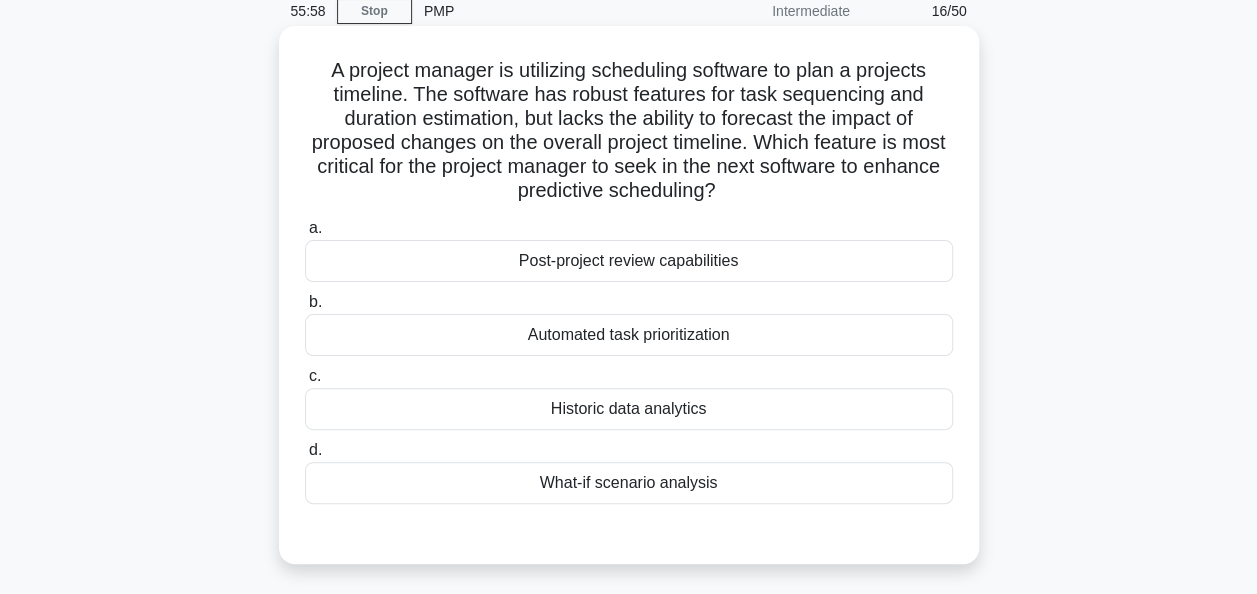 click on "What-if scenario analysis" at bounding box center (629, 483) 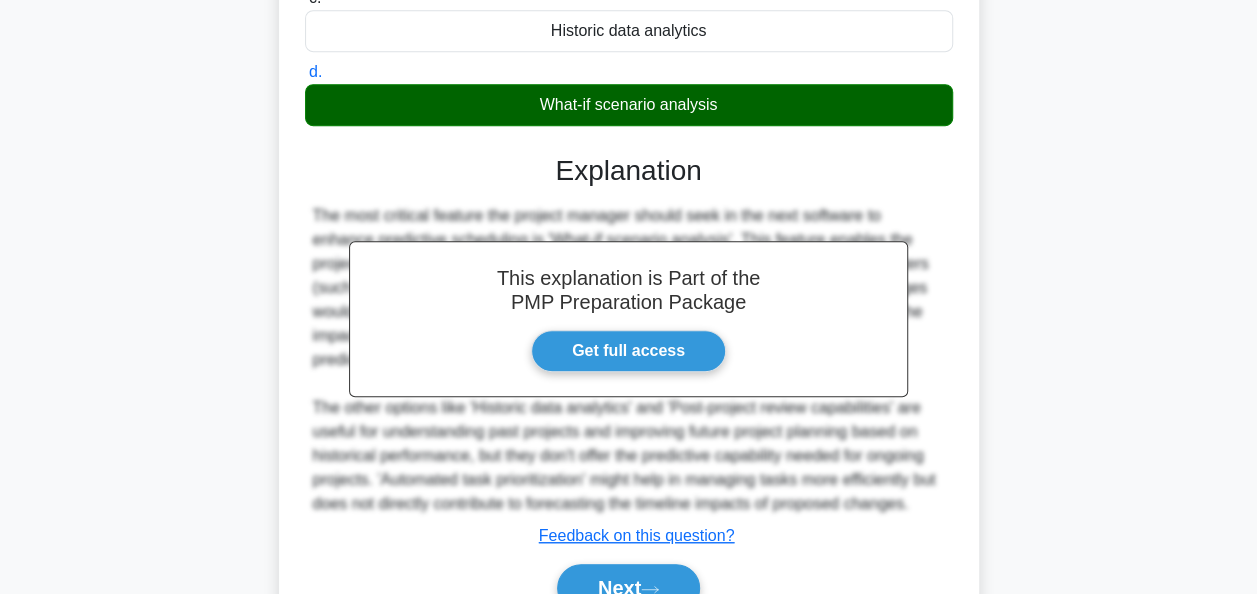 scroll, scrollTop: 564, scrollLeft: 0, axis: vertical 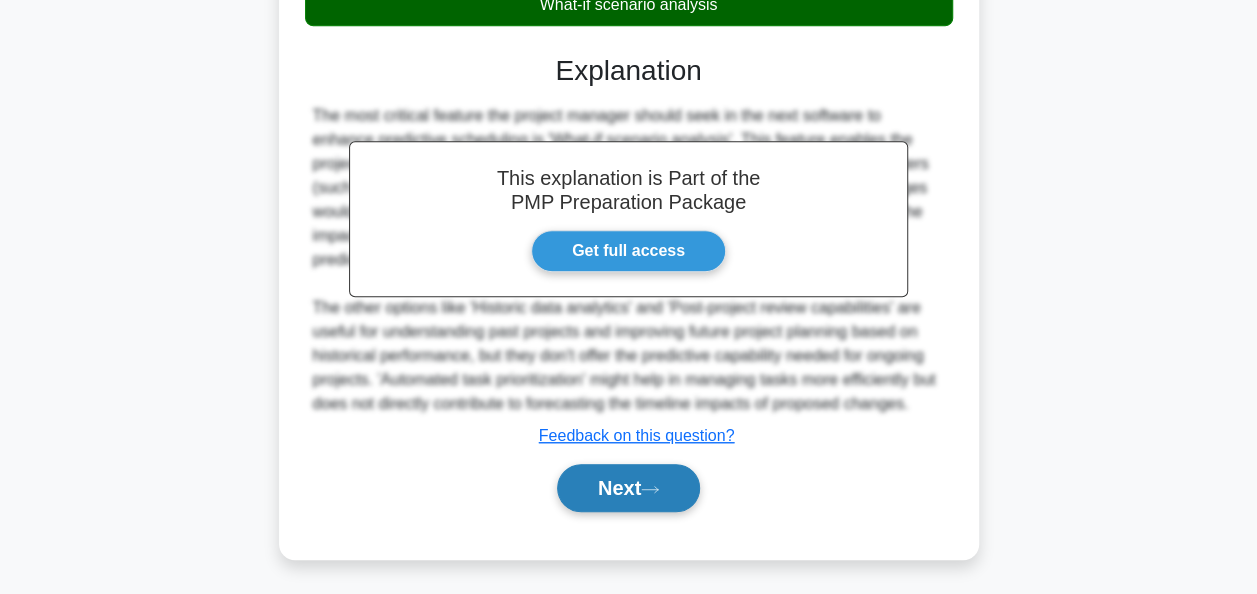 click on "Next" at bounding box center [628, 488] 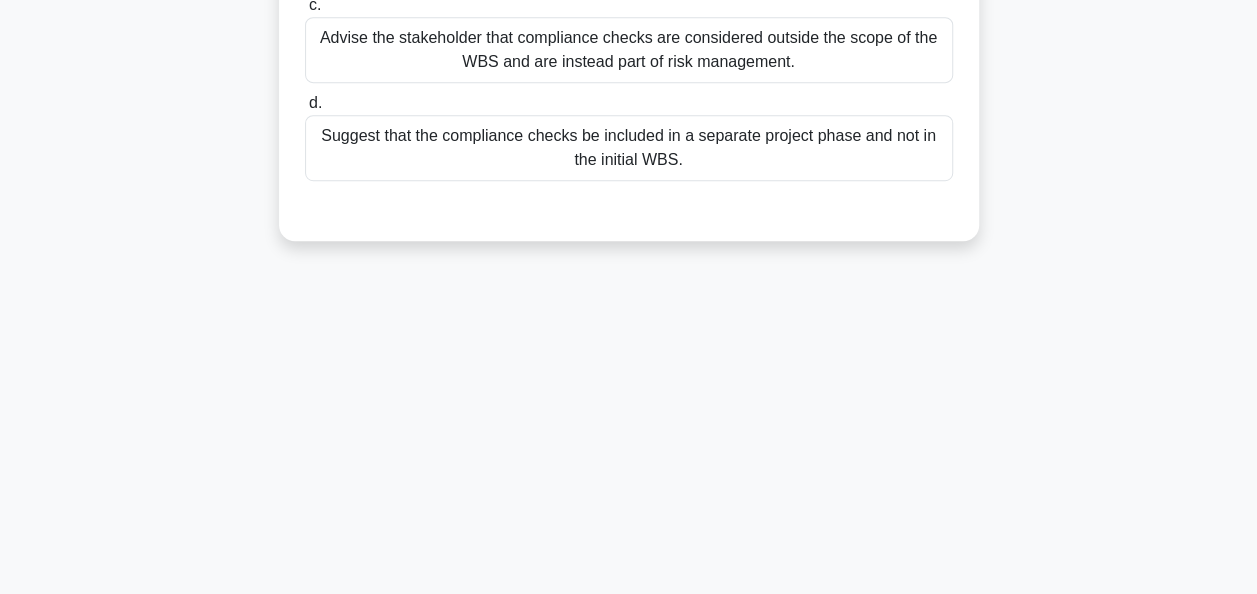 scroll, scrollTop: 86, scrollLeft: 0, axis: vertical 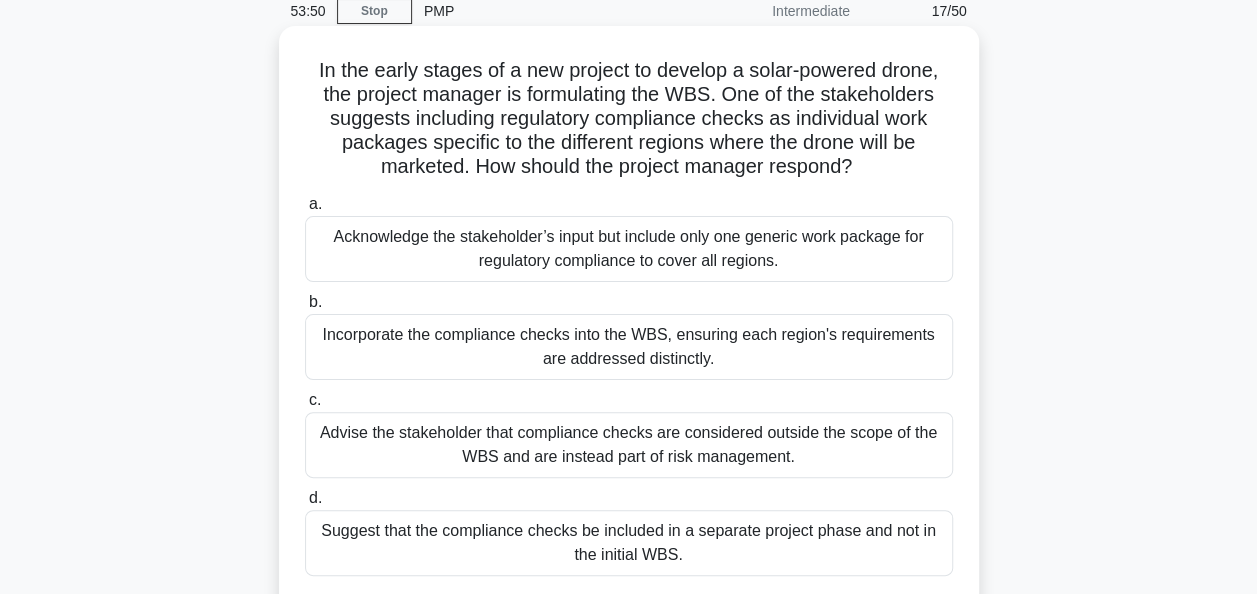 click on "Incorporate the compliance checks into the WBS, ensuring each region's requirements are addressed distinctly." at bounding box center [629, 347] 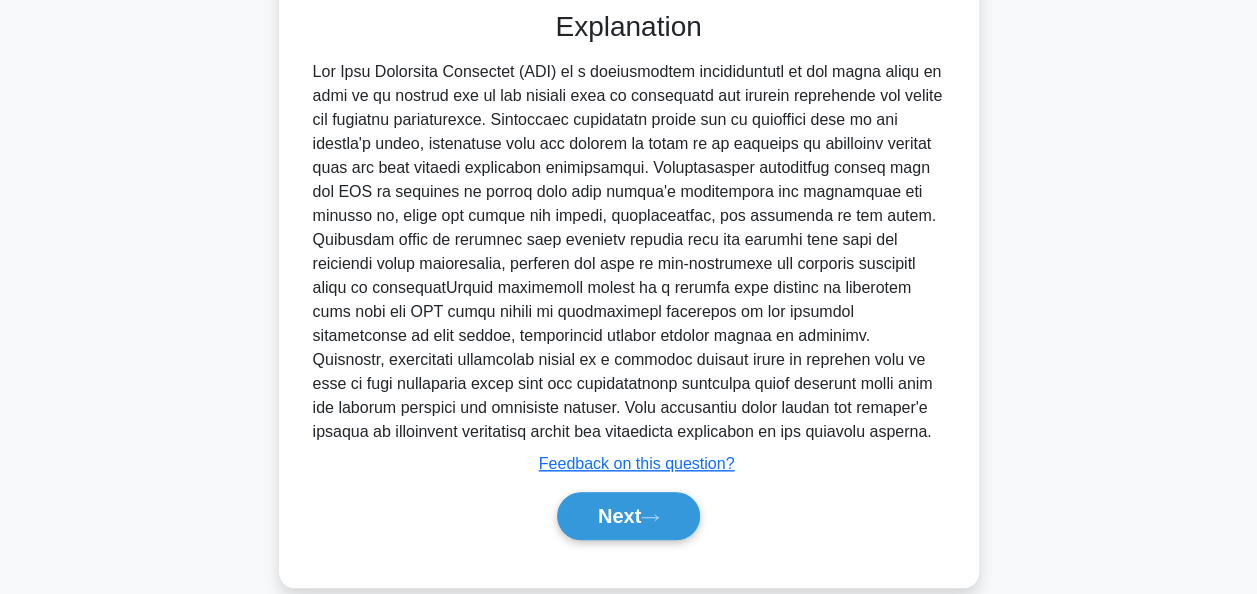 scroll, scrollTop: 686, scrollLeft: 0, axis: vertical 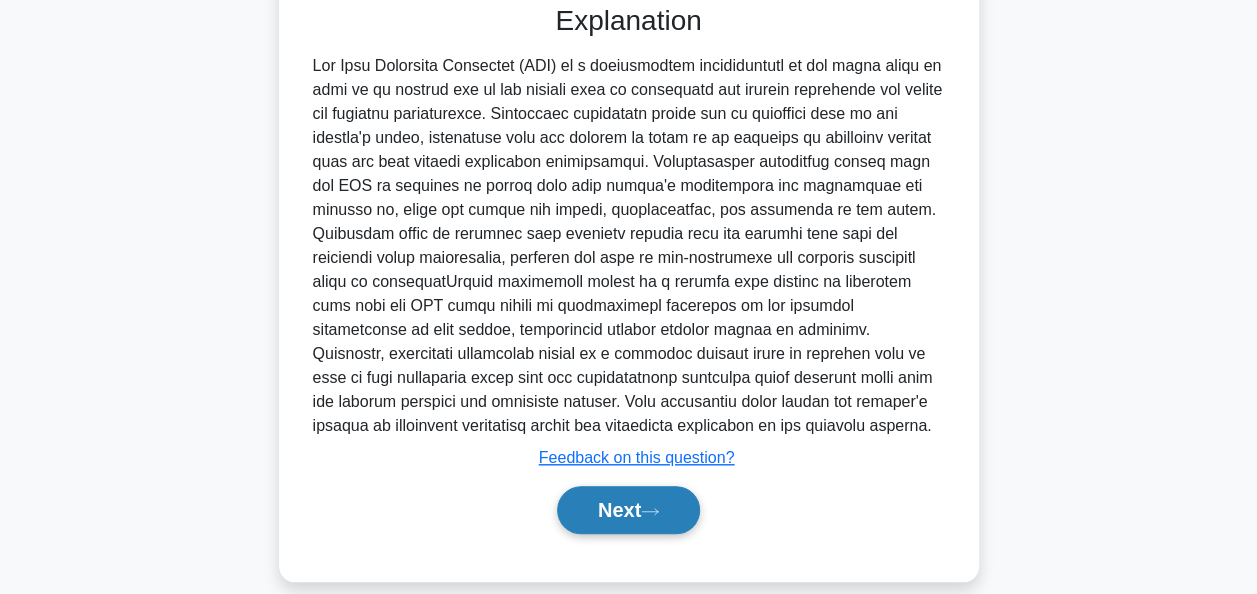 click on "Next" at bounding box center (628, 510) 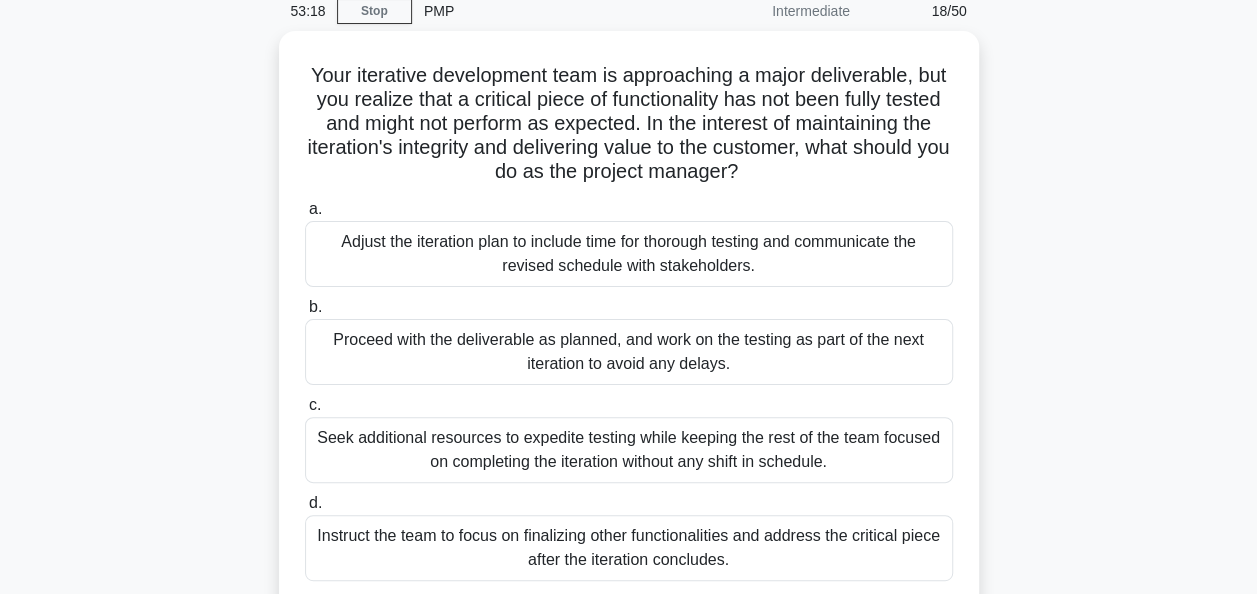 scroll, scrollTop: 186, scrollLeft: 0, axis: vertical 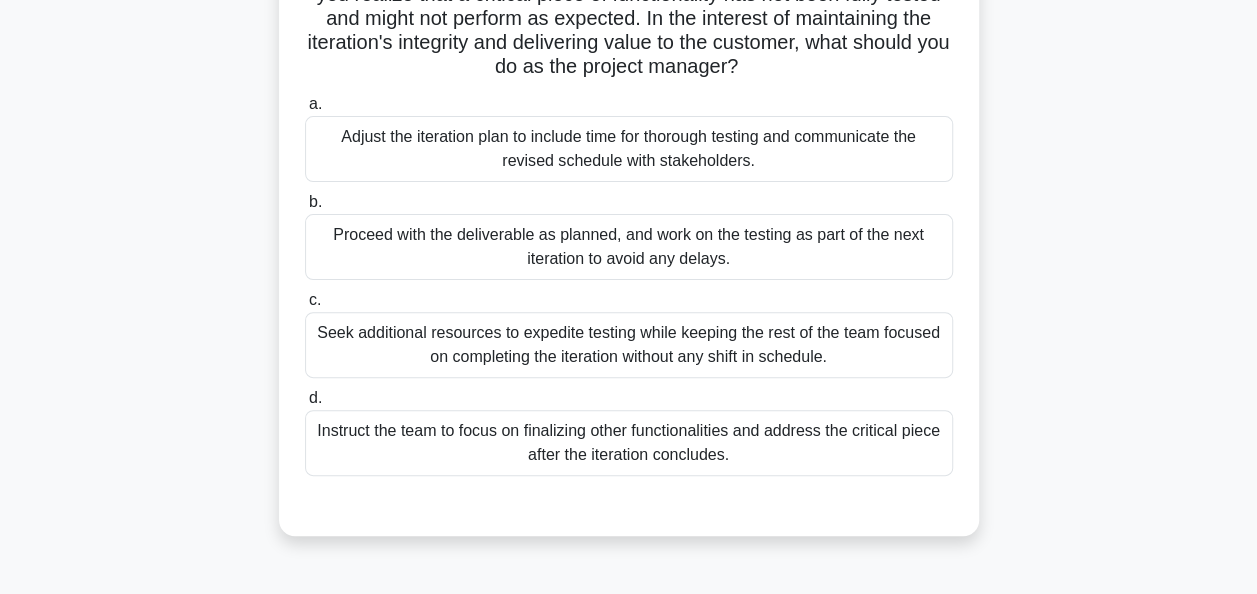 click on "Adjust the iteration plan to include time for thorough testing and communicate the revised schedule with stakeholders." at bounding box center (629, 149) 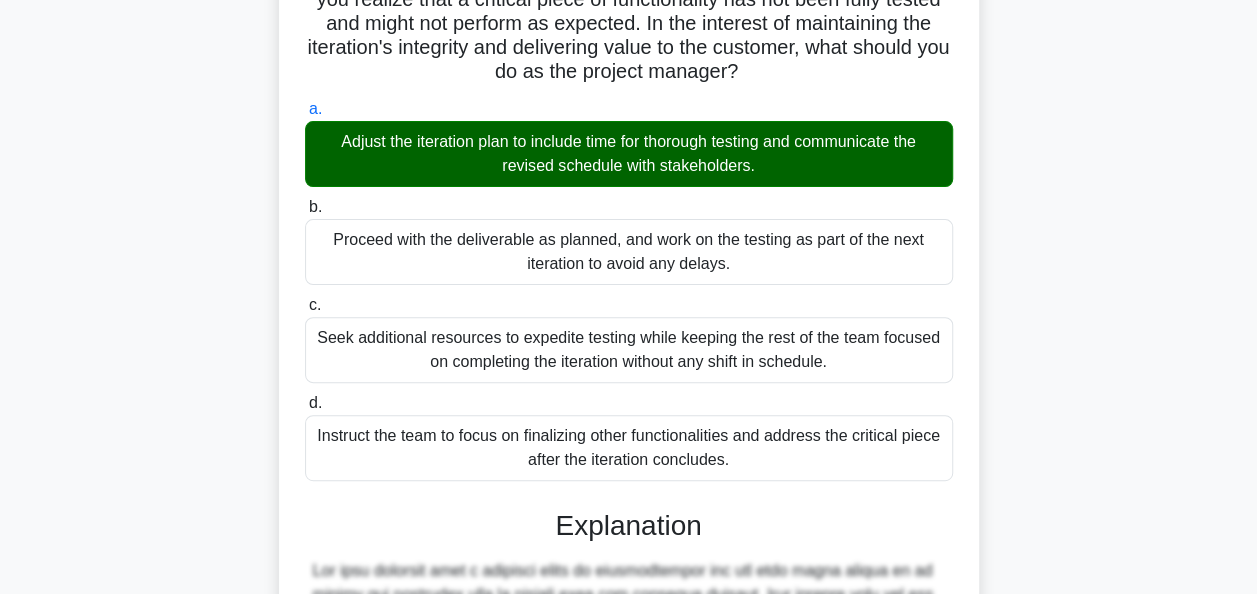 scroll, scrollTop: 684, scrollLeft: 0, axis: vertical 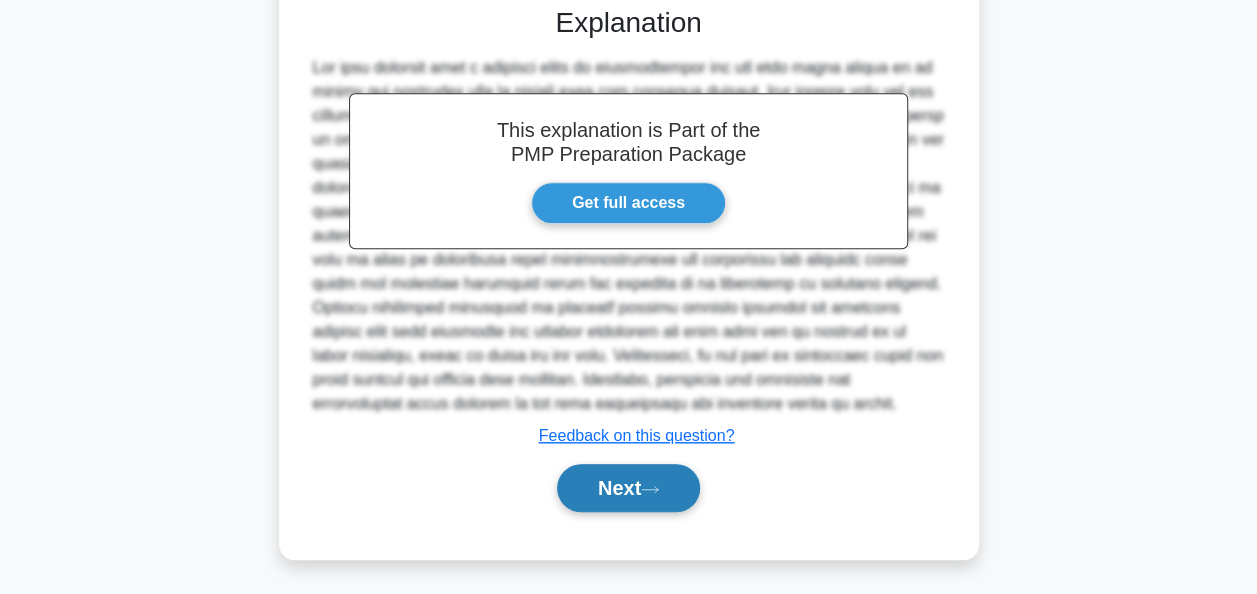 click on "Next" at bounding box center (628, 488) 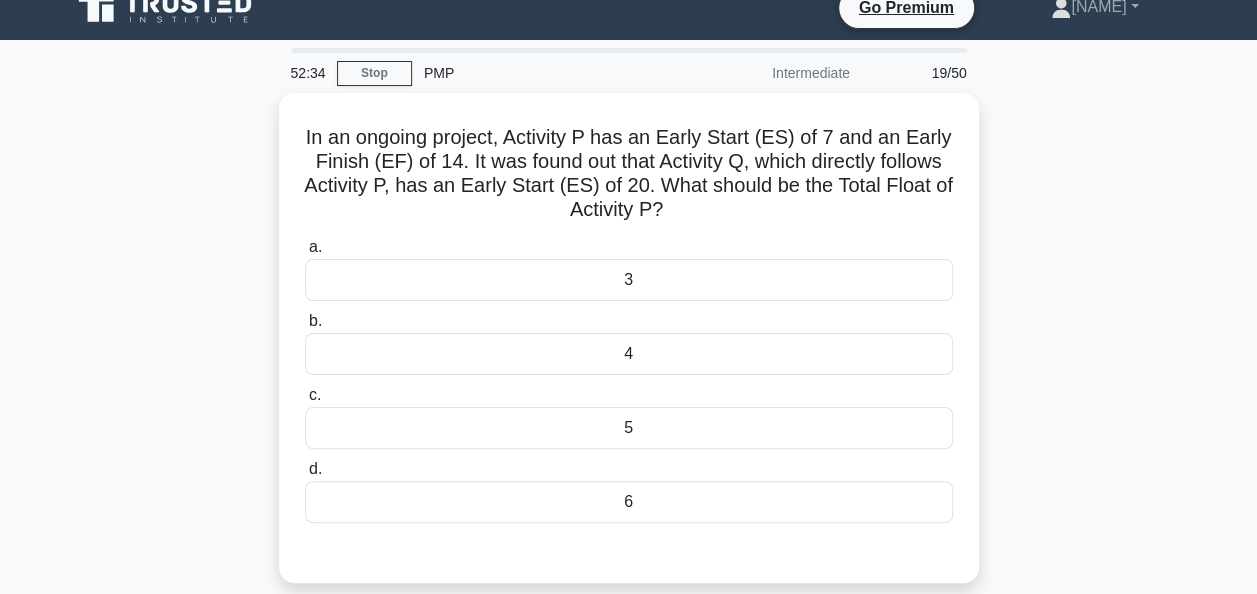scroll, scrollTop: 0, scrollLeft: 0, axis: both 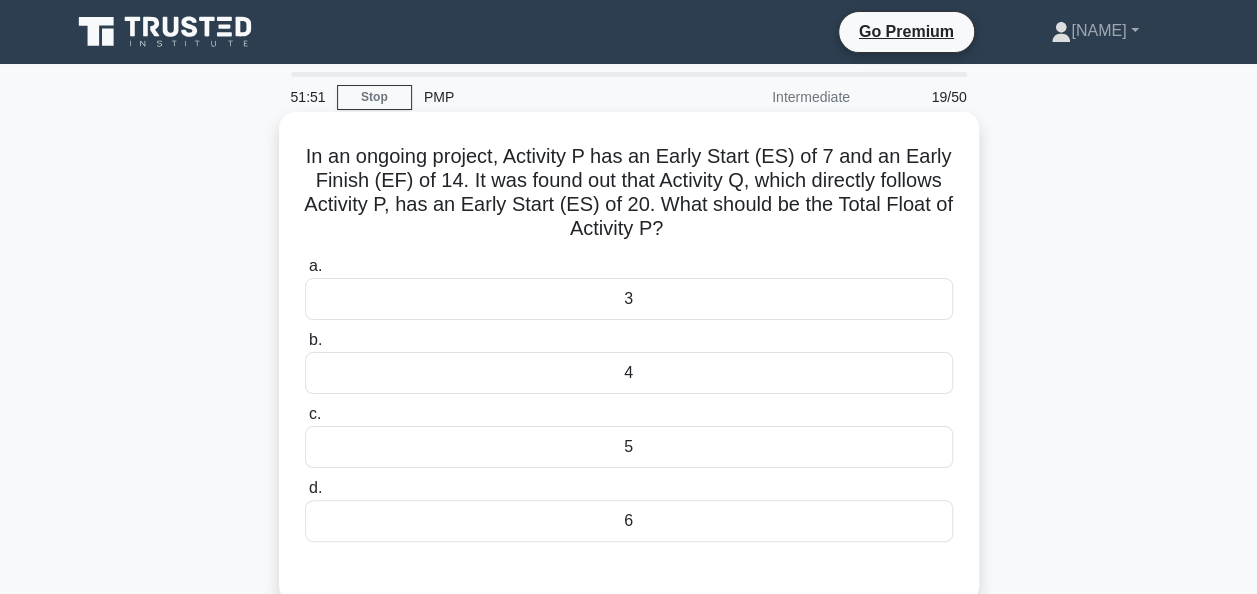 click on "6" at bounding box center [629, 521] 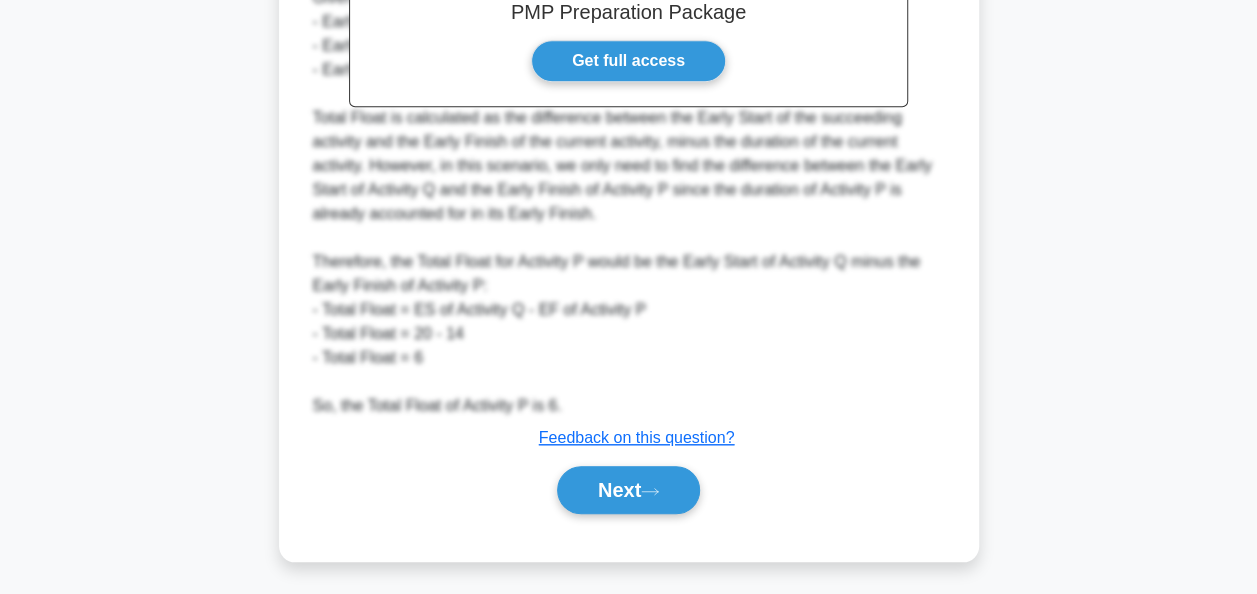 scroll, scrollTop: 708, scrollLeft: 0, axis: vertical 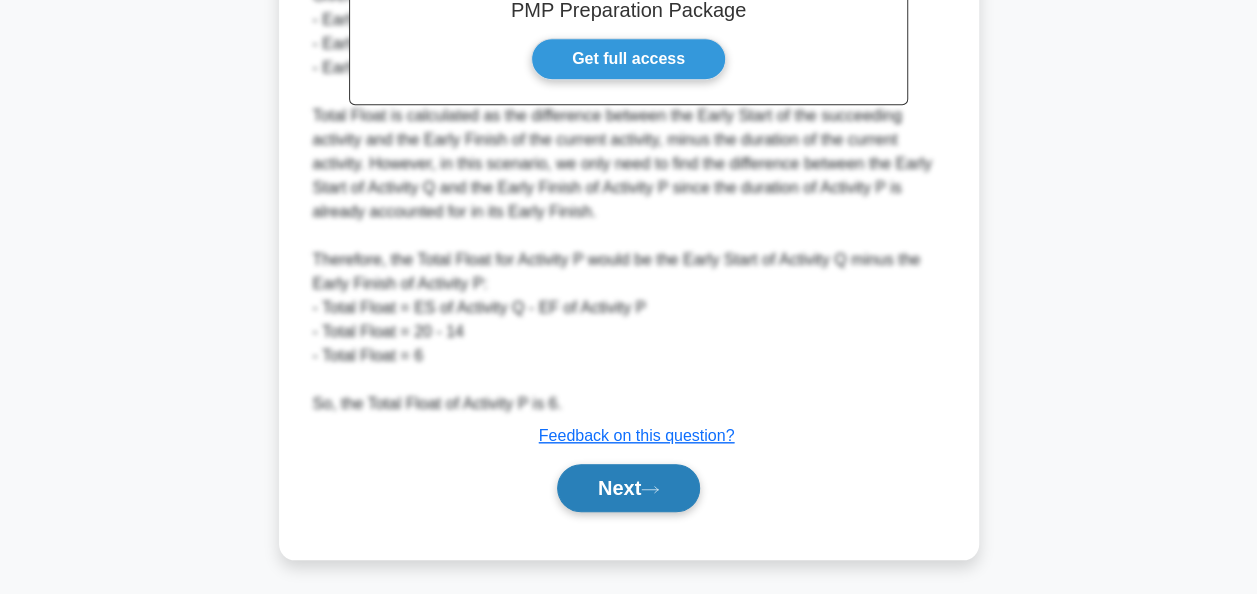 click on "Next" at bounding box center [628, 488] 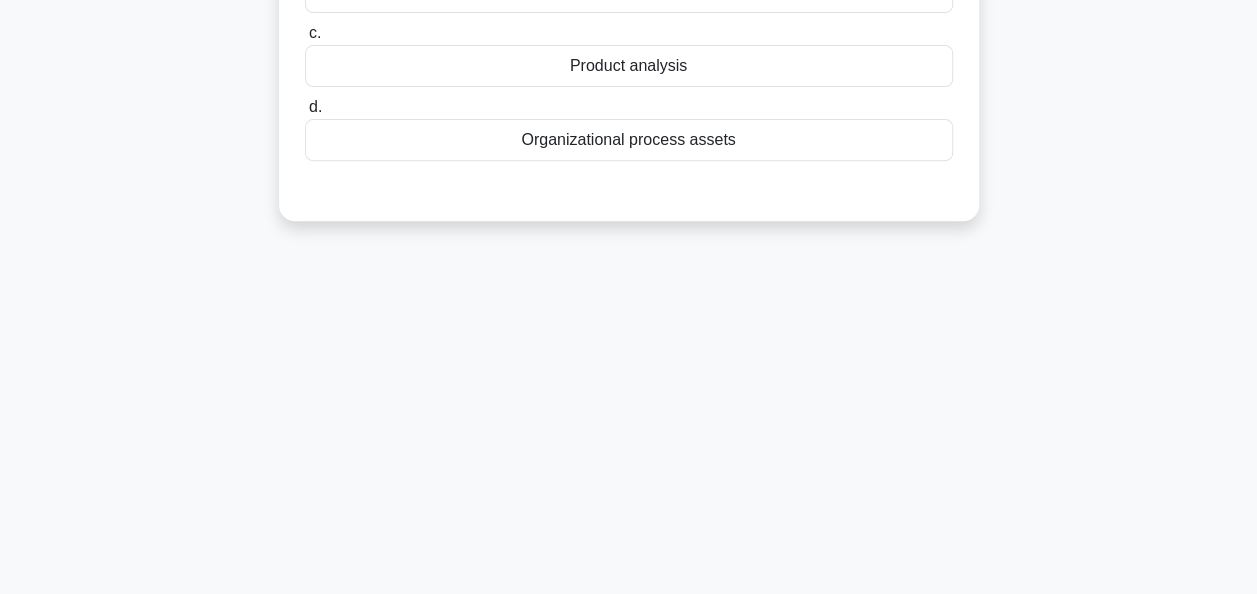 scroll, scrollTop: 86, scrollLeft: 0, axis: vertical 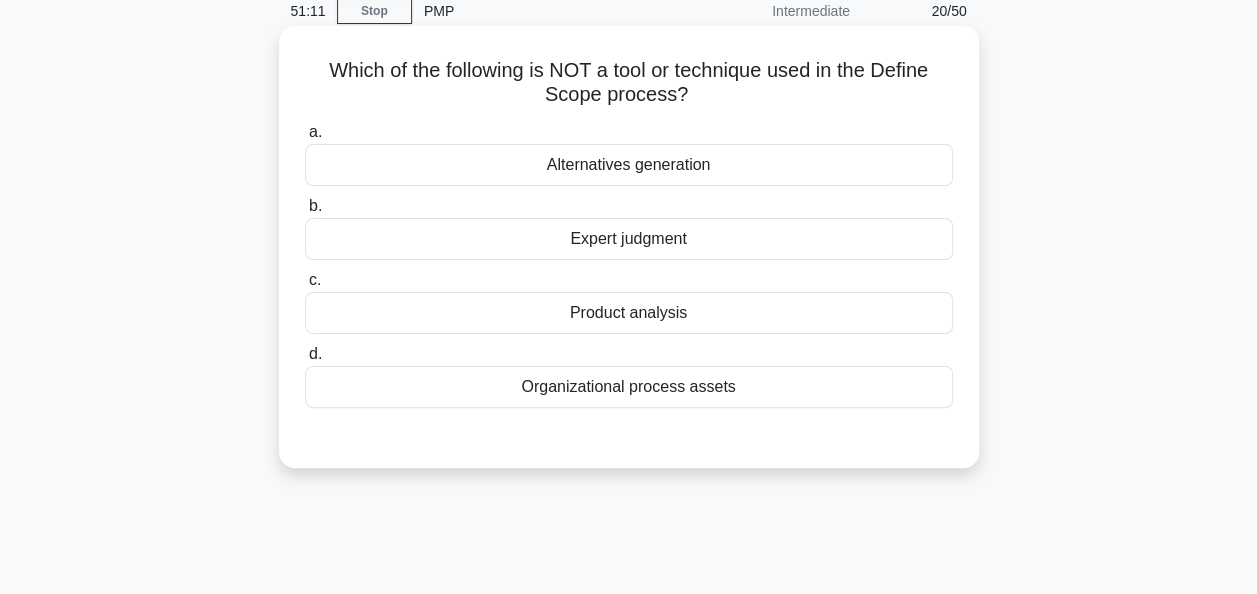 click on "Alternatives generation" at bounding box center (629, 165) 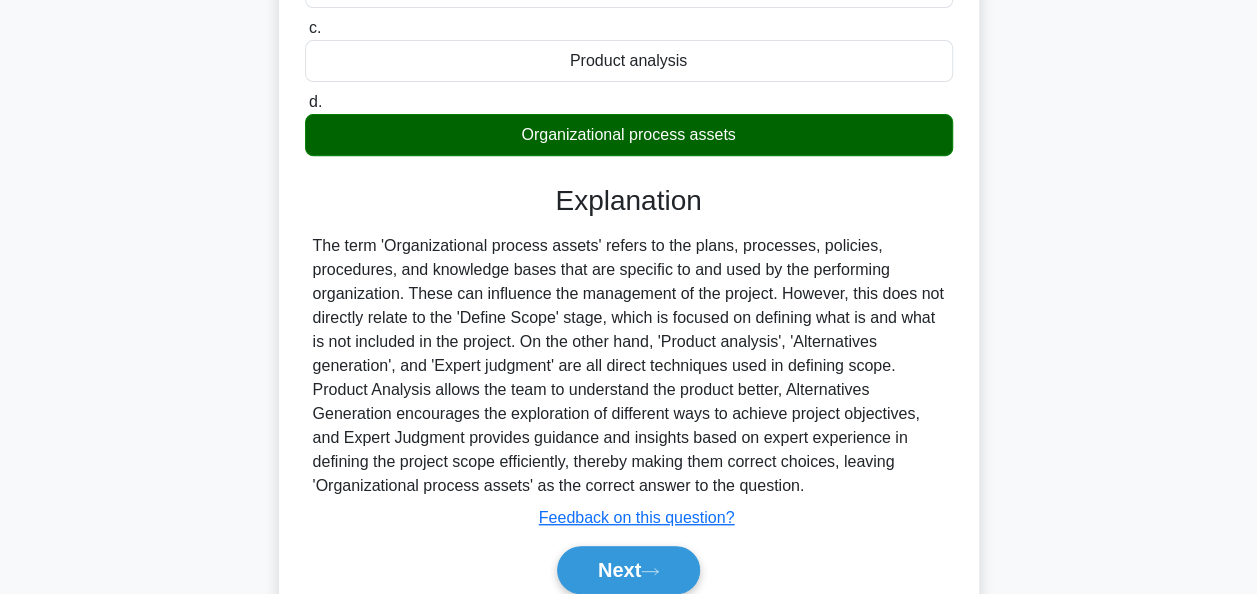 scroll, scrollTop: 486, scrollLeft: 0, axis: vertical 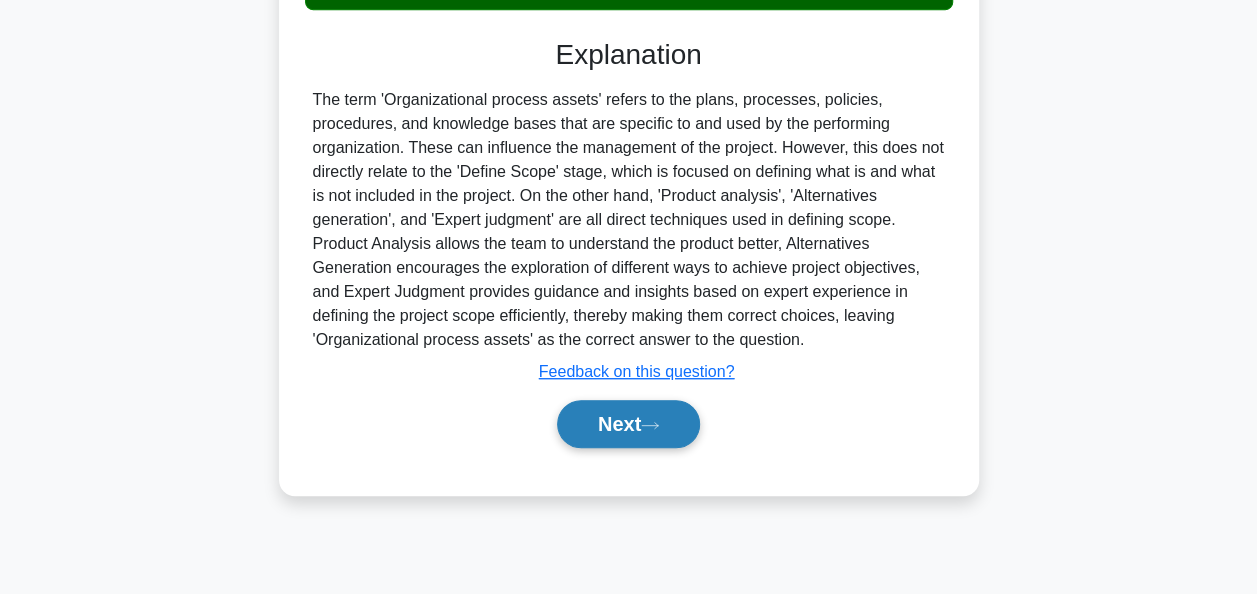 click on "Next" at bounding box center [628, 424] 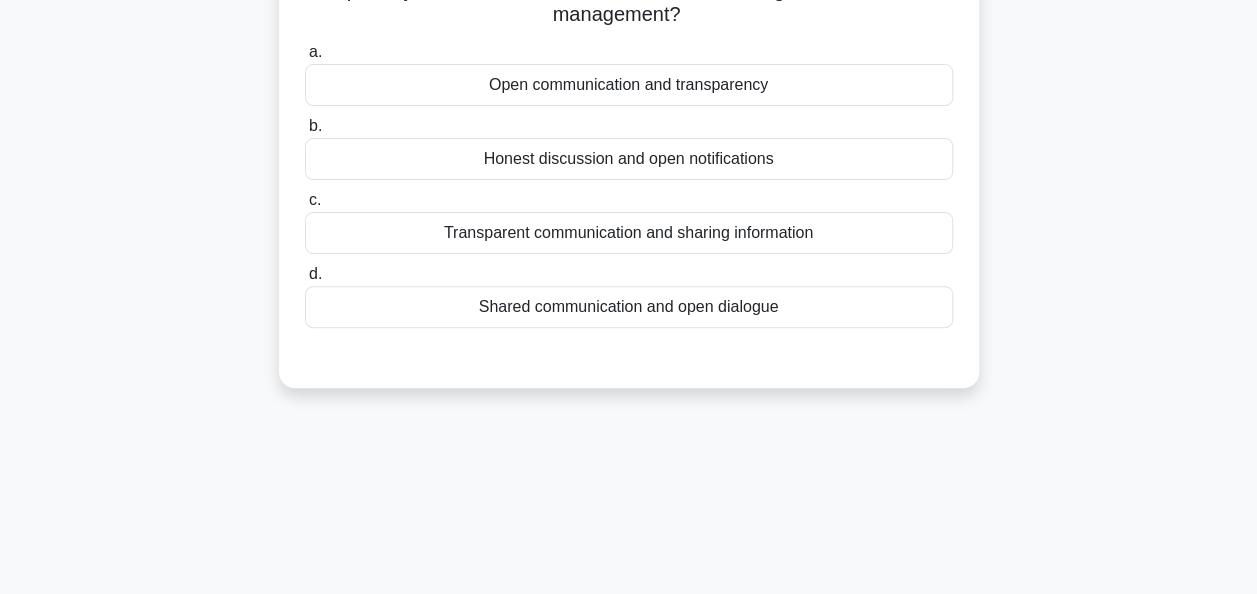 scroll, scrollTop: 0, scrollLeft: 0, axis: both 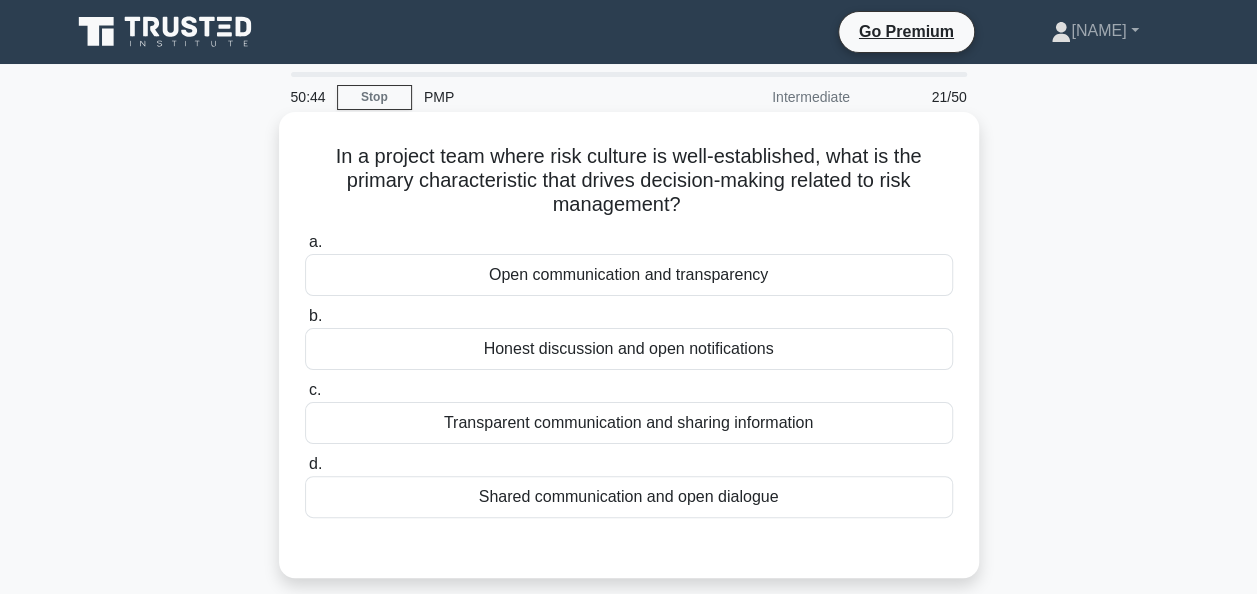 click on "Open communication and transparency" at bounding box center (629, 275) 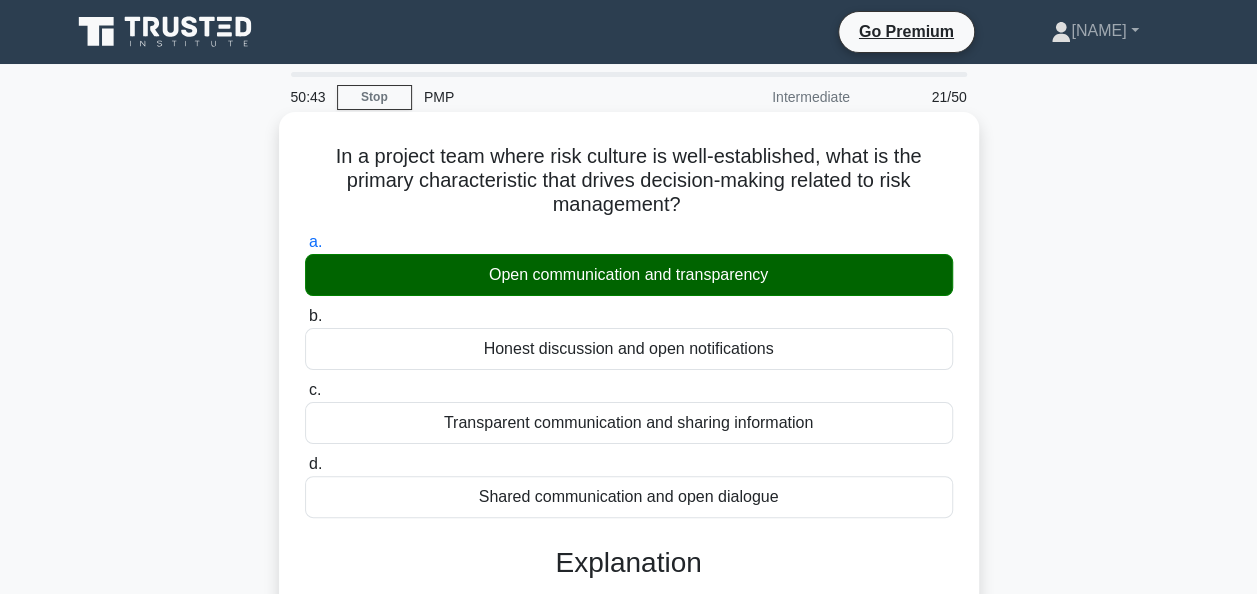 scroll, scrollTop: 486, scrollLeft: 0, axis: vertical 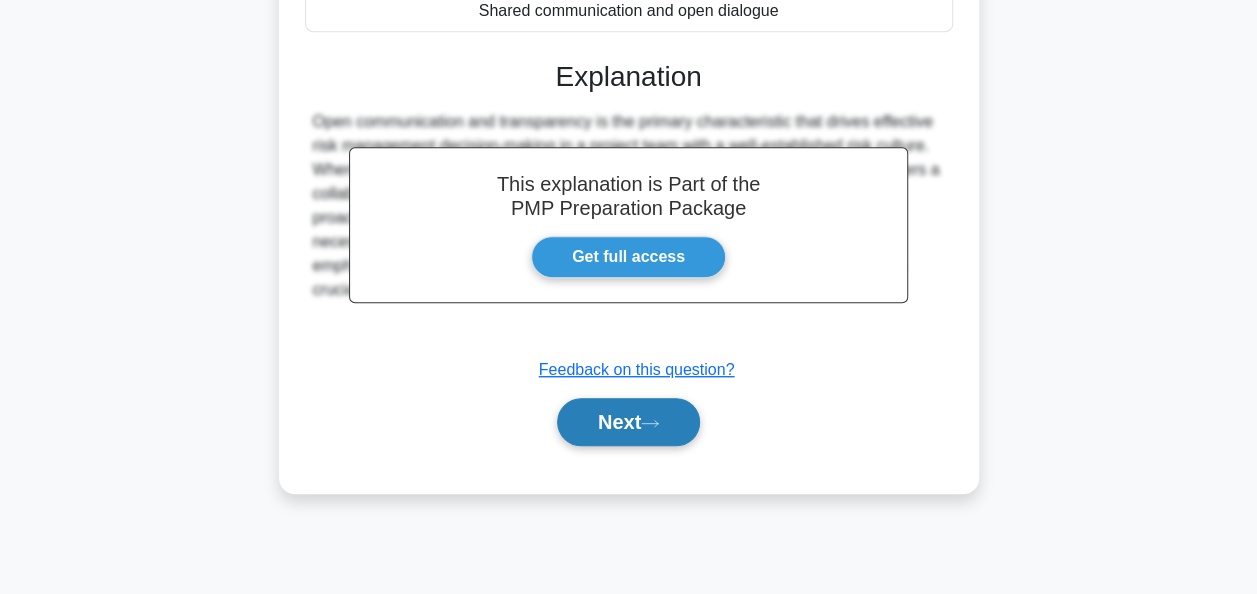 click on "Next" at bounding box center [628, 422] 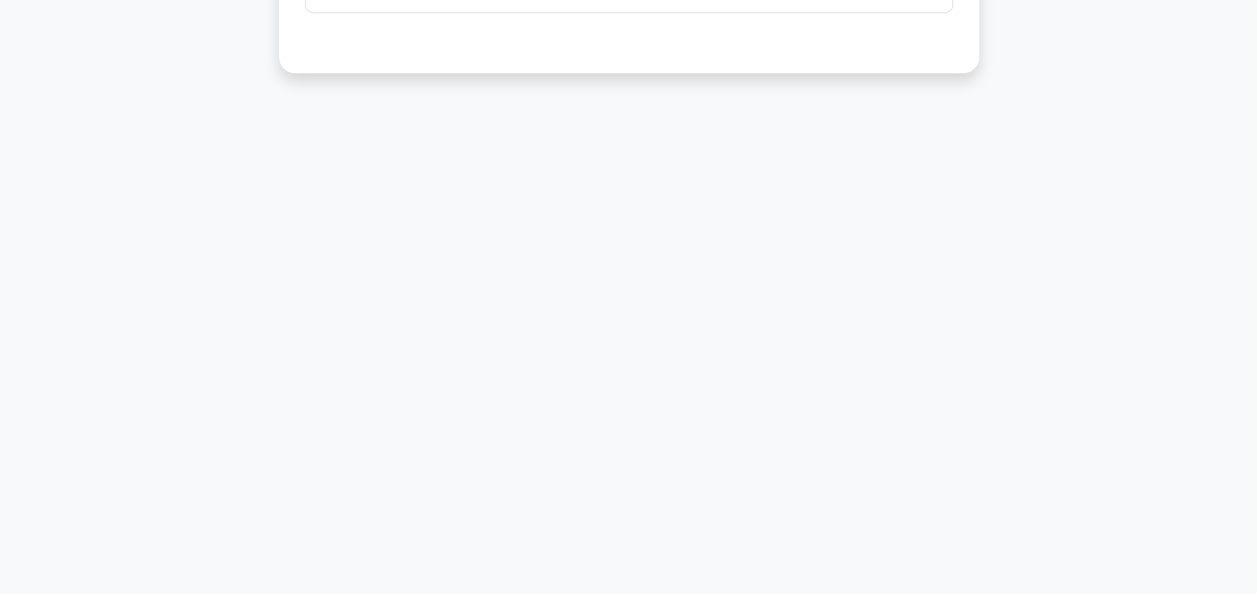 scroll, scrollTop: 0, scrollLeft: 0, axis: both 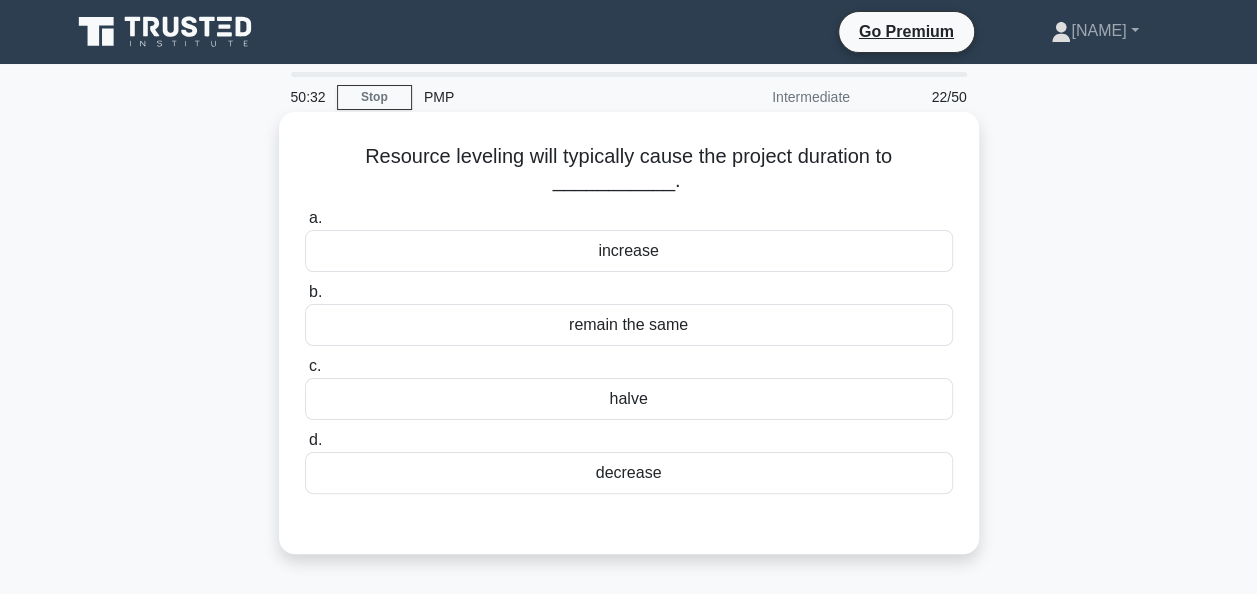 click on "decrease" at bounding box center (629, 473) 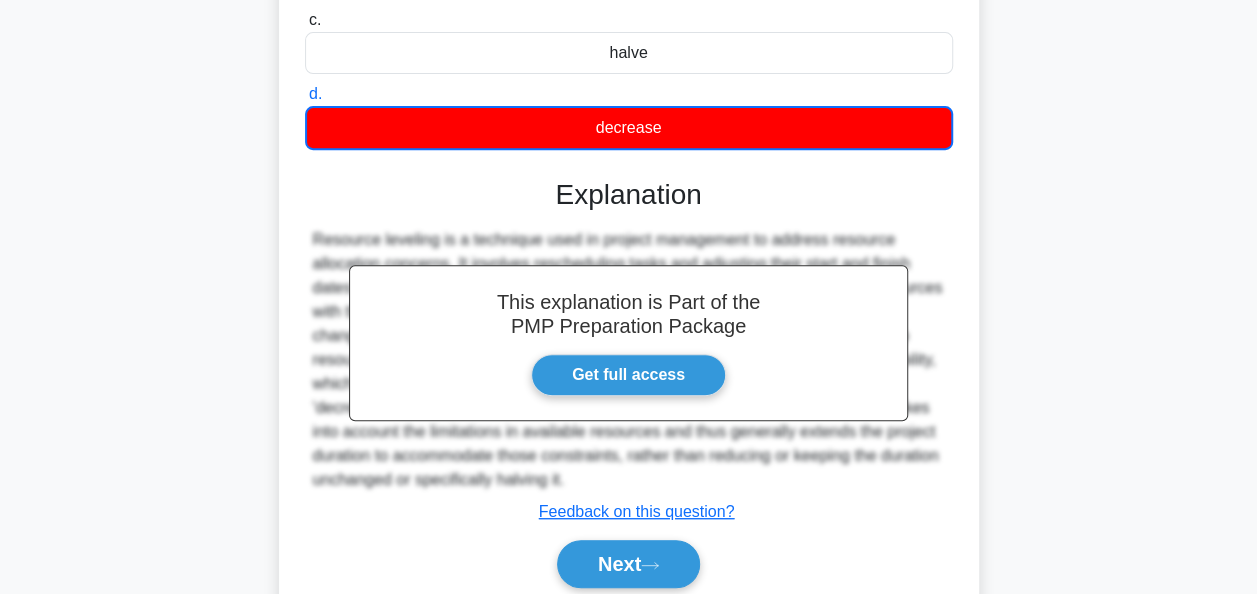 scroll, scrollTop: 486, scrollLeft: 0, axis: vertical 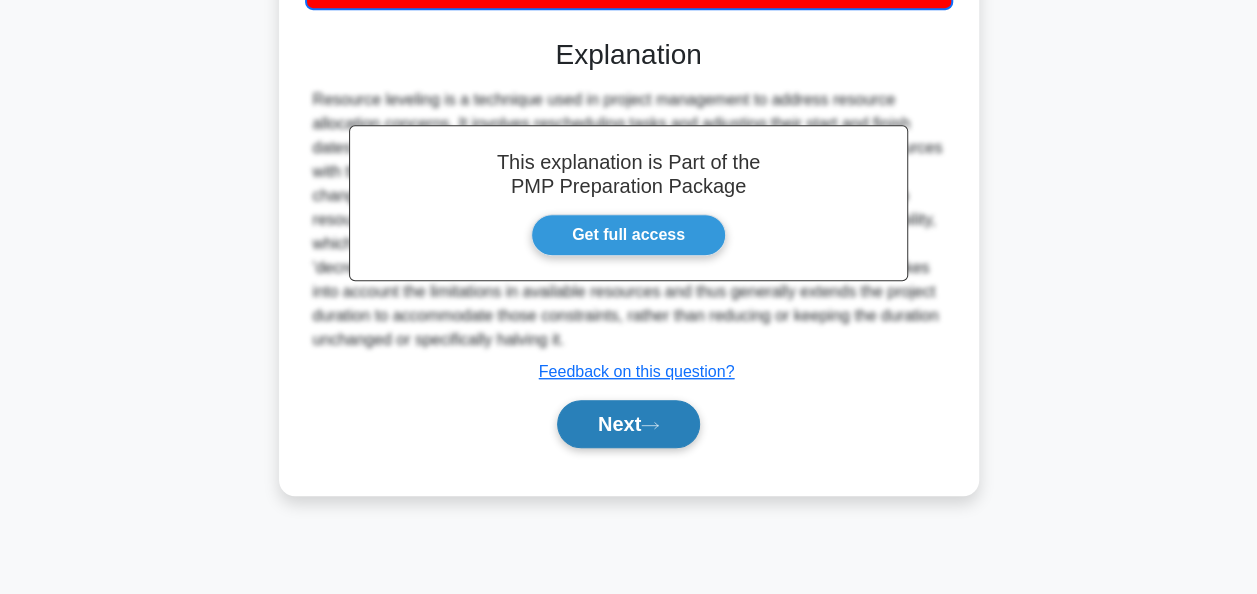 click on "Next" at bounding box center (628, 424) 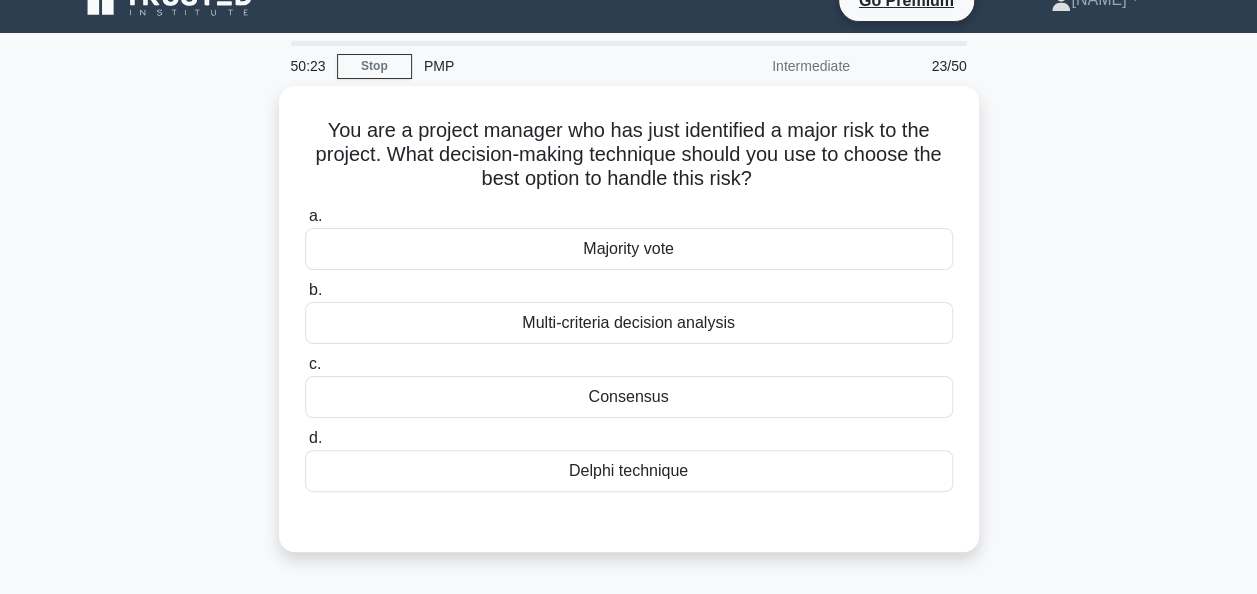 scroll, scrollTop: 0, scrollLeft: 0, axis: both 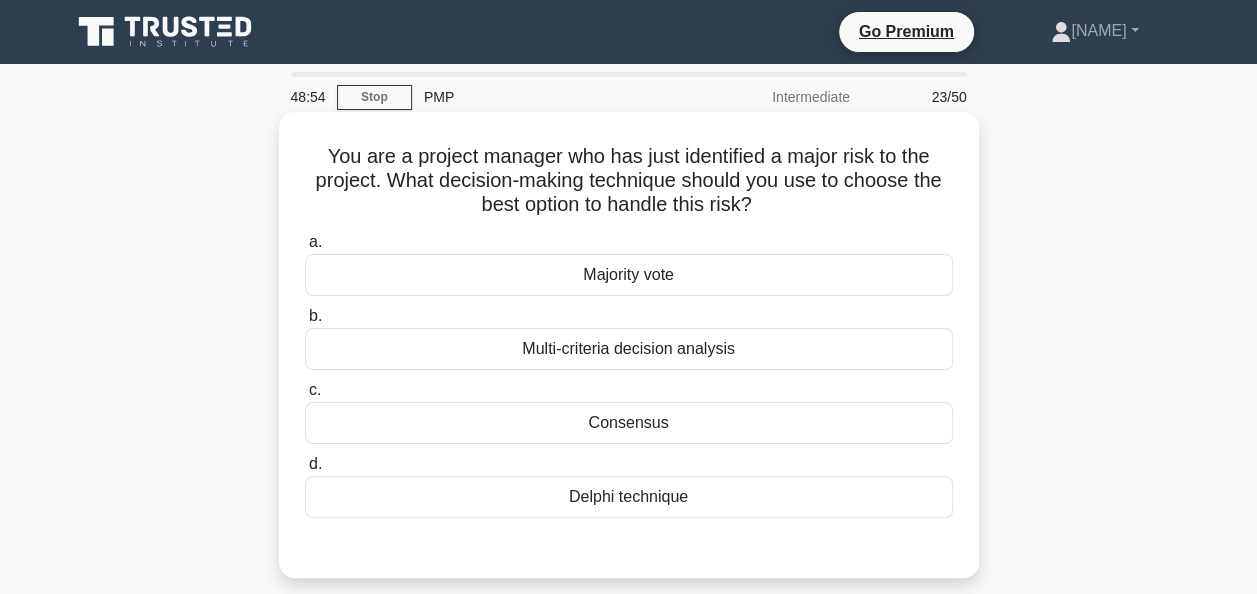 click on "Delphi technique" at bounding box center (629, 497) 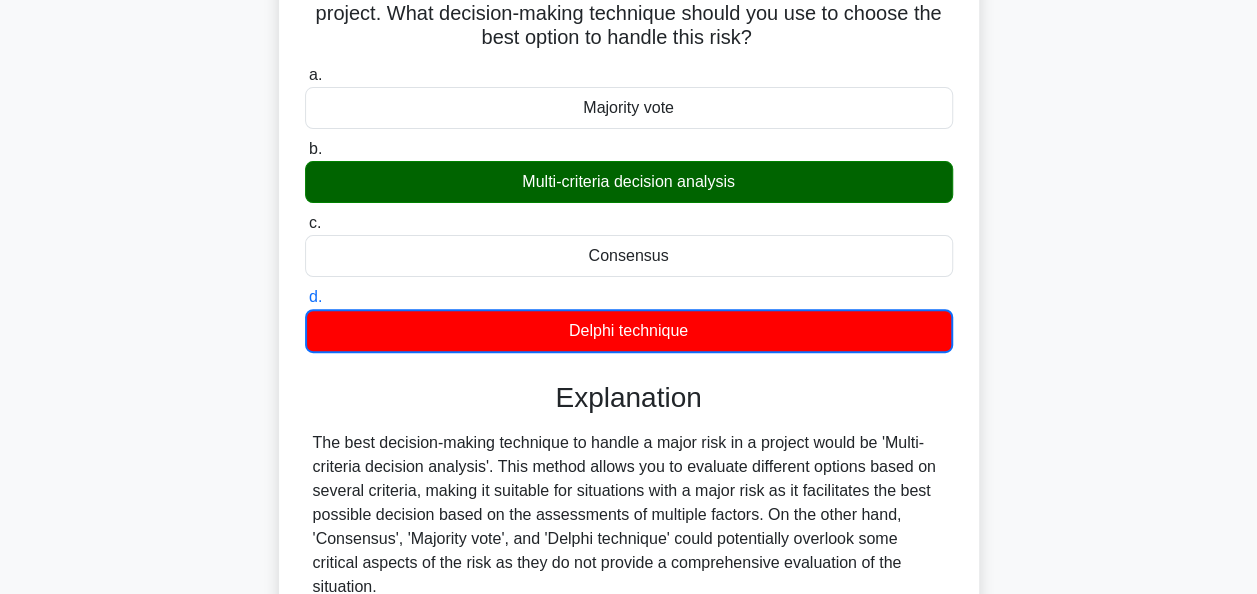 scroll, scrollTop: 486, scrollLeft: 0, axis: vertical 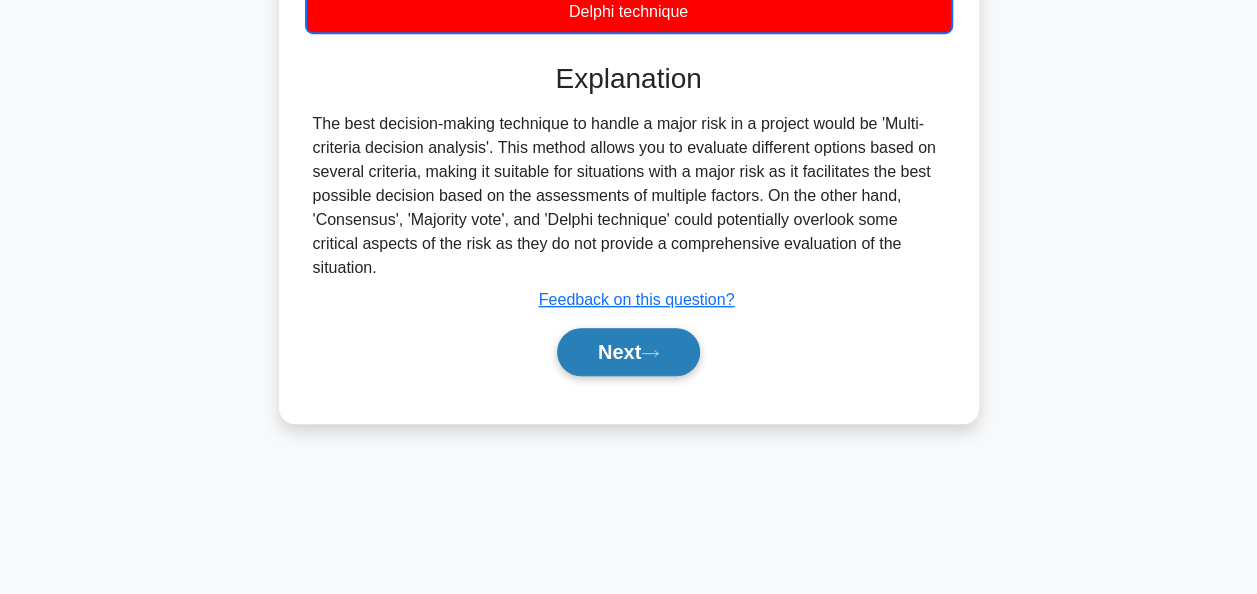 click on "Next" at bounding box center [628, 352] 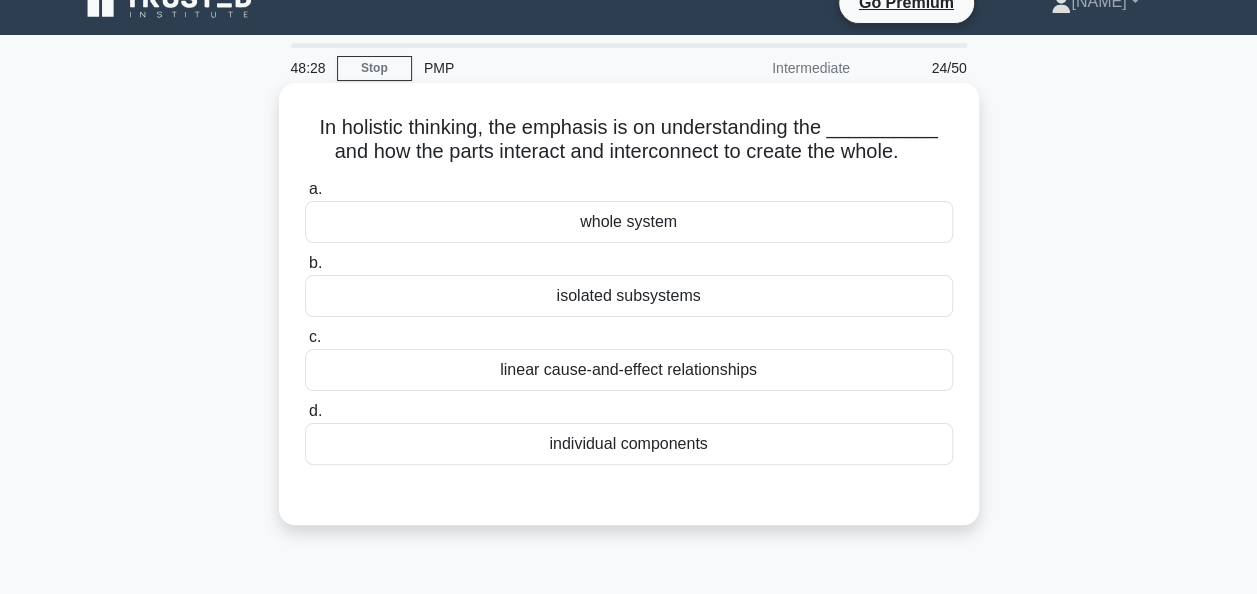 scroll, scrollTop: 0, scrollLeft: 0, axis: both 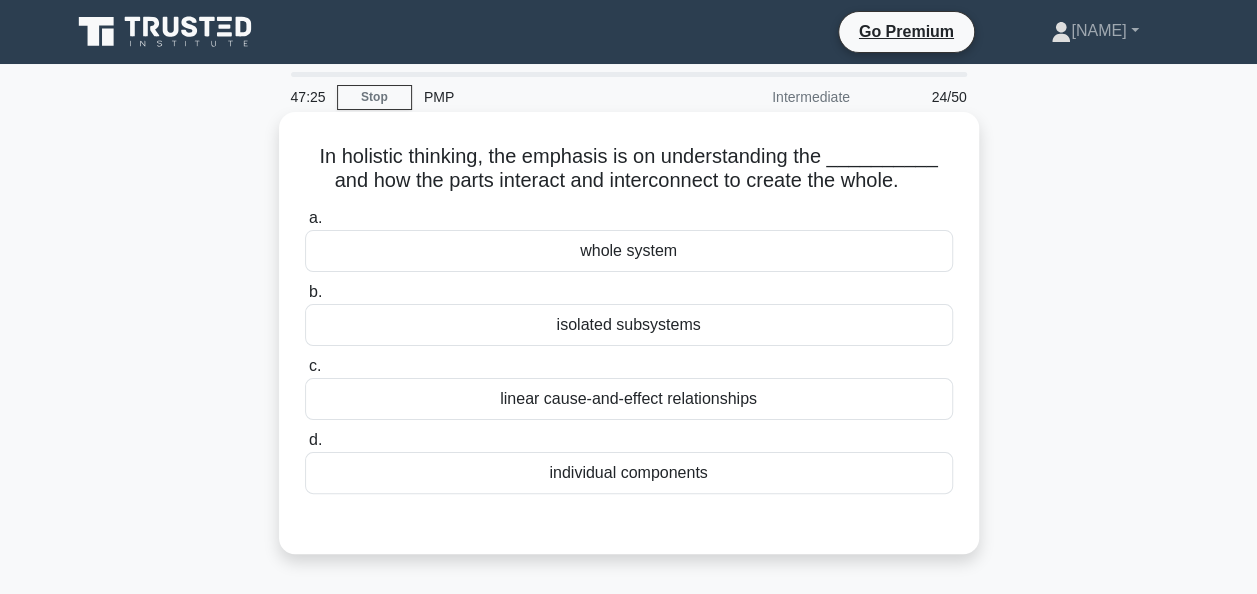 click on "individual components" at bounding box center [629, 473] 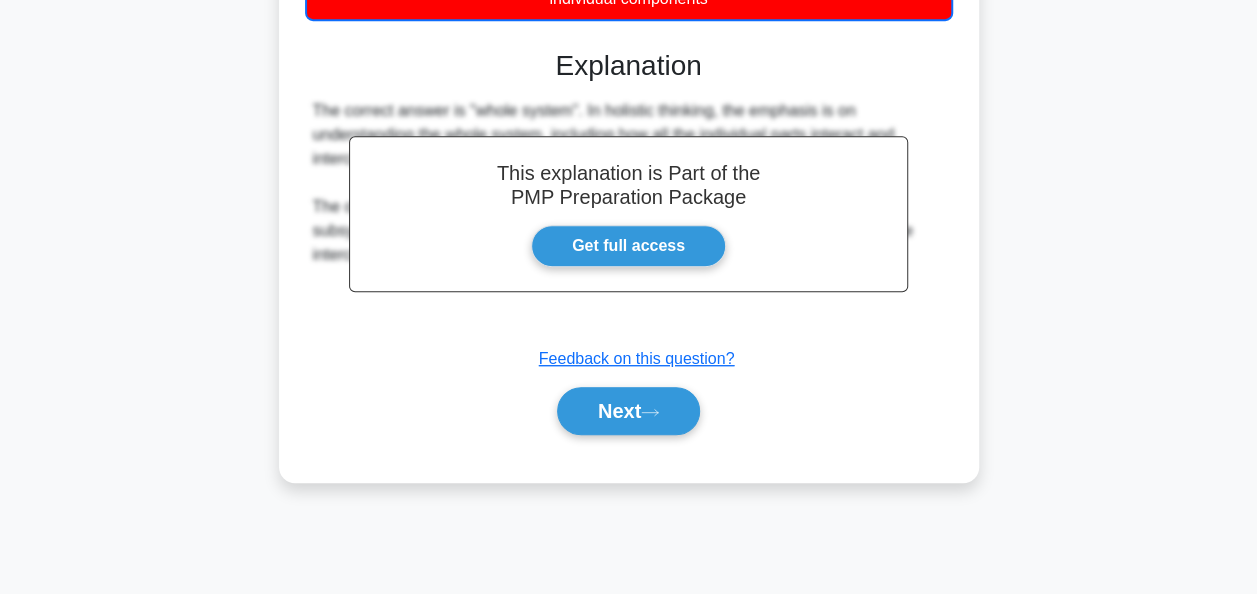 scroll, scrollTop: 486, scrollLeft: 0, axis: vertical 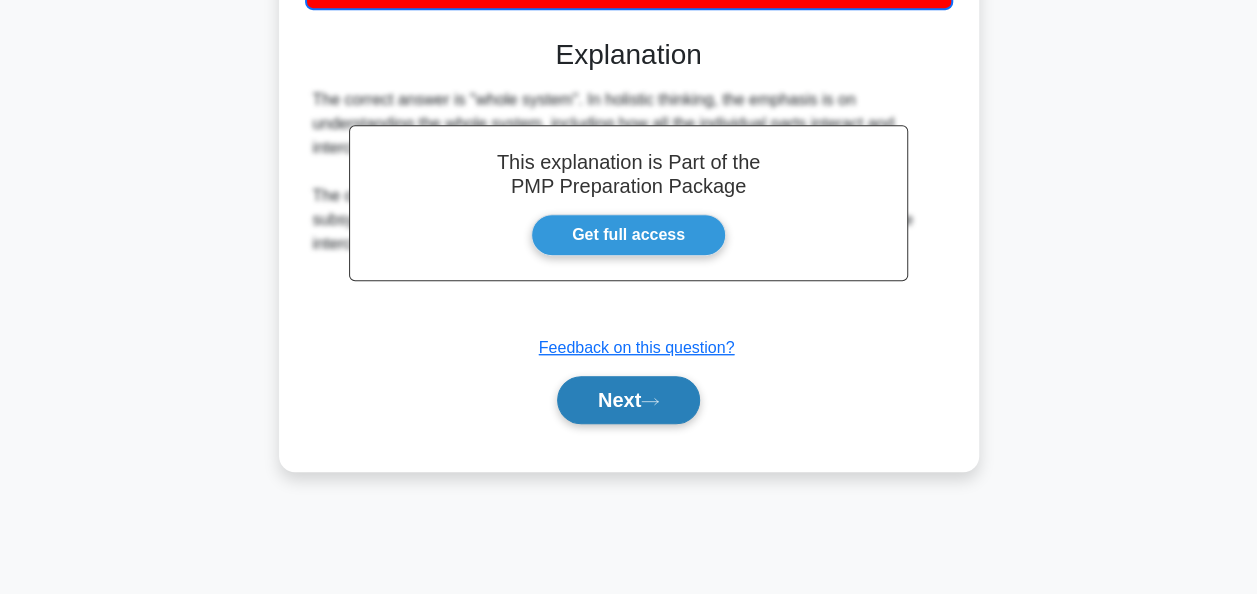 click on "Next" at bounding box center (628, 400) 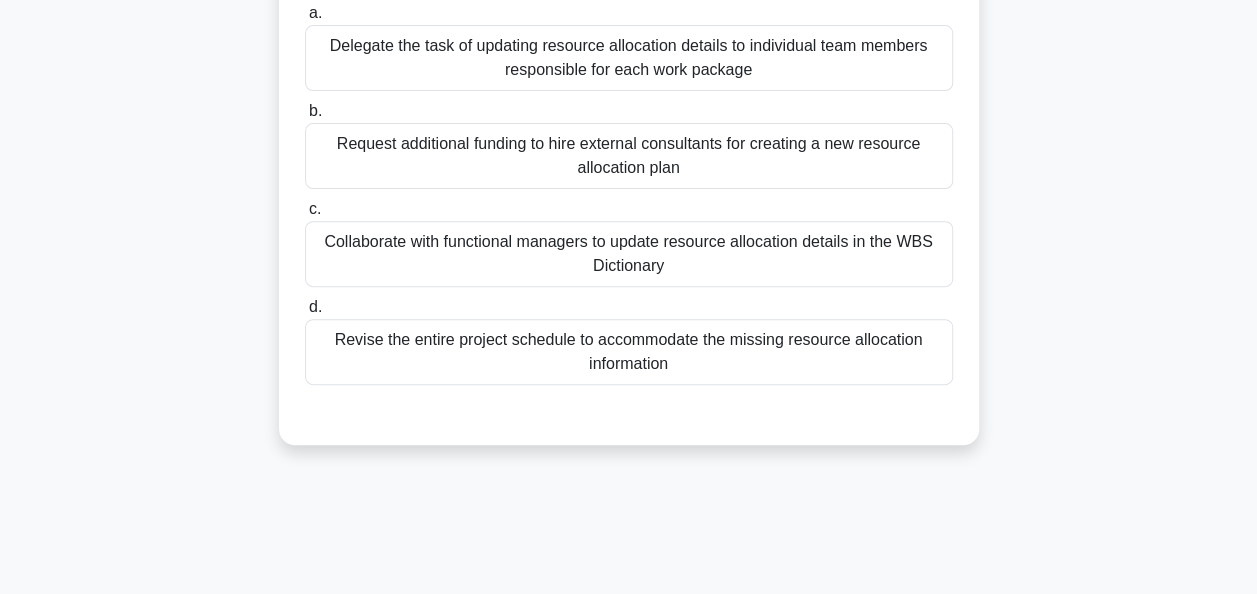 scroll, scrollTop: 86, scrollLeft: 0, axis: vertical 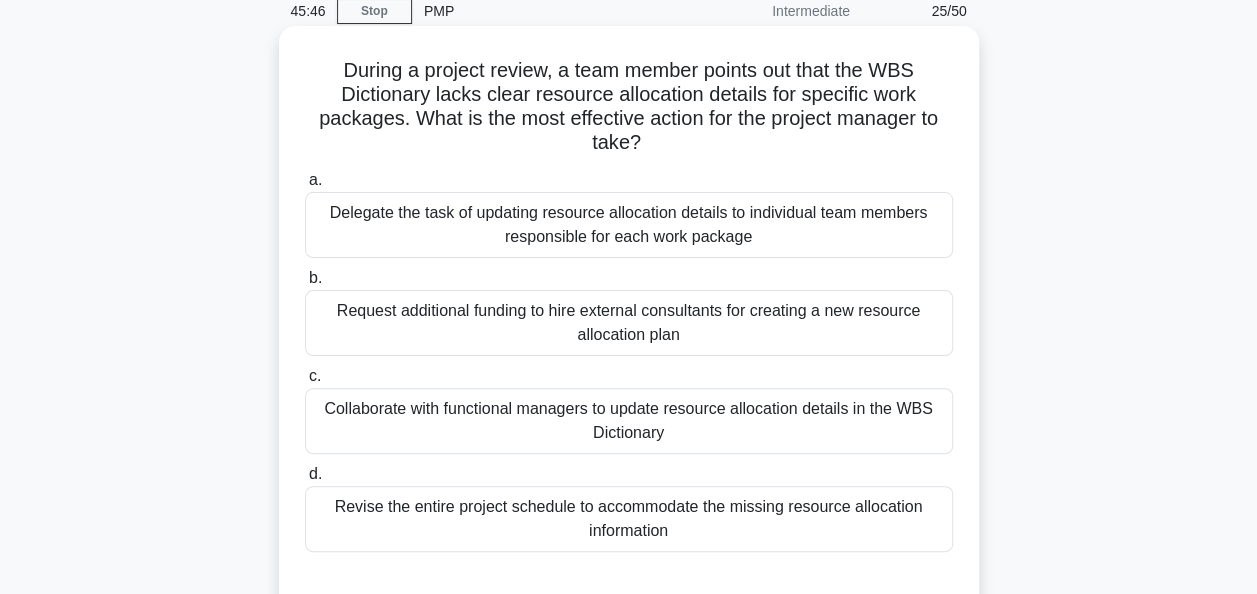 click on "Collaborate with functional managers to update resource allocation details in the WBS Dictionary" at bounding box center [629, 421] 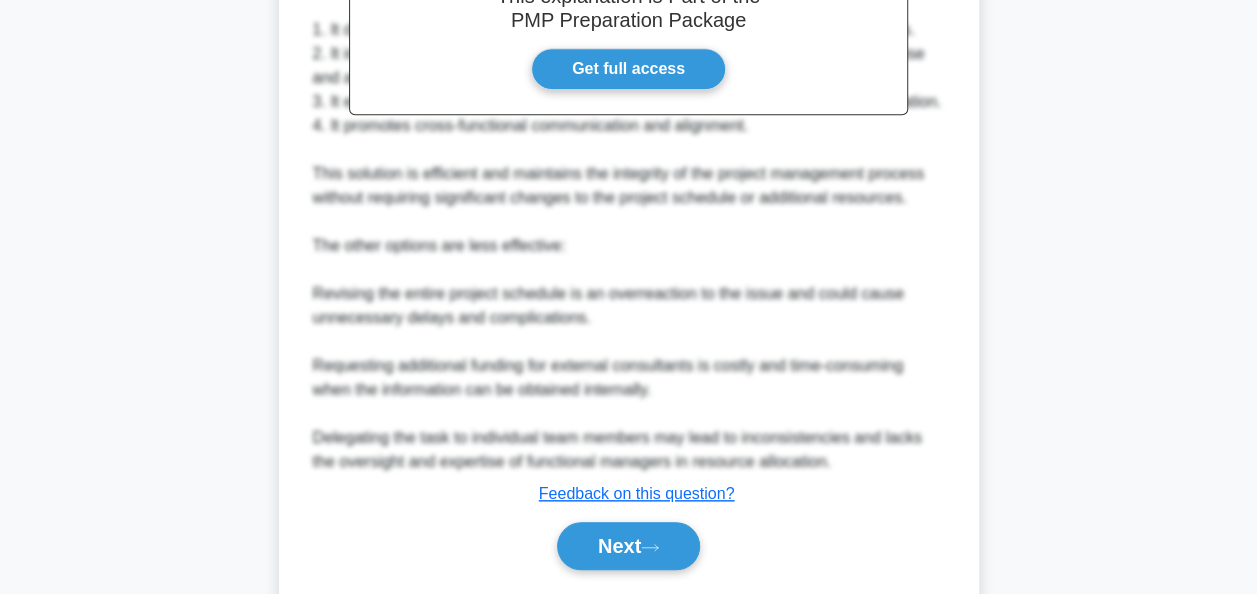 scroll, scrollTop: 852, scrollLeft: 0, axis: vertical 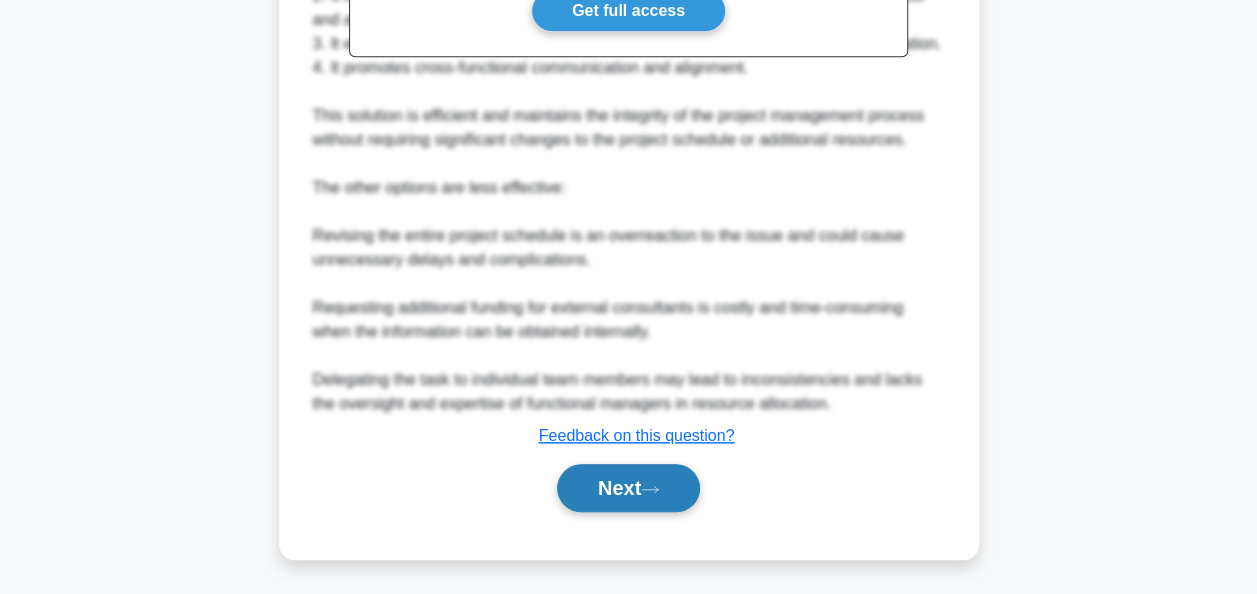 click on "Next" at bounding box center (628, 488) 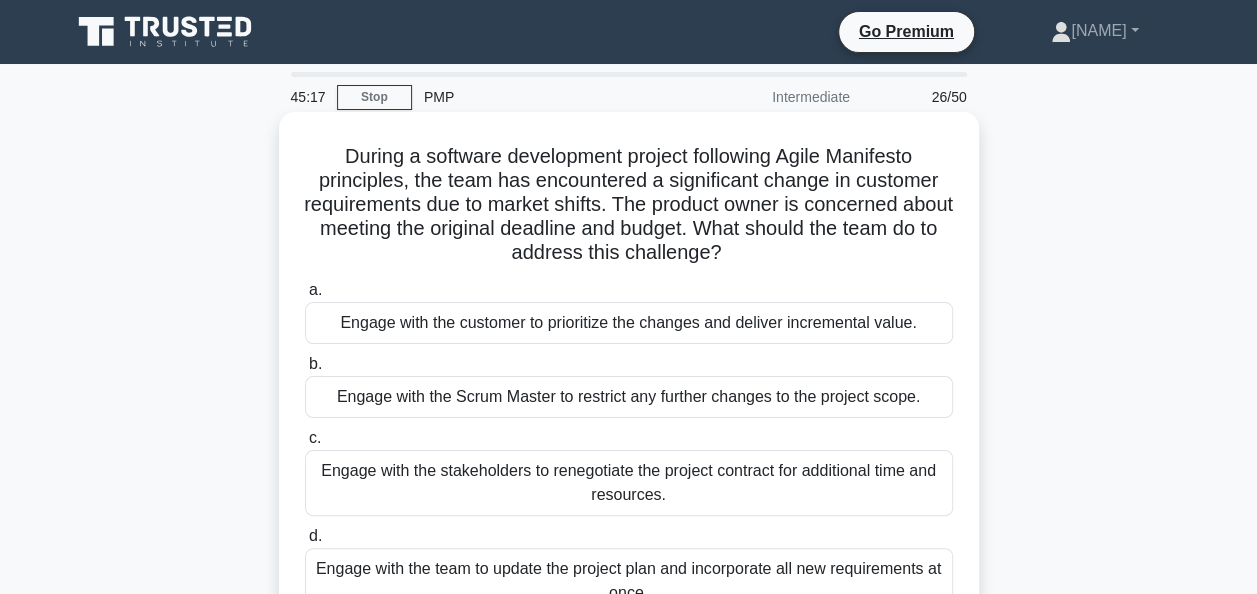 scroll, scrollTop: 100, scrollLeft: 0, axis: vertical 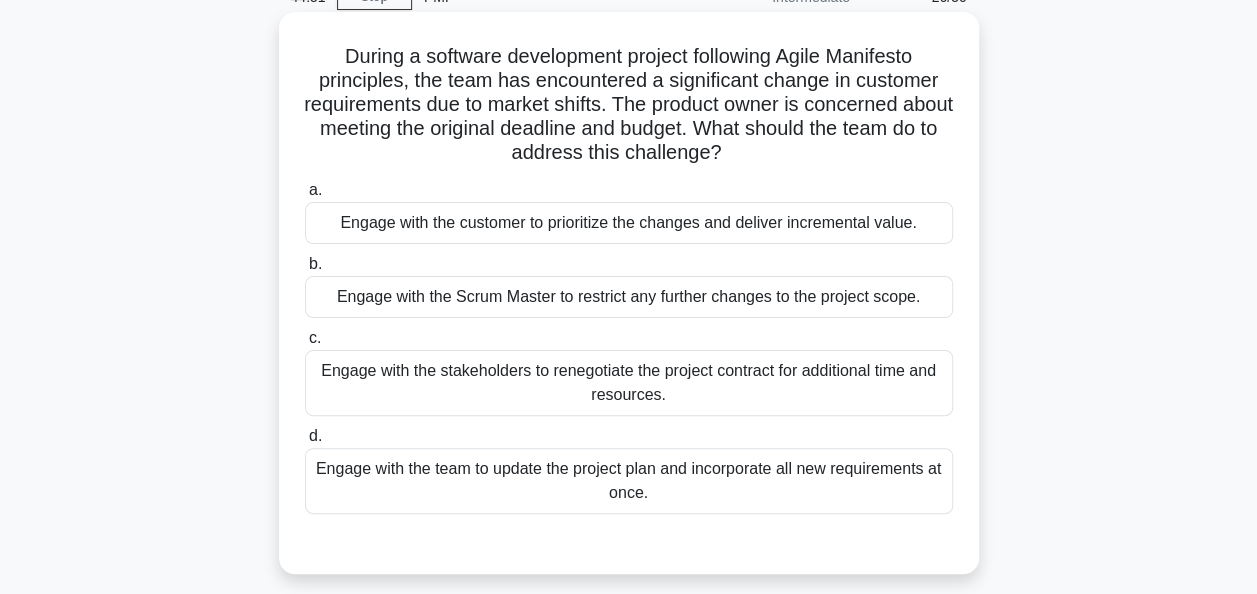 click on "Engage with the customer to prioritize the changes and deliver incremental value." at bounding box center [629, 223] 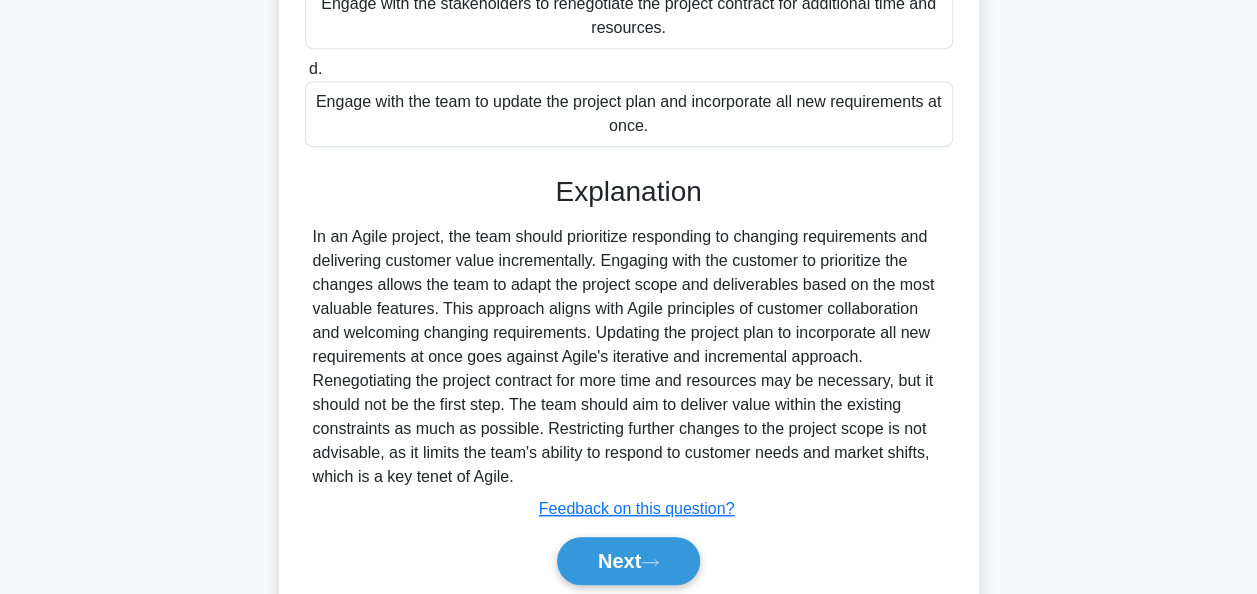 scroll, scrollTop: 540, scrollLeft: 0, axis: vertical 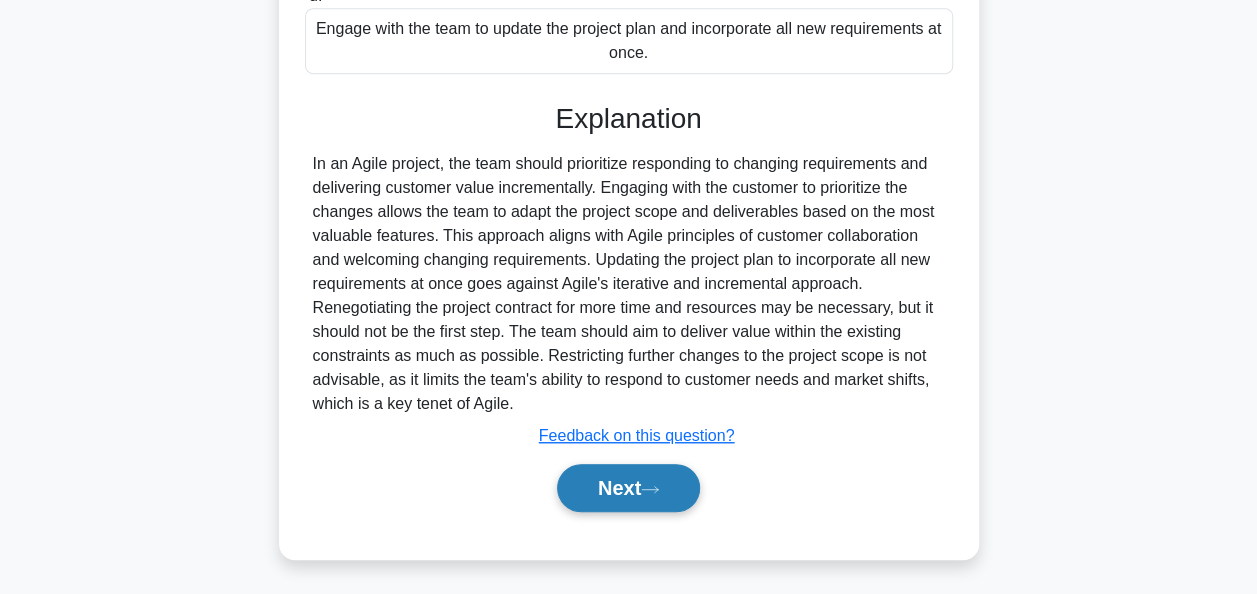 click on "Next" at bounding box center [628, 488] 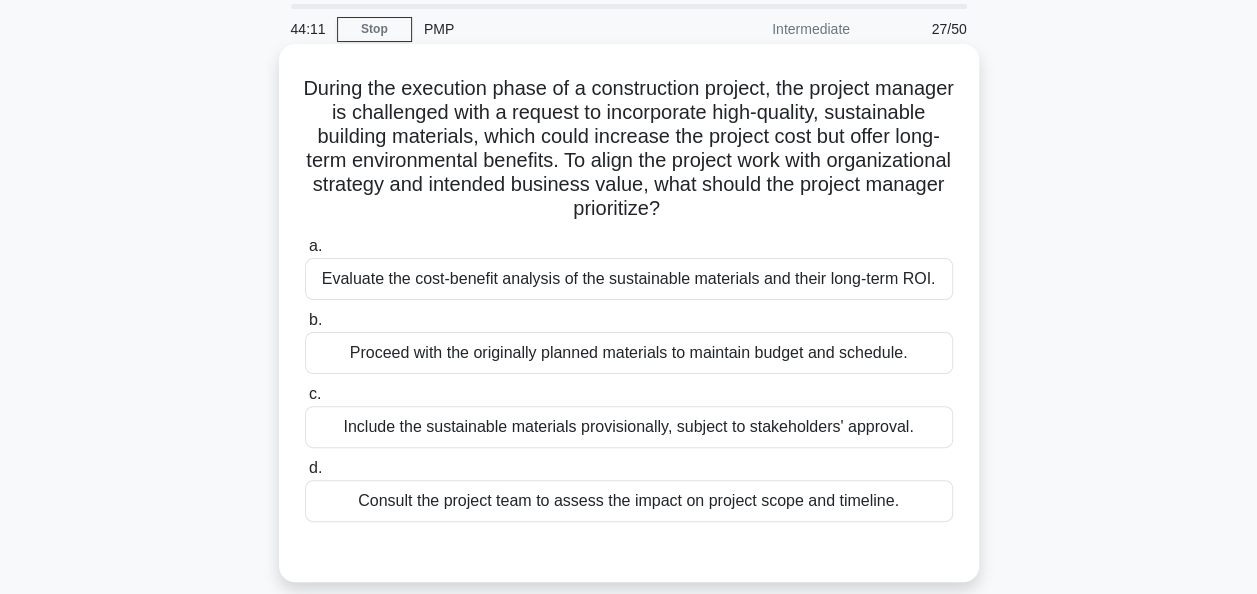 scroll, scrollTop: 100, scrollLeft: 0, axis: vertical 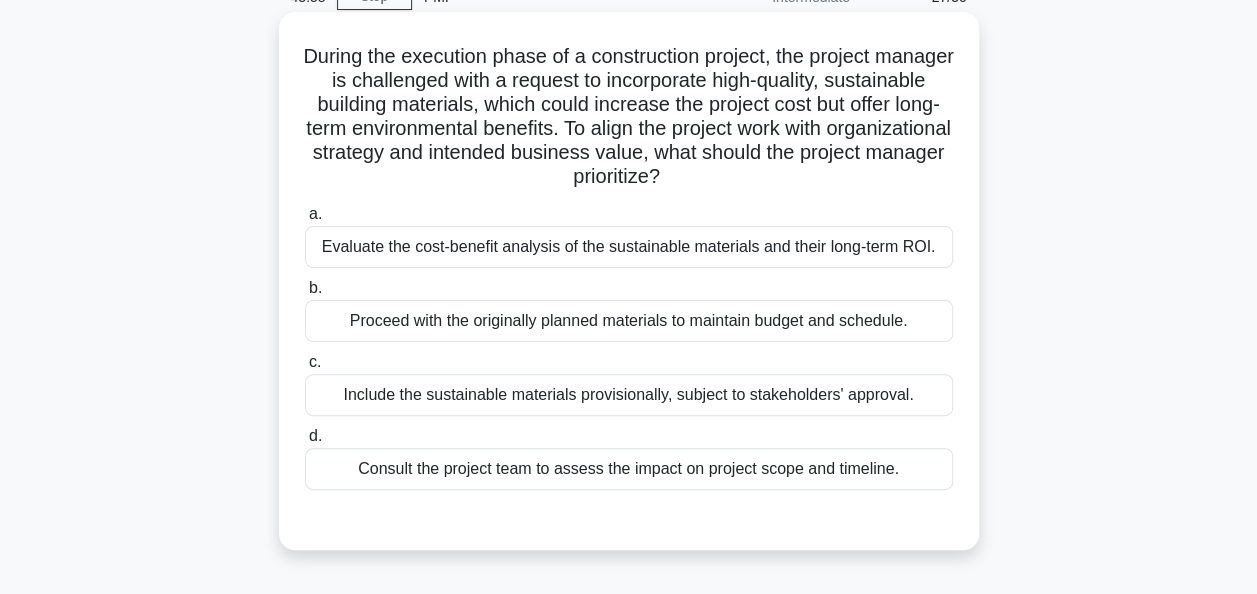click on "Evaluate the cost-benefit analysis of the sustainable materials and their long-term ROI." at bounding box center (629, 247) 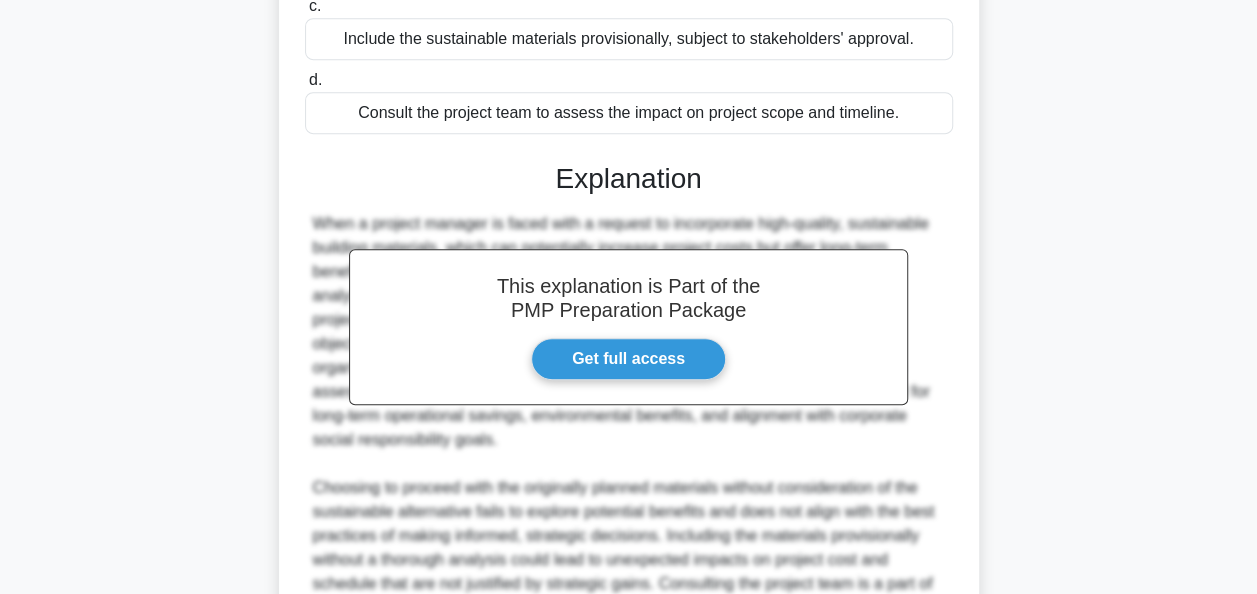 scroll, scrollTop: 684, scrollLeft: 0, axis: vertical 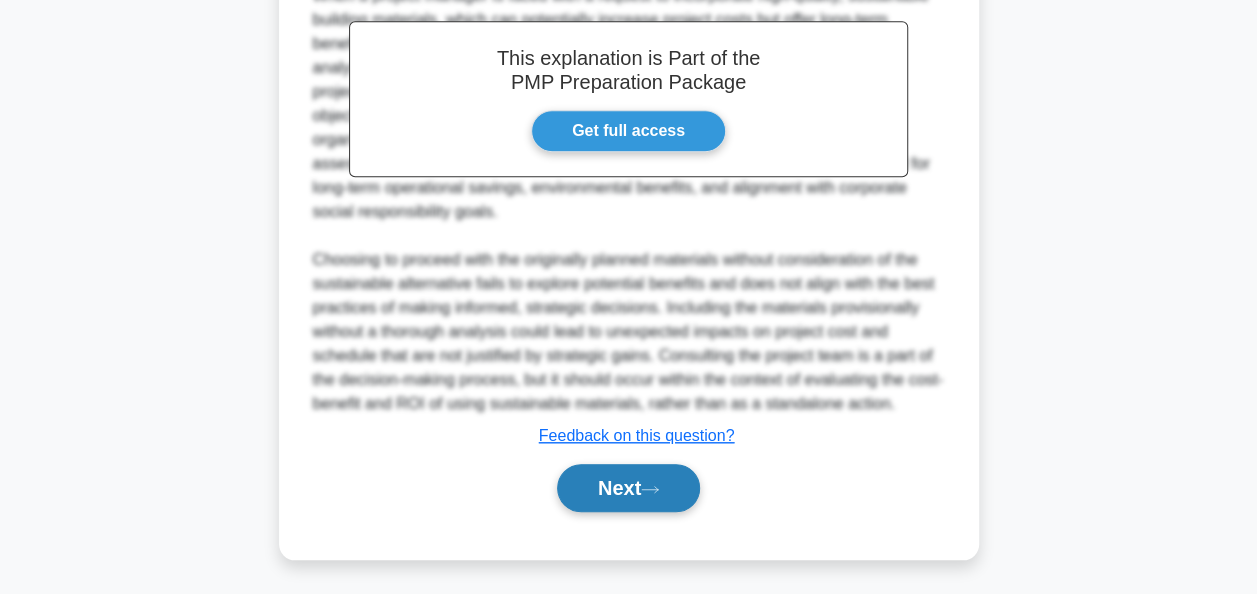 click on "Next" at bounding box center (628, 488) 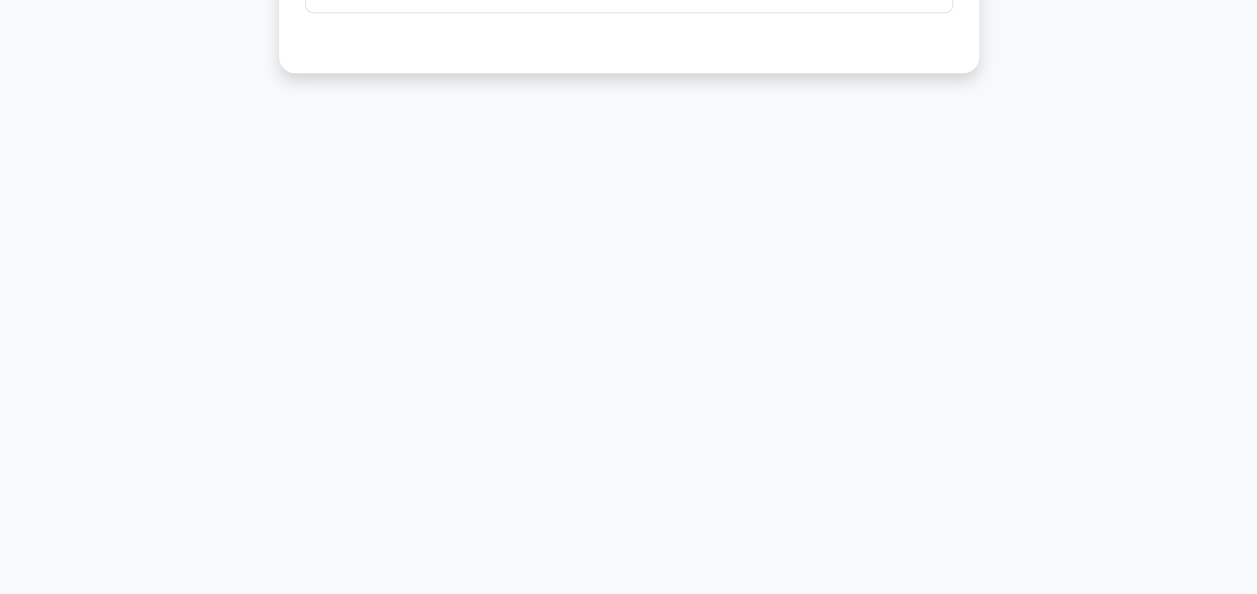 scroll, scrollTop: 0, scrollLeft: 0, axis: both 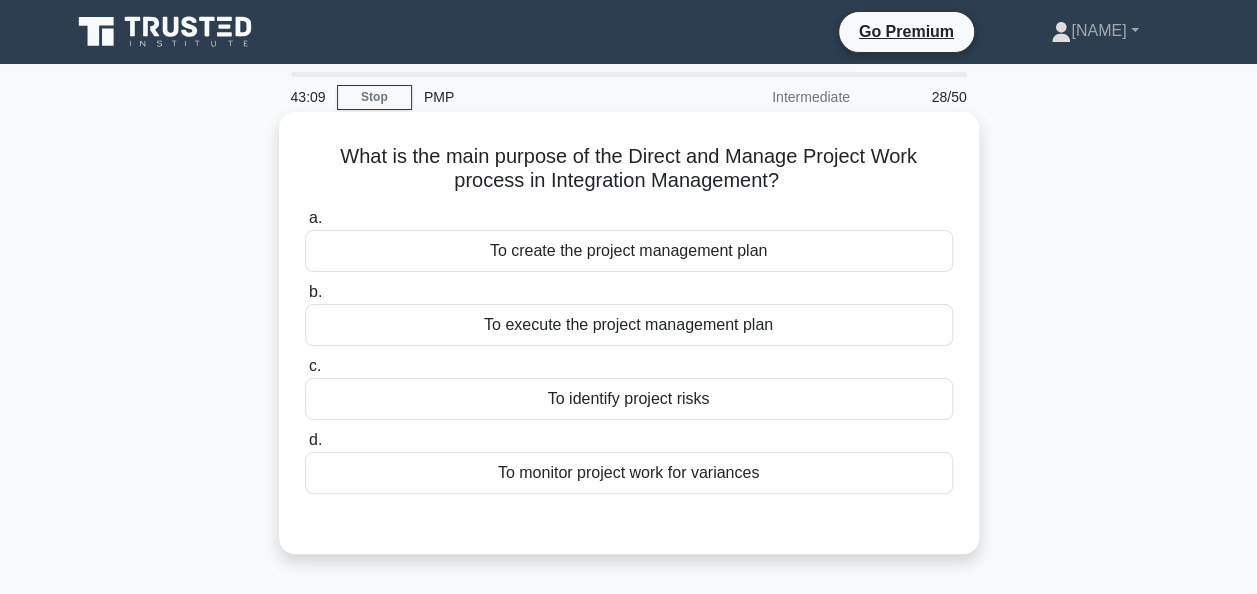 click on "To execute the project management plan" at bounding box center (629, 325) 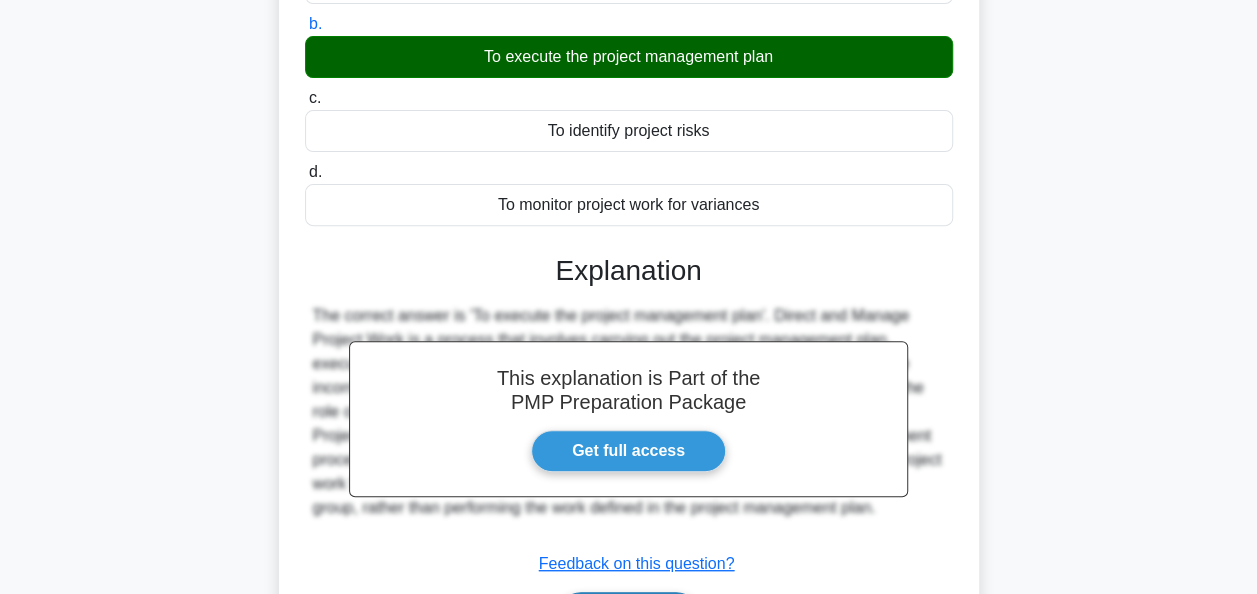 scroll, scrollTop: 486, scrollLeft: 0, axis: vertical 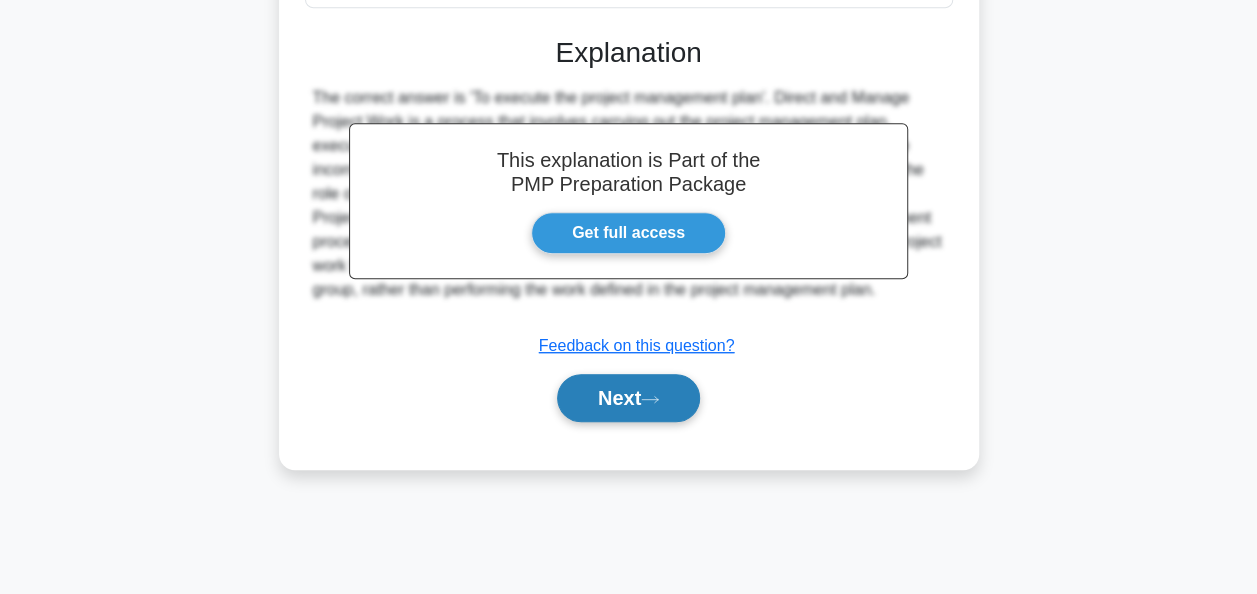 click on "Next" at bounding box center (628, 398) 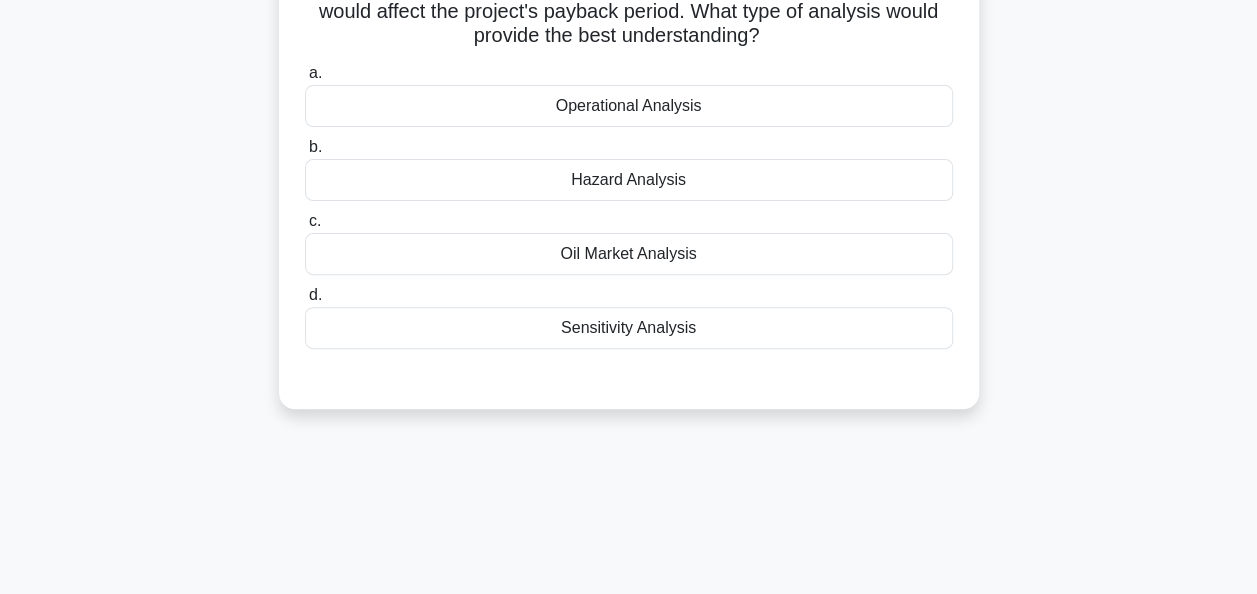 scroll, scrollTop: 0, scrollLeft: 0, axis: both 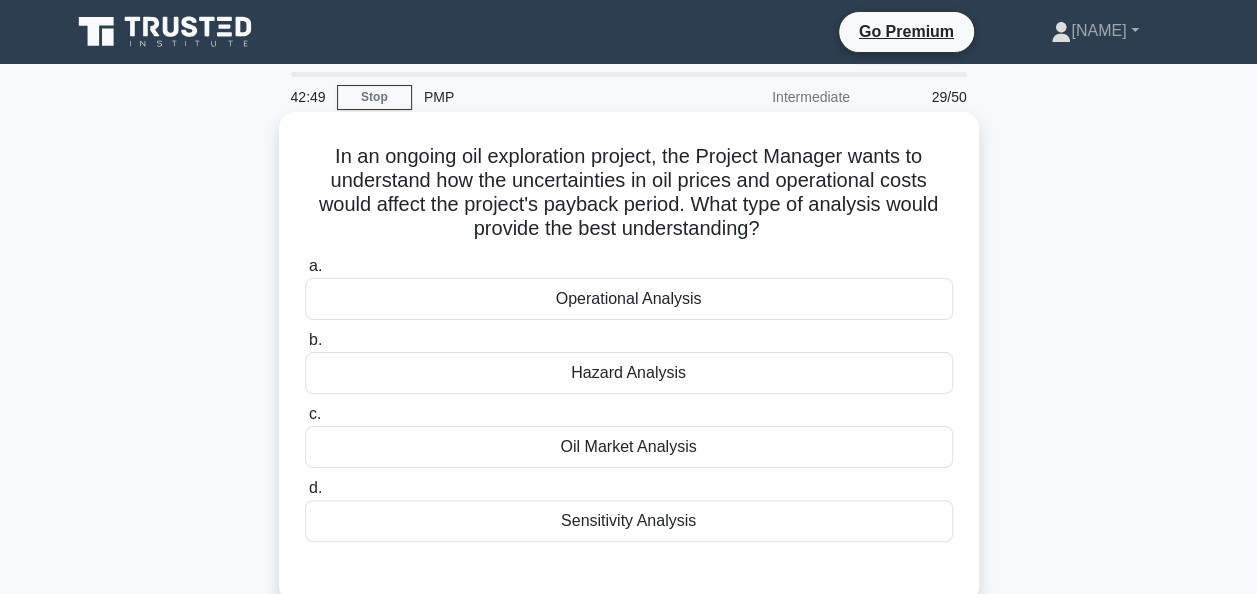 click on "Oil Market Analysis" at bounding box center [629, 447] 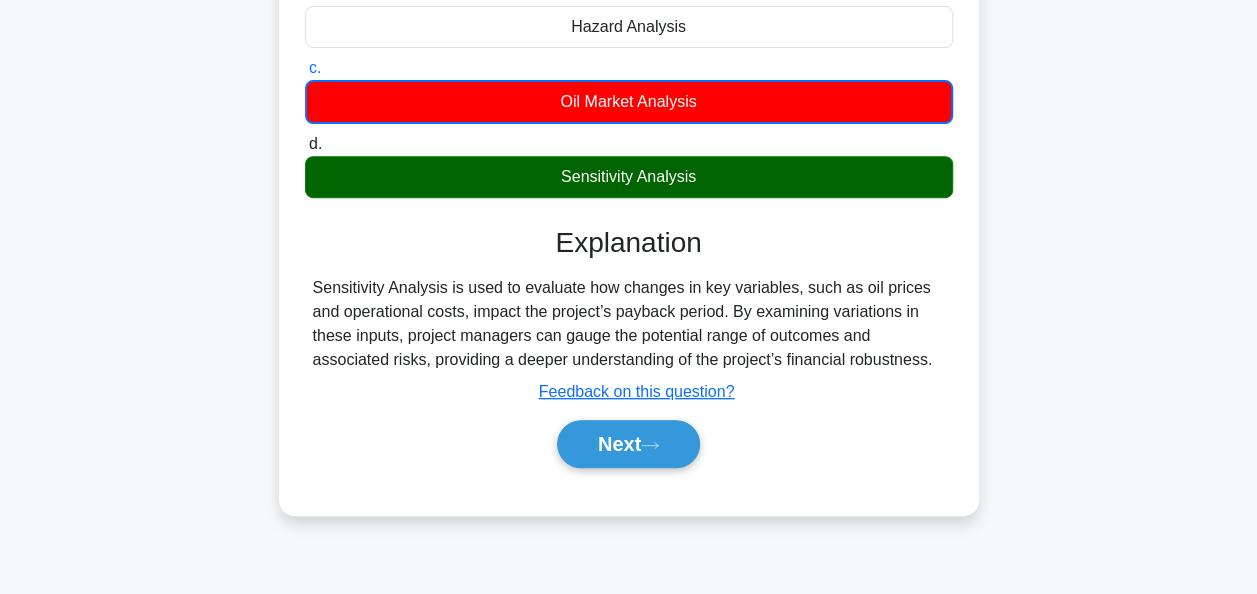 scroll, scrollTop: 486, scrollLeft: 0, axis: vertical 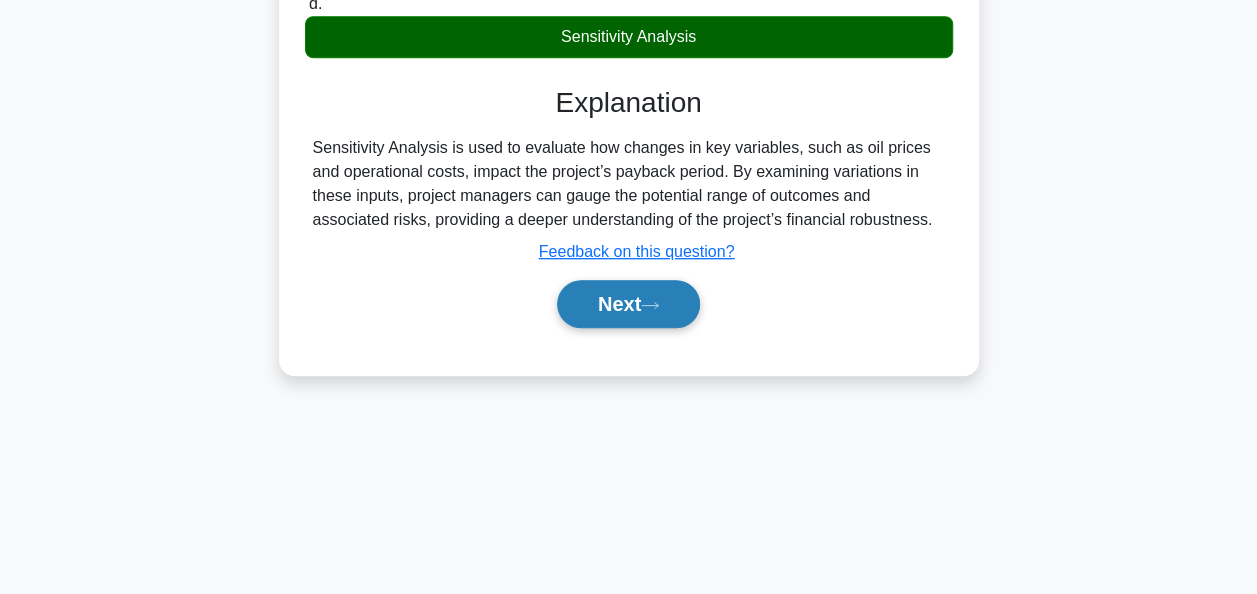 click on "Next" at bounding box center (628, 304) 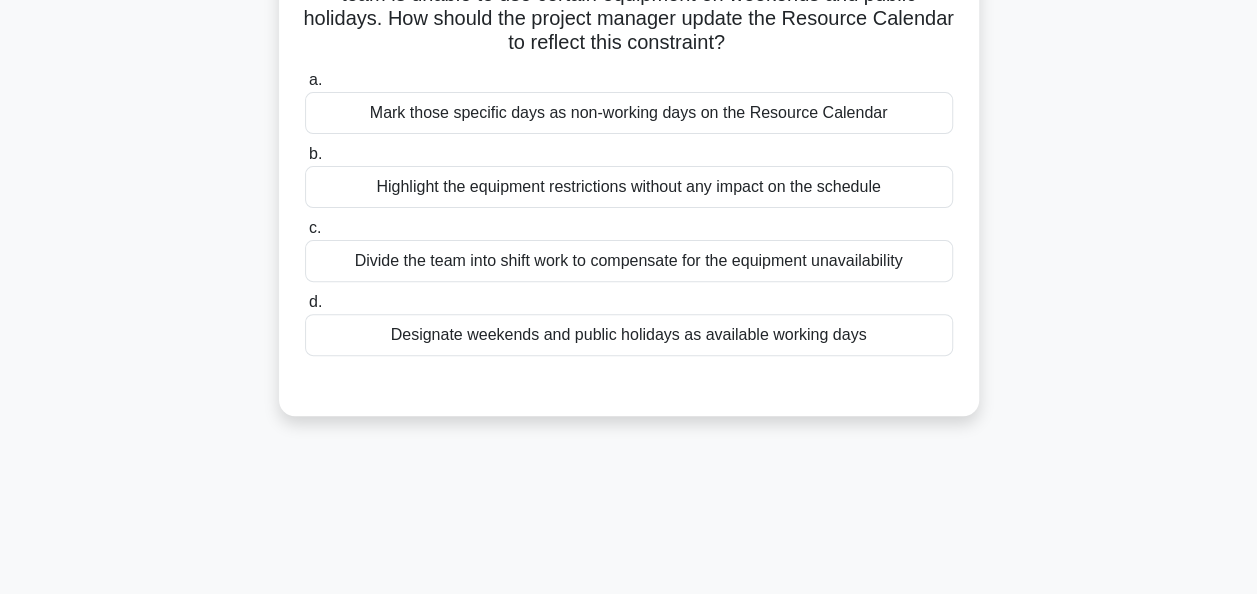 scroll, scrollTop: 0, scrollLeft: 0, axis: both 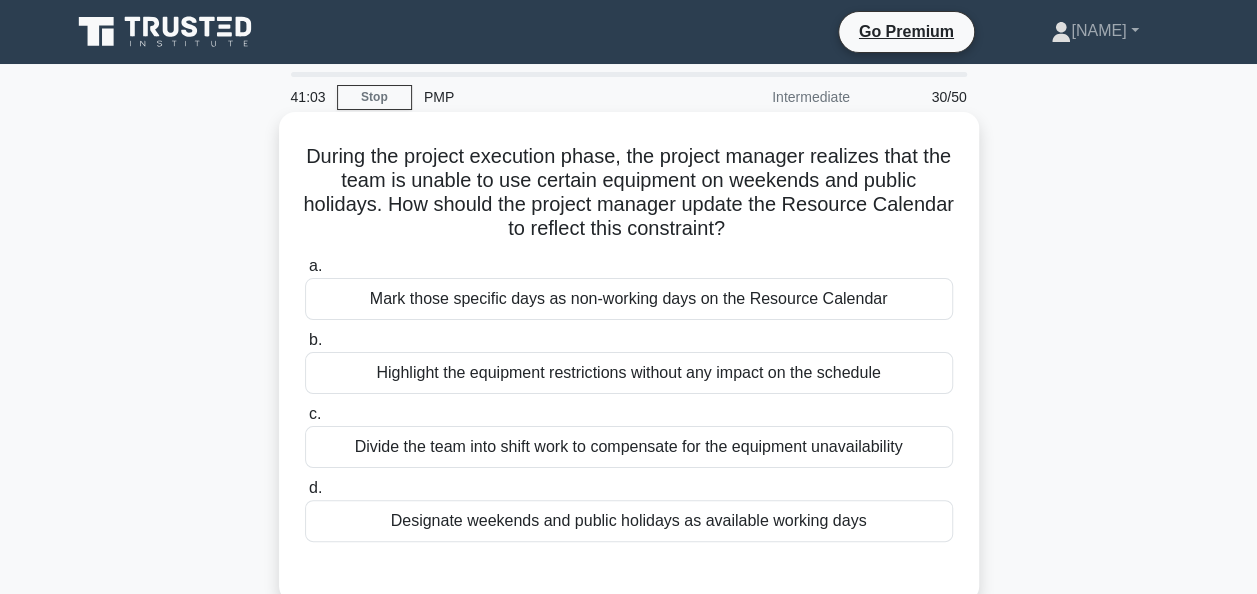 click on "Designate weekends and public holidays as available working days" at bounding box center [629, 521] 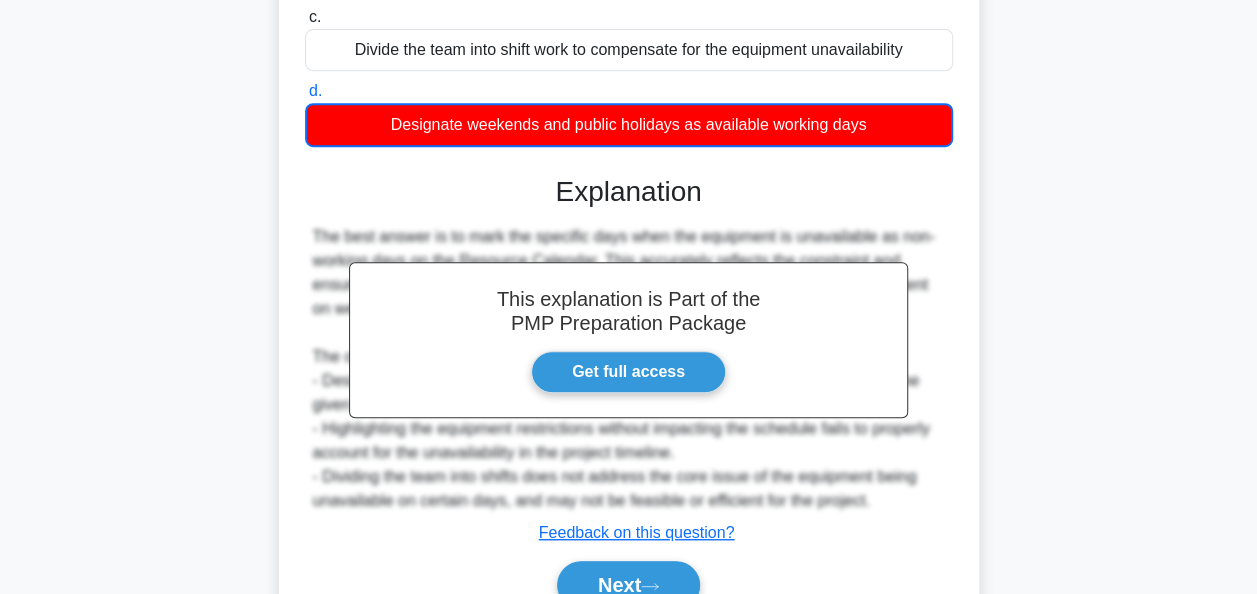 scroll, scrollTop: 495, scrollLeft: 0, axis: vertical 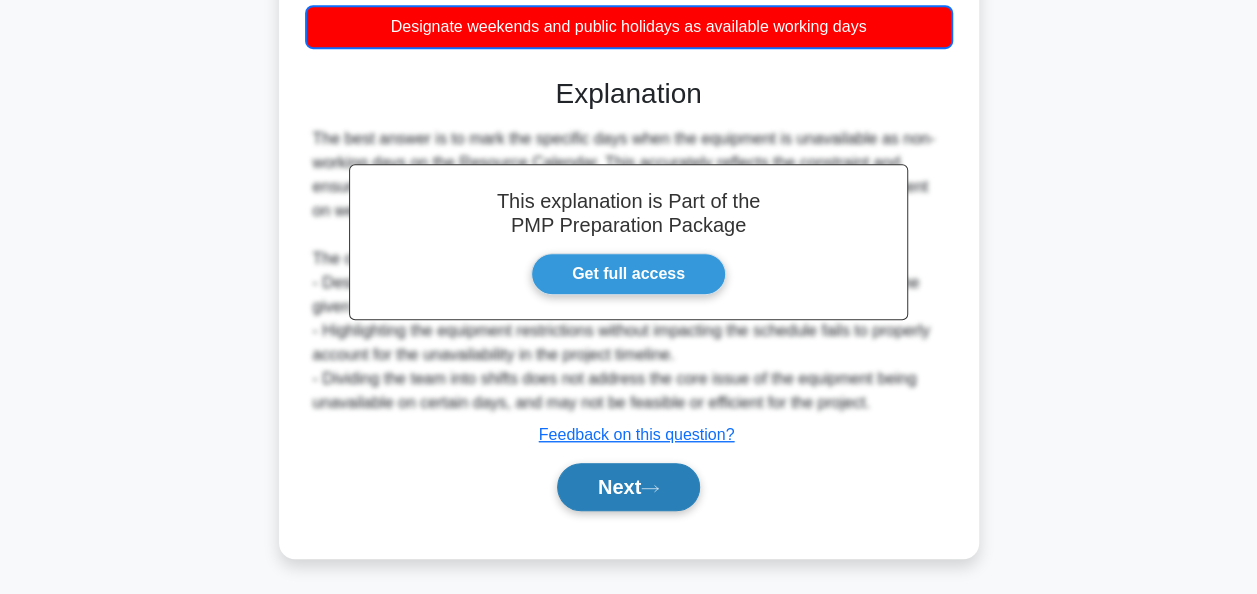 click on "Next" at bounding box center (628, 487) 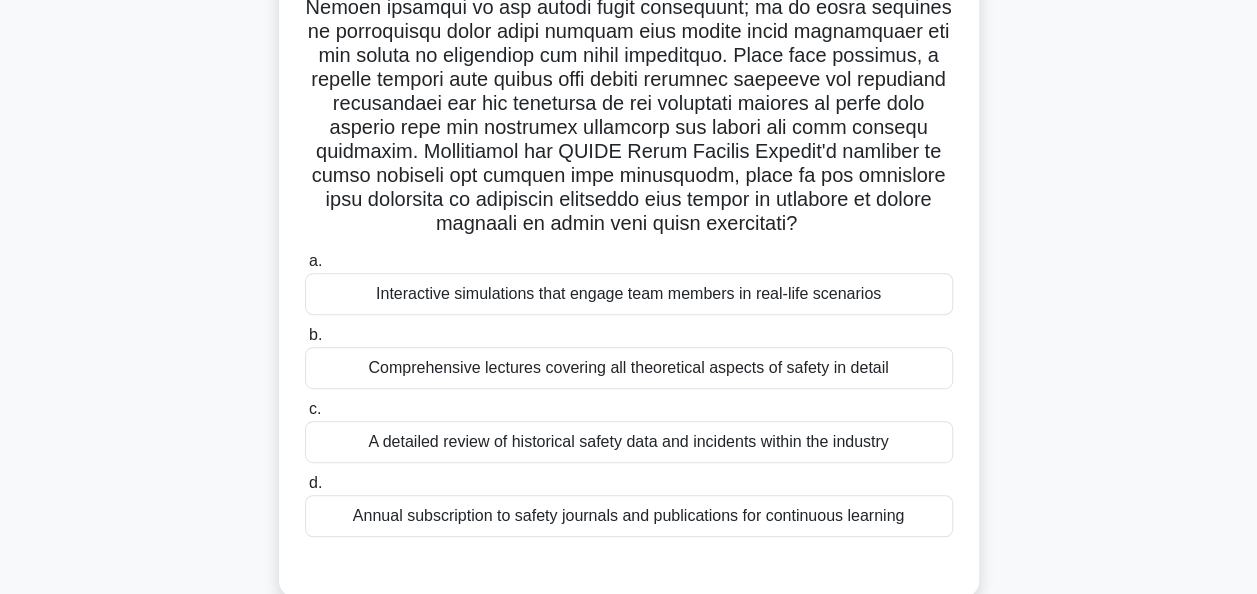 scroll, scrollTop: 300, scrollLeft: 0, axis: vertical 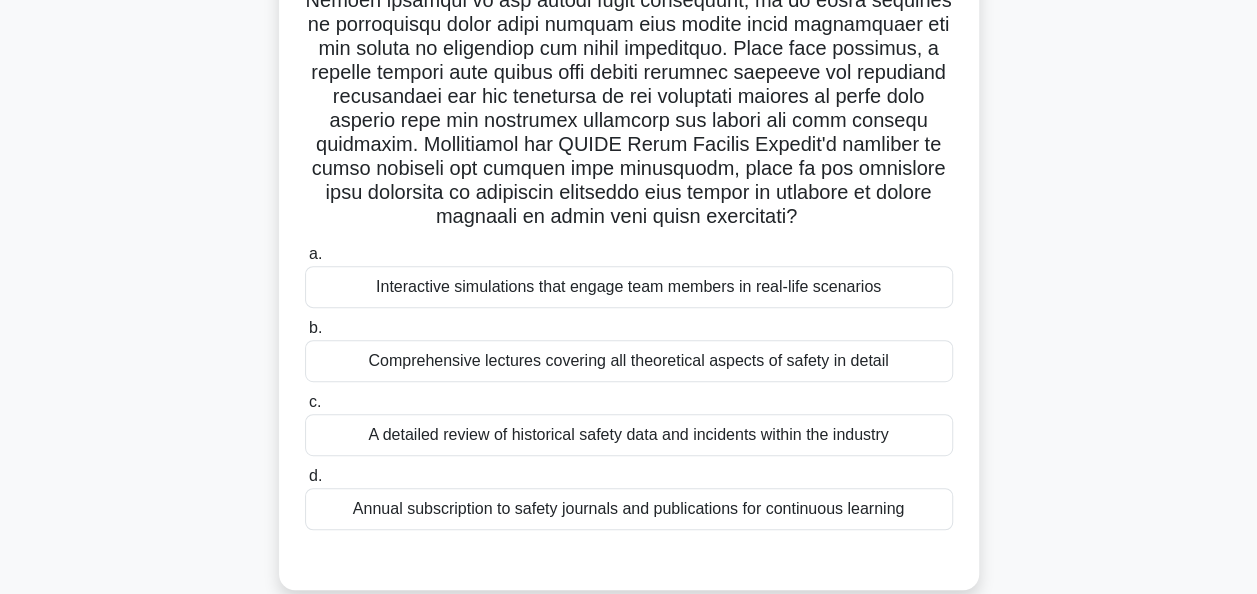 click on "Interactive simulations that engage team members in real-life scenarios" at bounding box center [629, 287] 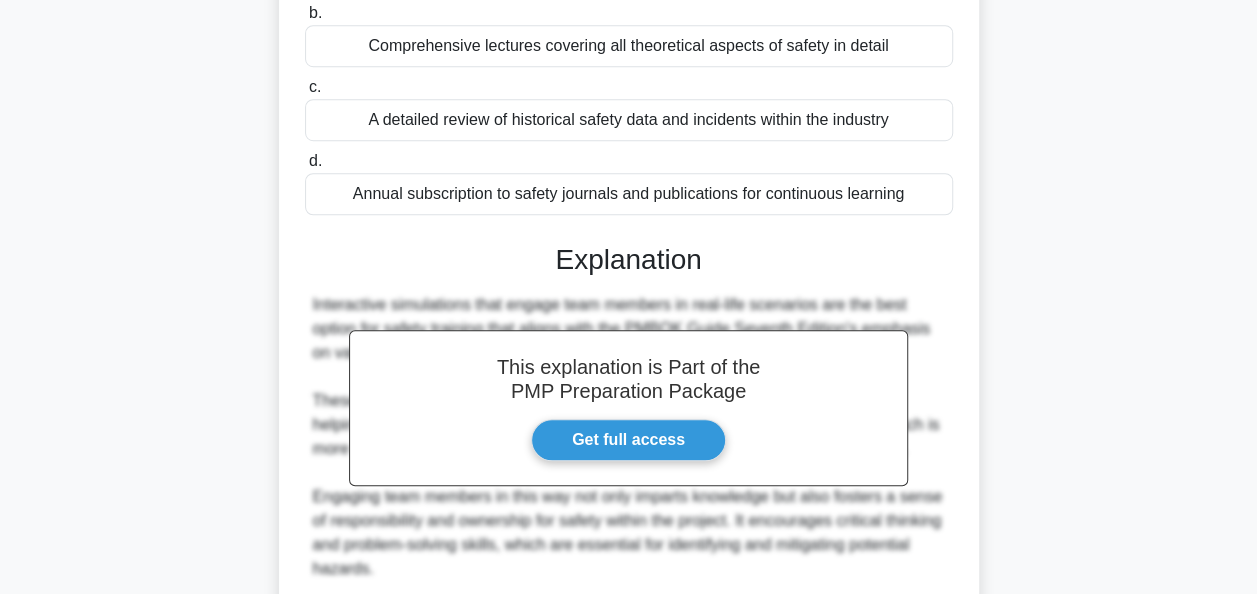 scroll, scrollTop: 924, scrollLeft: 0, axis: vertical 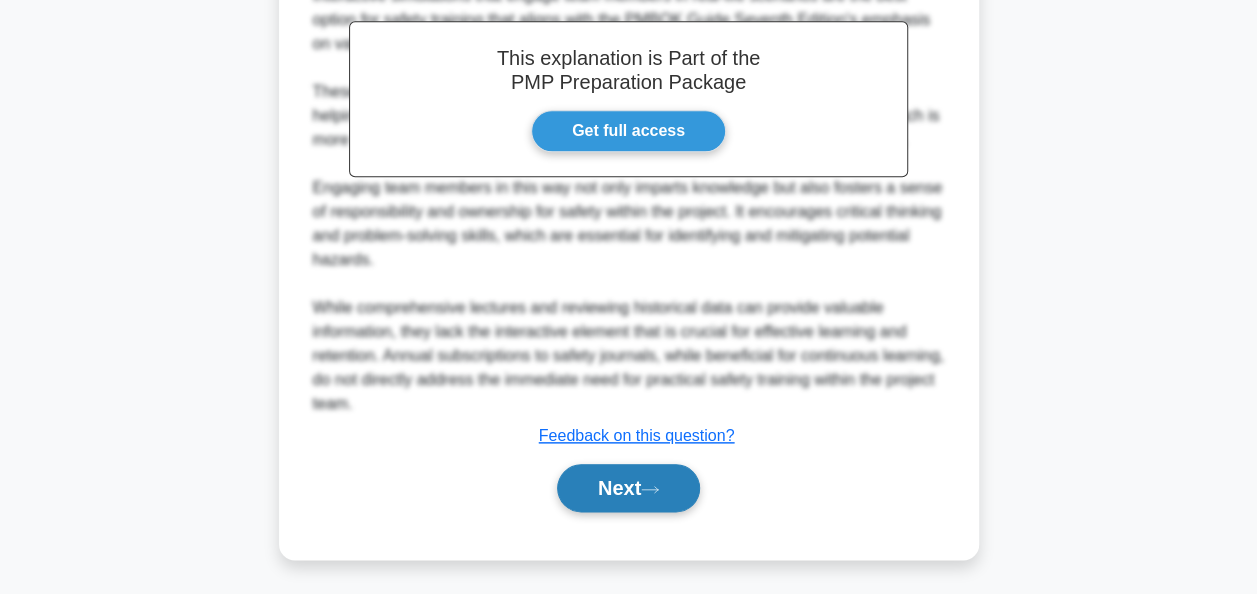 click on "Next" at bounding box center [628, 488] 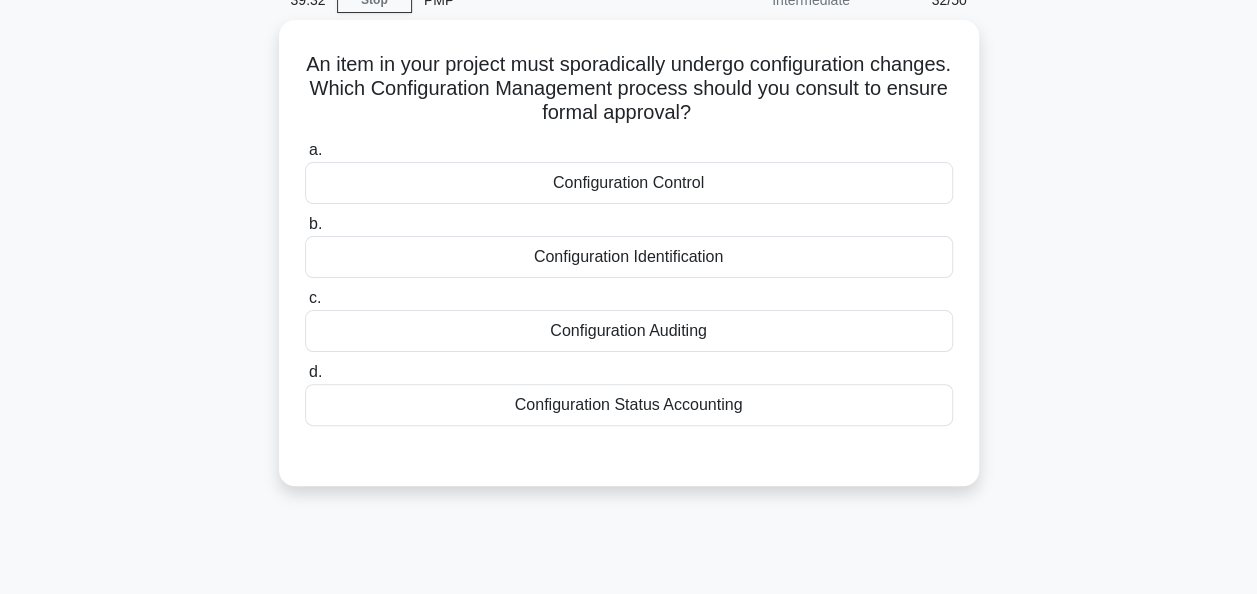 scroll, scrollTop: 0, scrollLeft: 0, axis: both 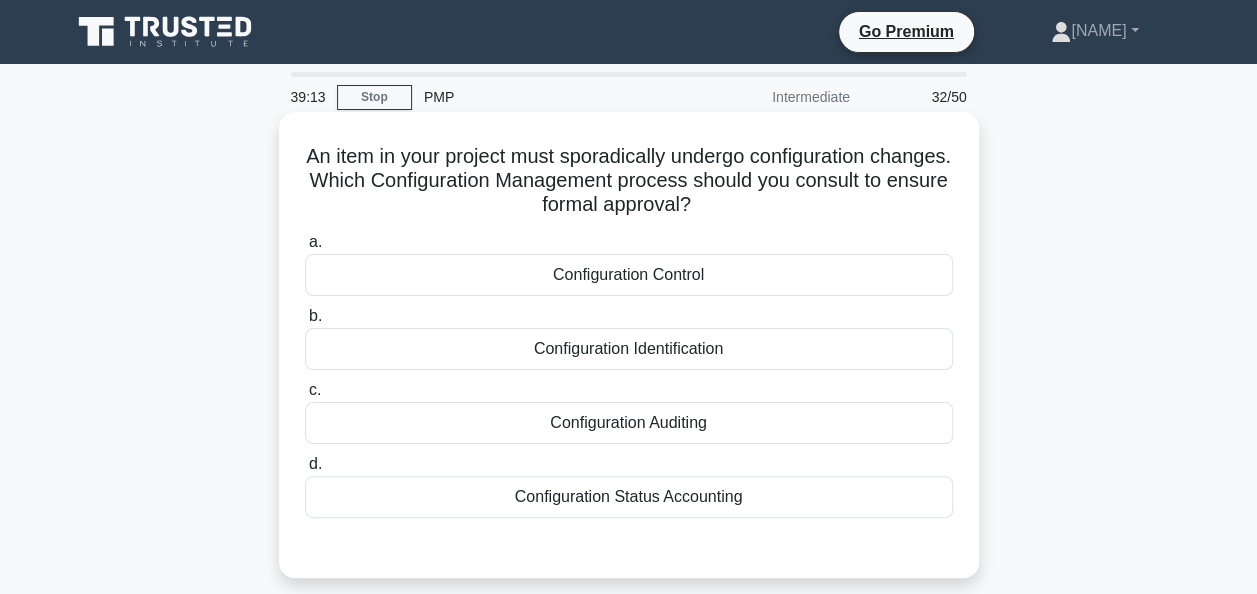 click on "Configuration Control" at bounding box center [629, 275] 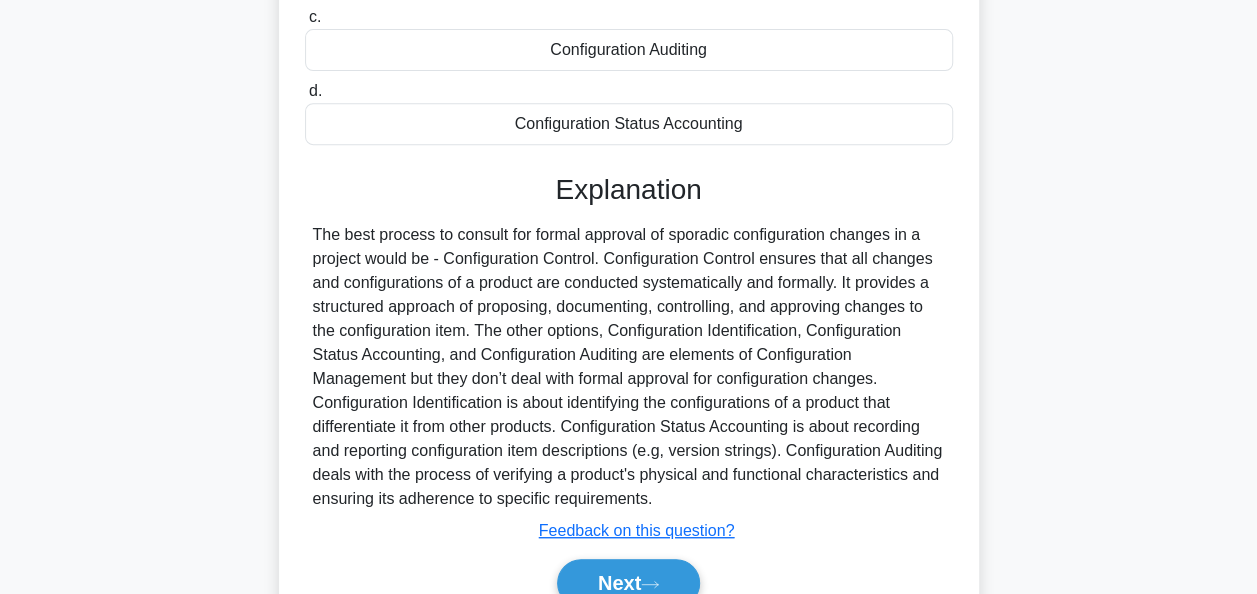 scroll, scrollTop: 486, scrollLeft: 0, axis: vertical 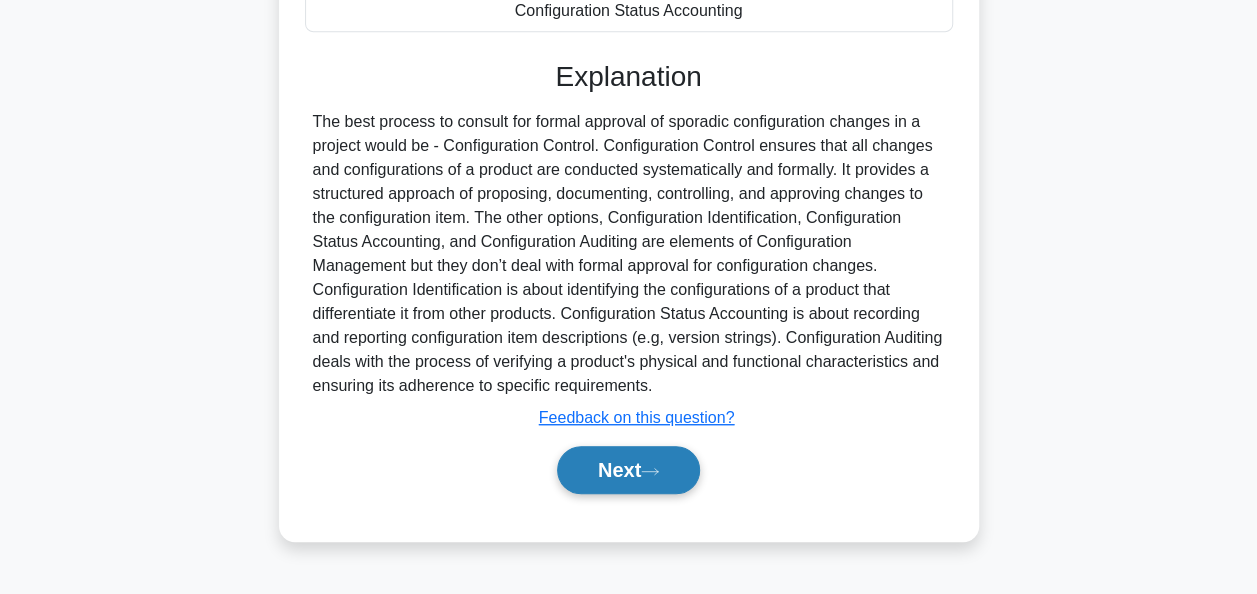 click on "Next" at bounding box center [628, 470] 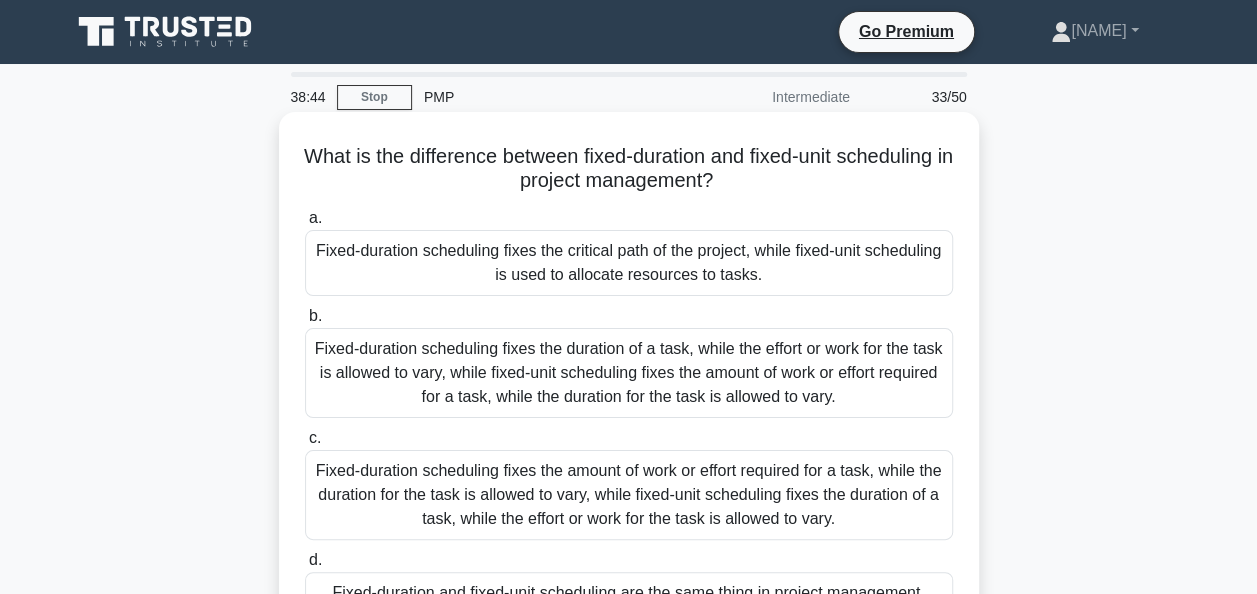 scroll, scrollTop: 100, scrollLeft: 0, axis: vertical 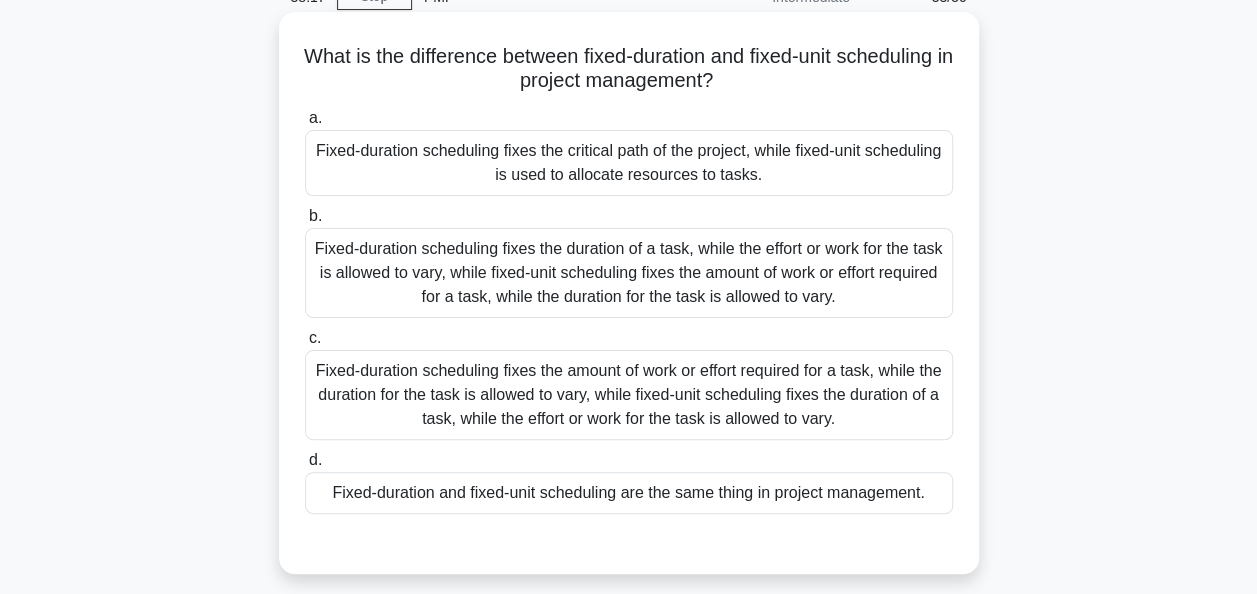 click on "Fixed-duration scheduling fixes the duration of a task, while the effort or work for the task is allowed to vary, while fixed-unit scheduling fixes the amount of work or effort required for a task, while the duration for the task is allowed to vary." at bounding box center [629, 273] 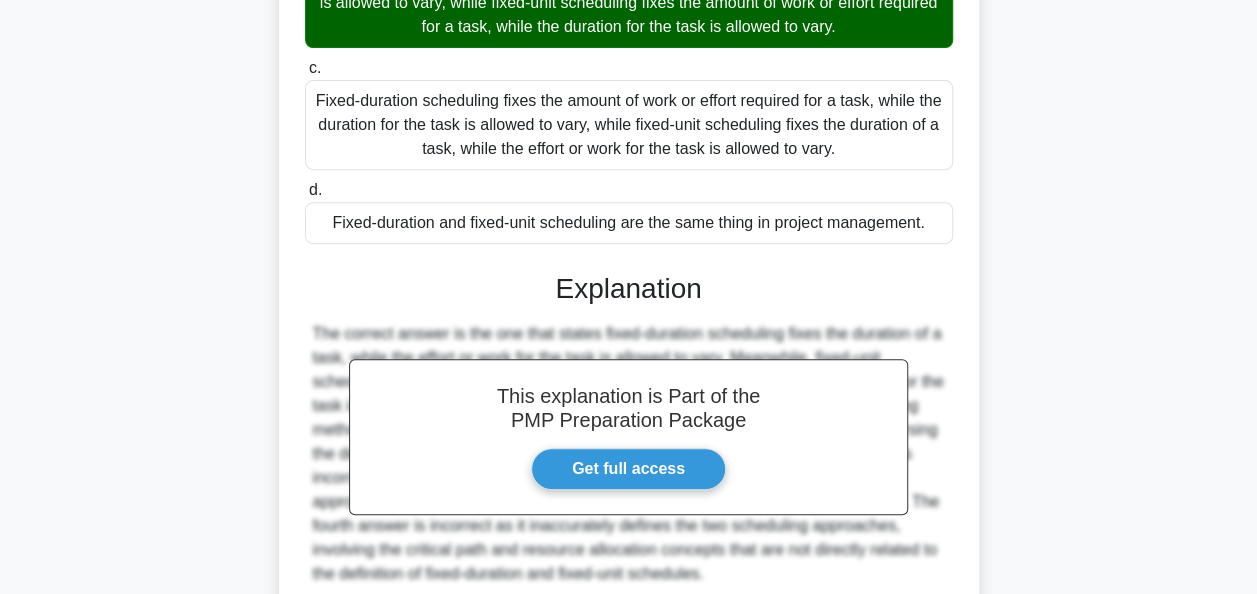scroll, scrollTop: 540, scrollLeft: 0, axis: vertical 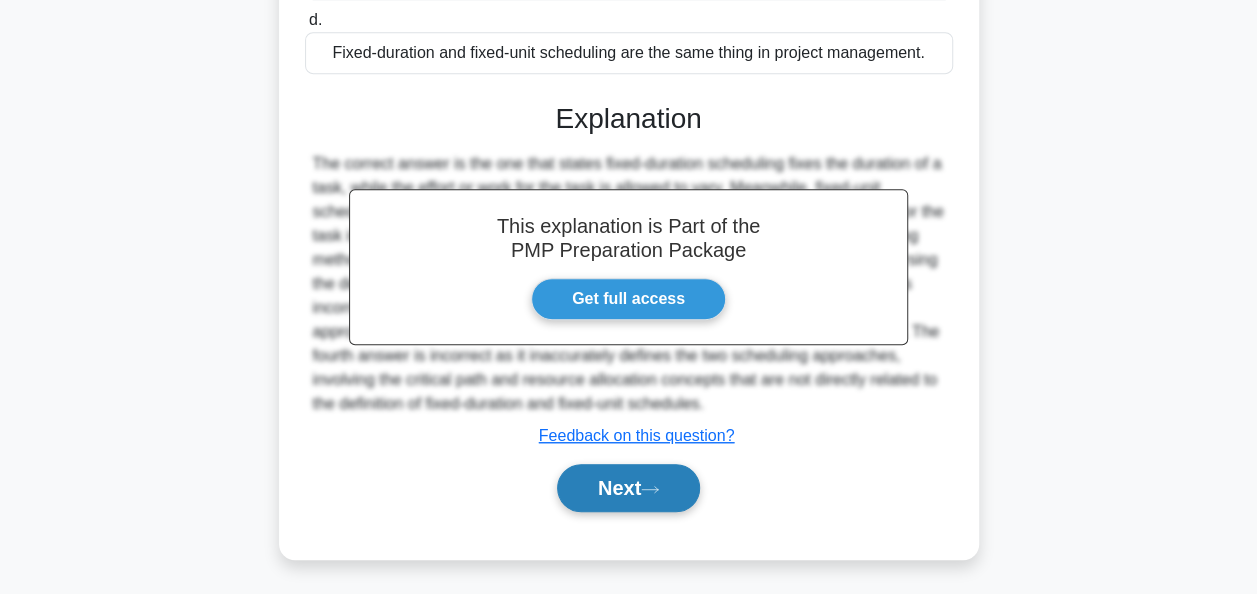 click on "Next" at bounding box center [628, 488] 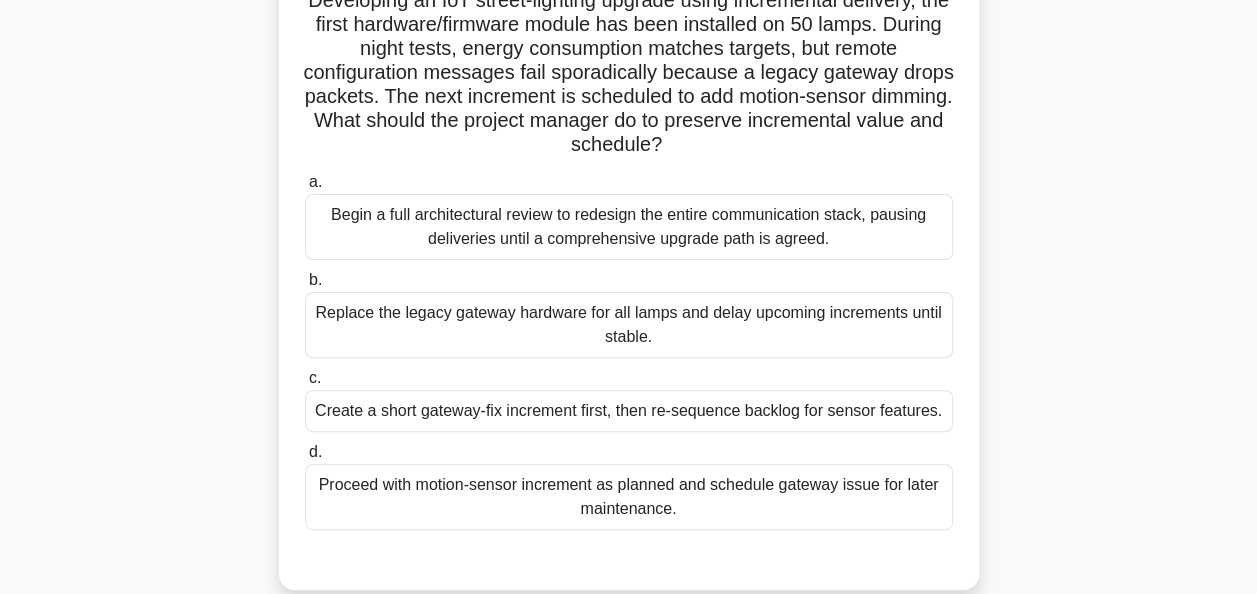 scroll, scrollTop: 186, scrollLeft: 0, axis: vertical 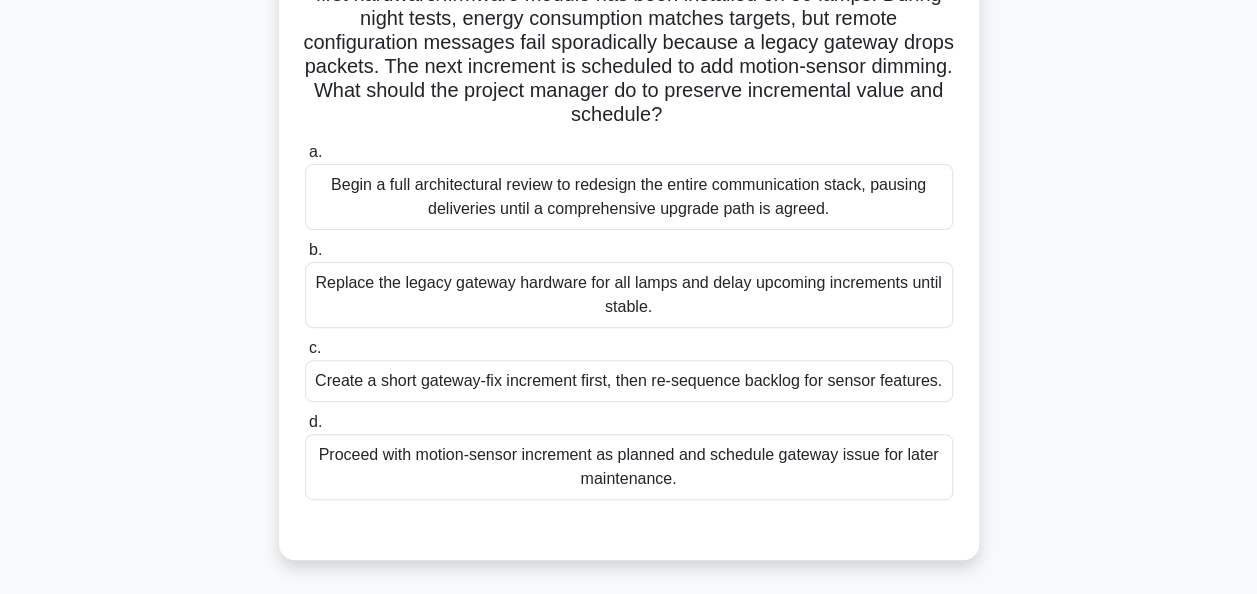 click on "Replace the legacy gateway hardware for all lamps and delay upcoming increments until stable." at bounding box center [629, 295] 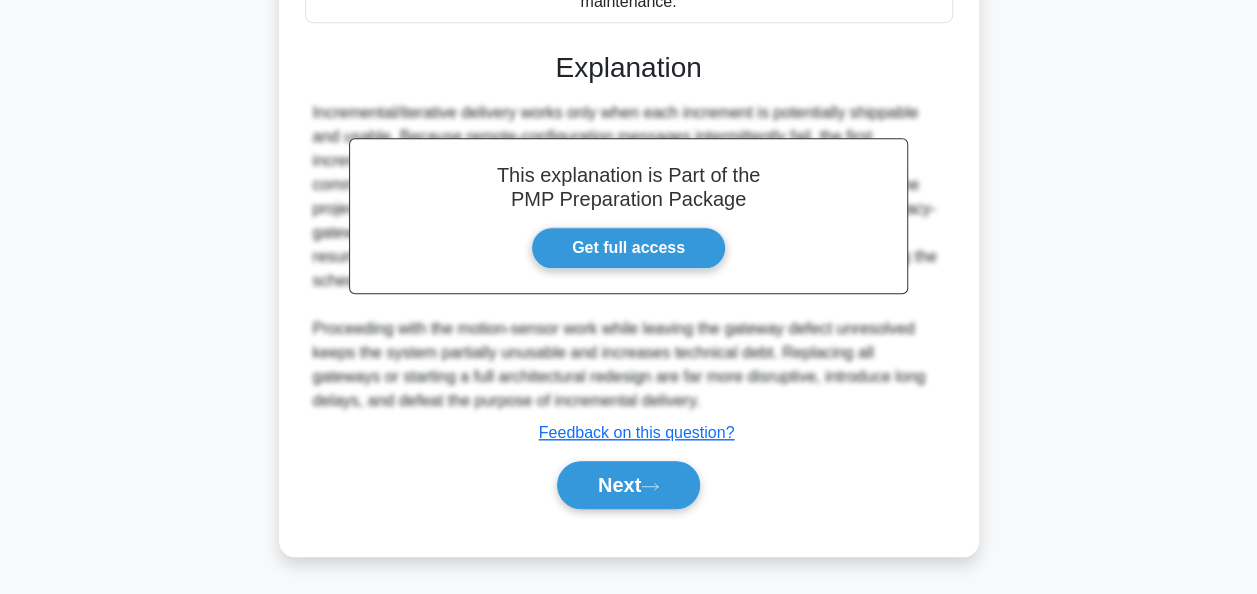 scroll, scrollTop: 687, scrollLeft: 0, axis: vertical 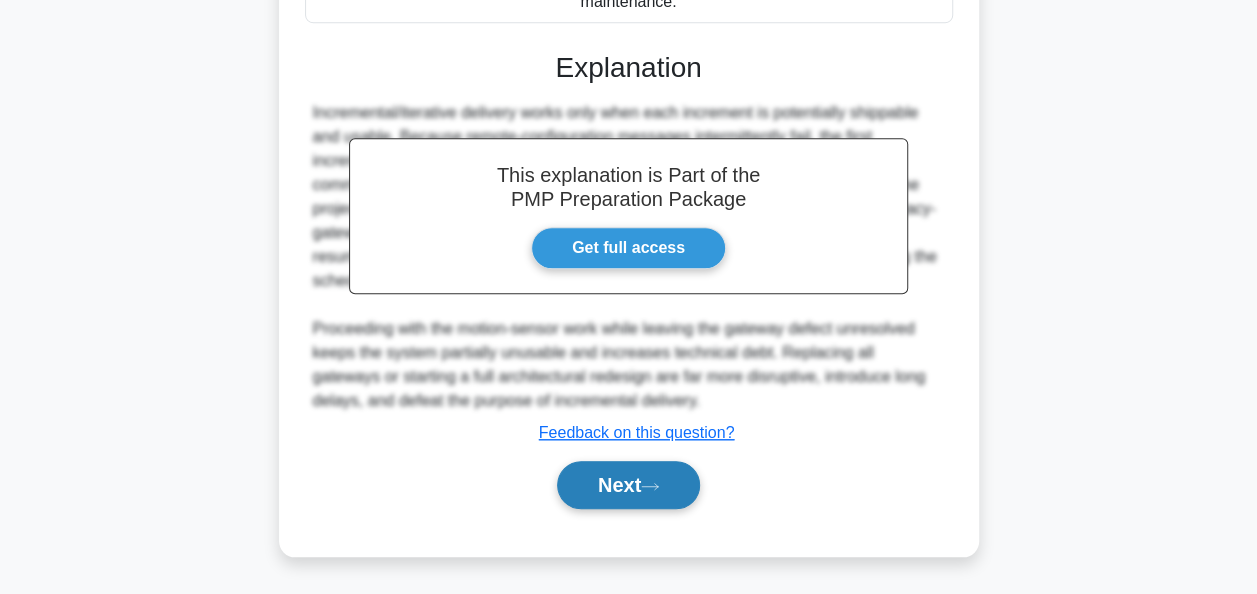 click on "Next" at bounding box center (628, 485) 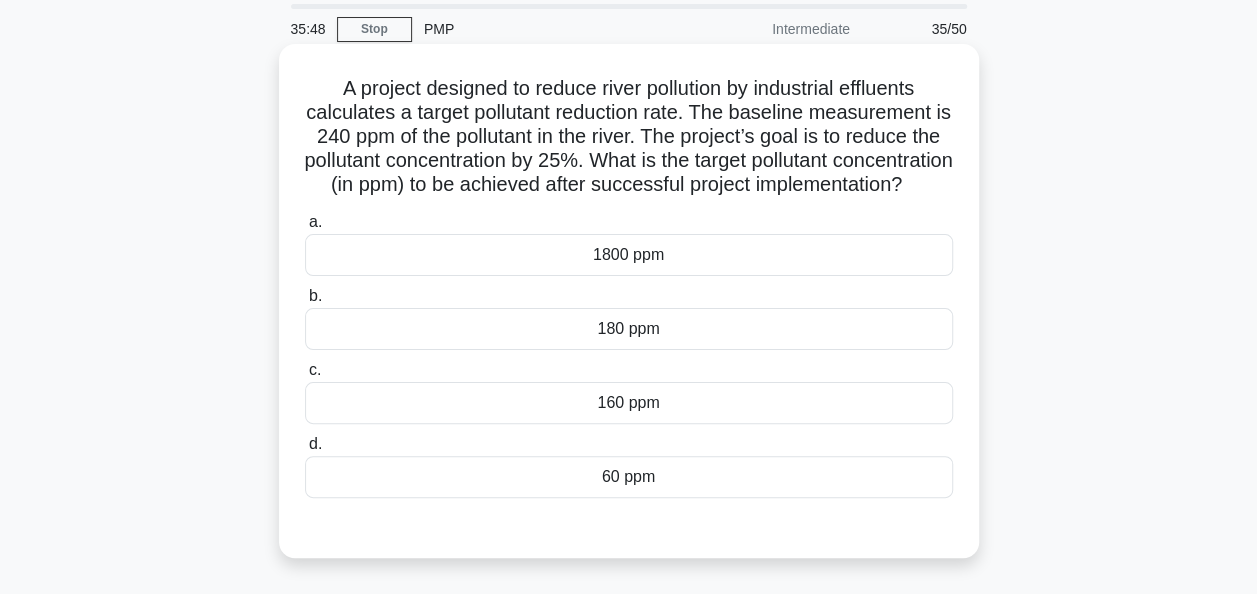 scroll, scrollTop: 100, scrollLeft: 0, axis: vertical 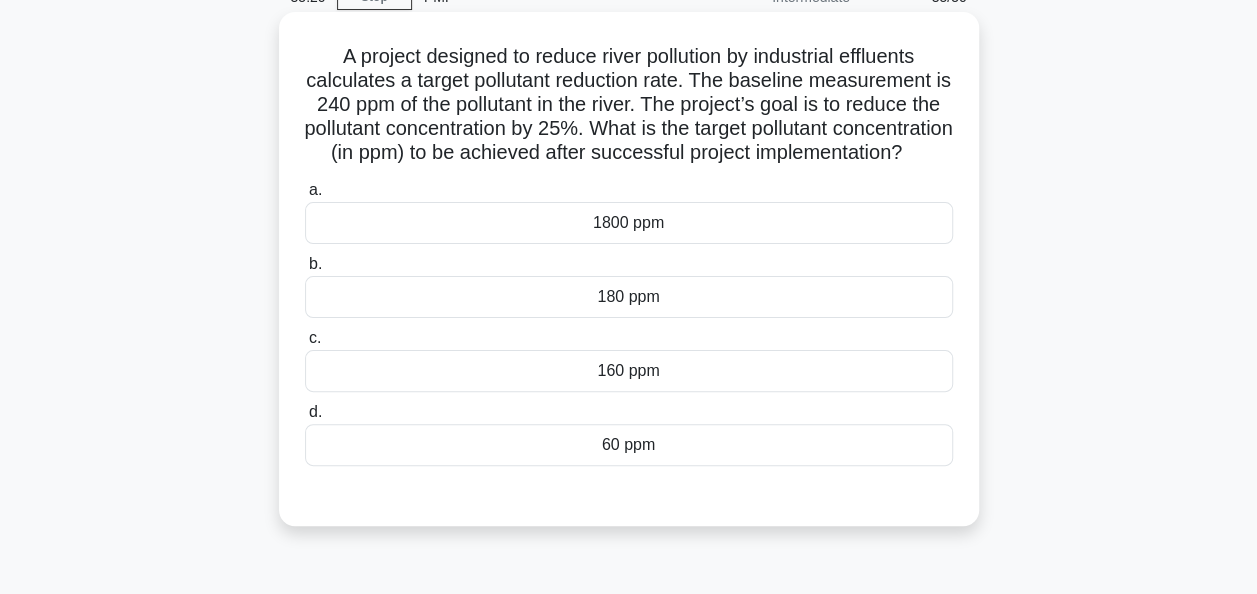 click on "180 ppm" at bounding box center (629, 297) 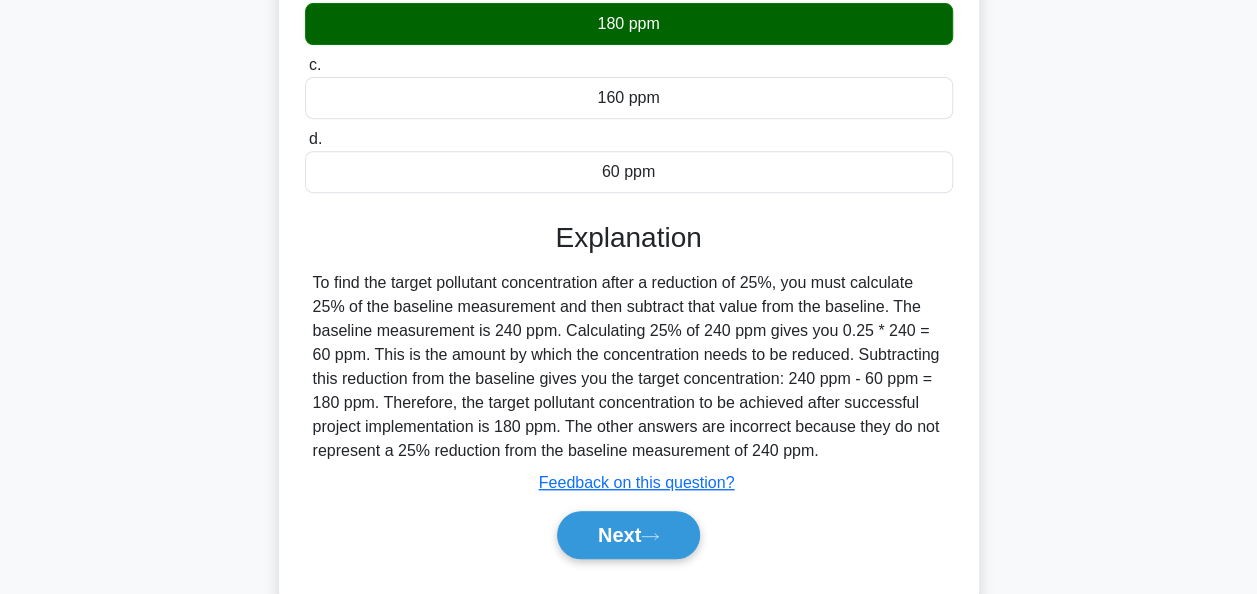 scroll, scrollTop: 386, scrollLeft: 0, axis: vertical 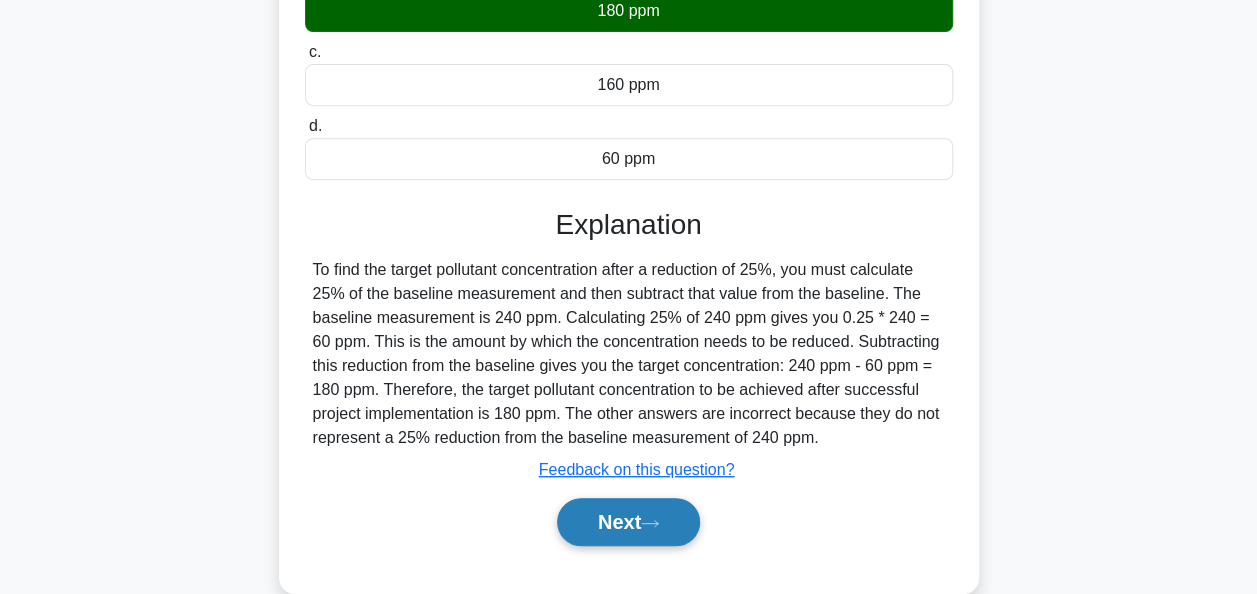 click on "Next" at bounding box center (628, 522) 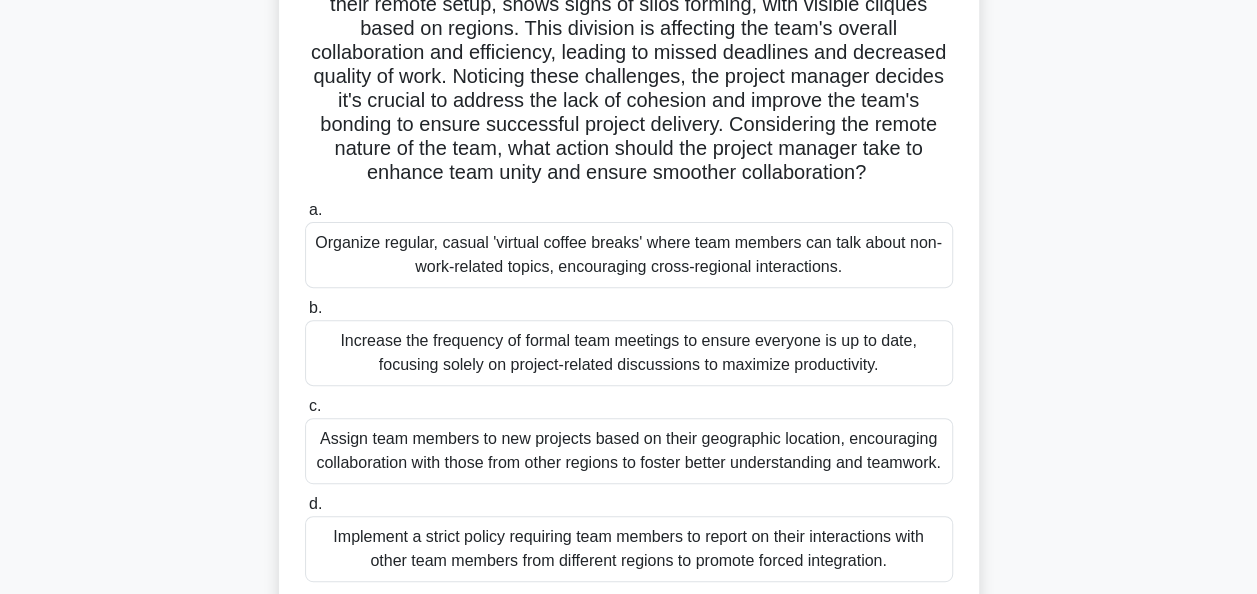scroll, scrollTop: 300, scrollLeft: 0, axis: vertical 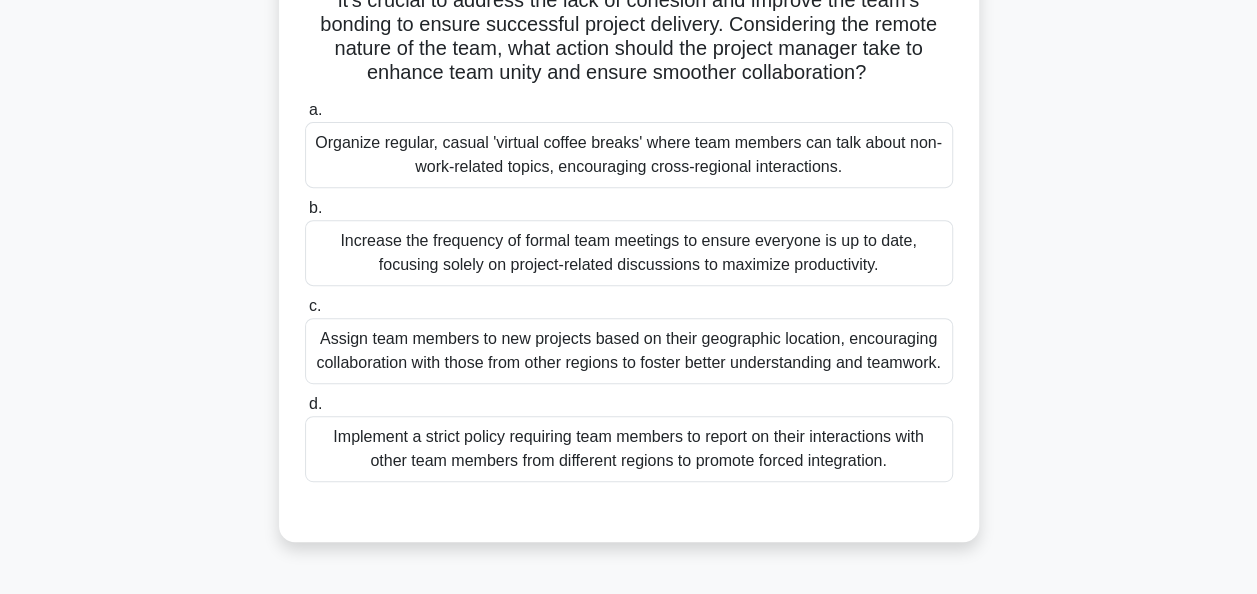 click on "Organize regular, casual 'virtual coffee breaks' where team members can talk about non-work-related topics, encouraging cross-regional interactions." at bounding box center [629, 155] 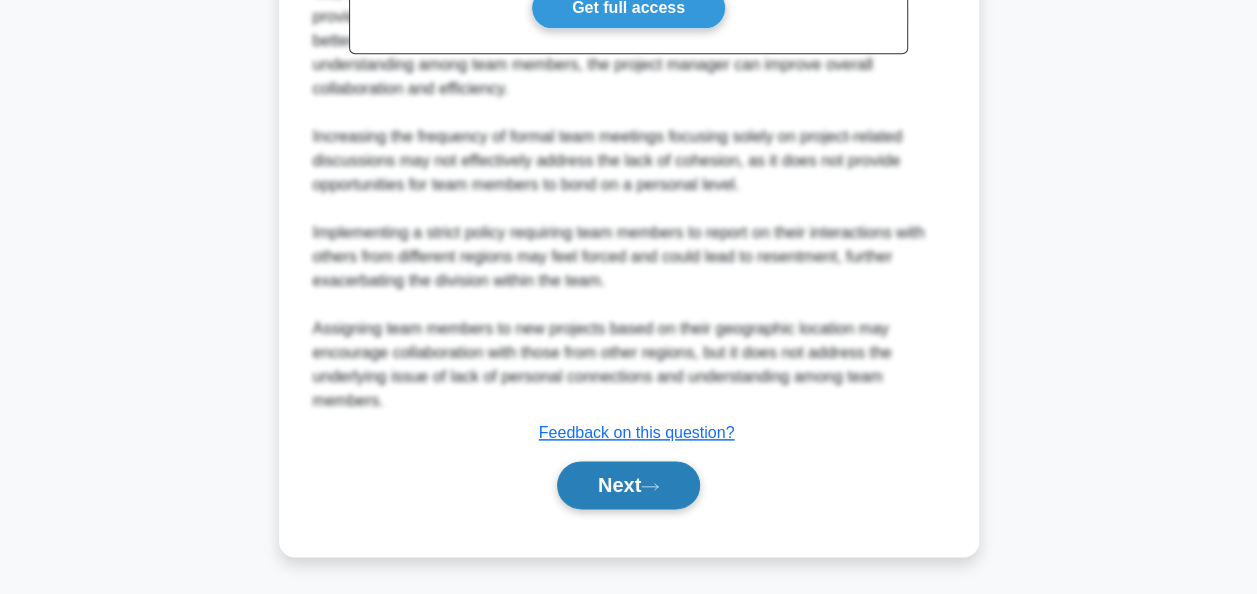 scroll, scrollTop: 1020, scrollLeft: 0, axis: vertical 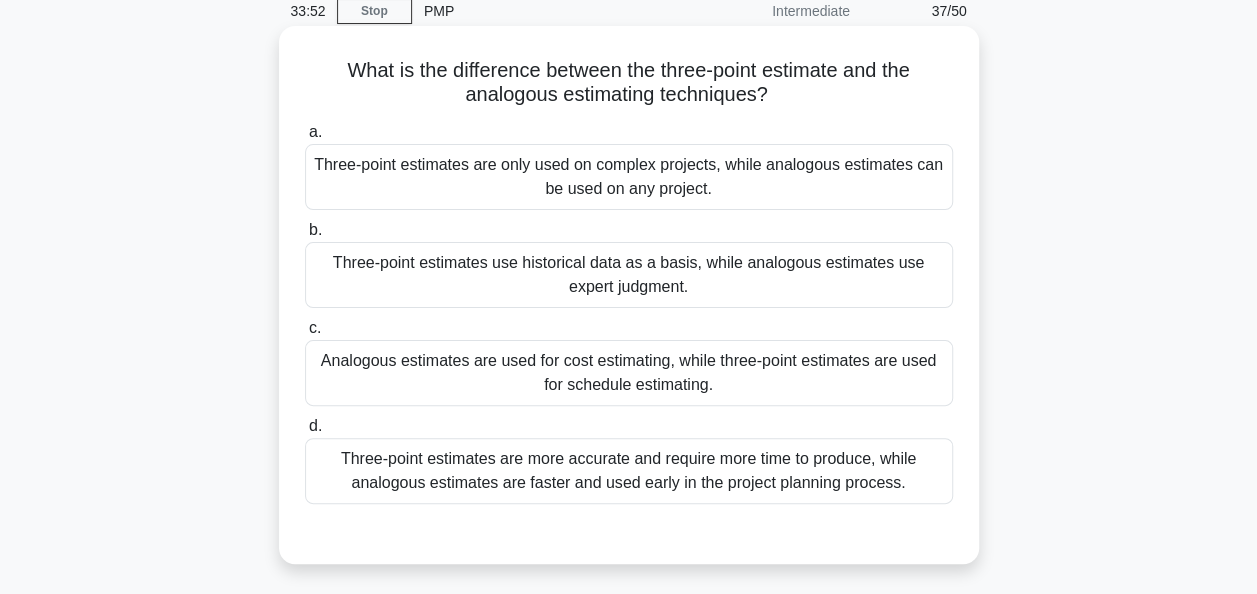 click on "Three-point estimates use historical data as a basis, while analogous estimates use expert judgment." at bounding box center [629, 275] 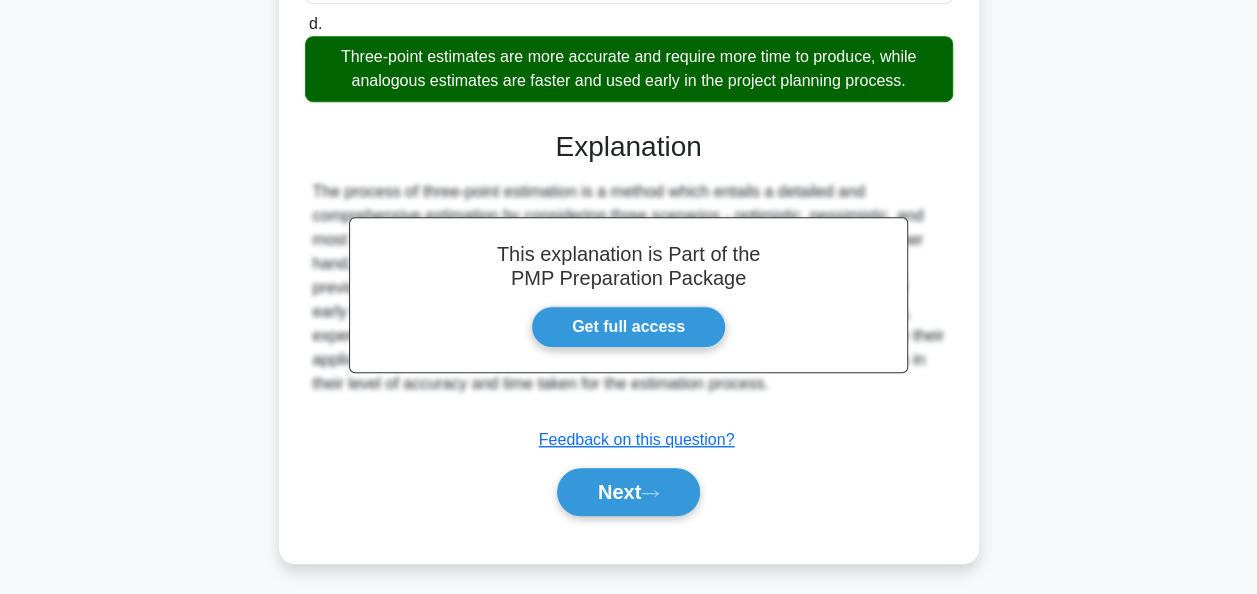 scroll, scrollTop: 495, scrollLeft: 0, axis: vertical 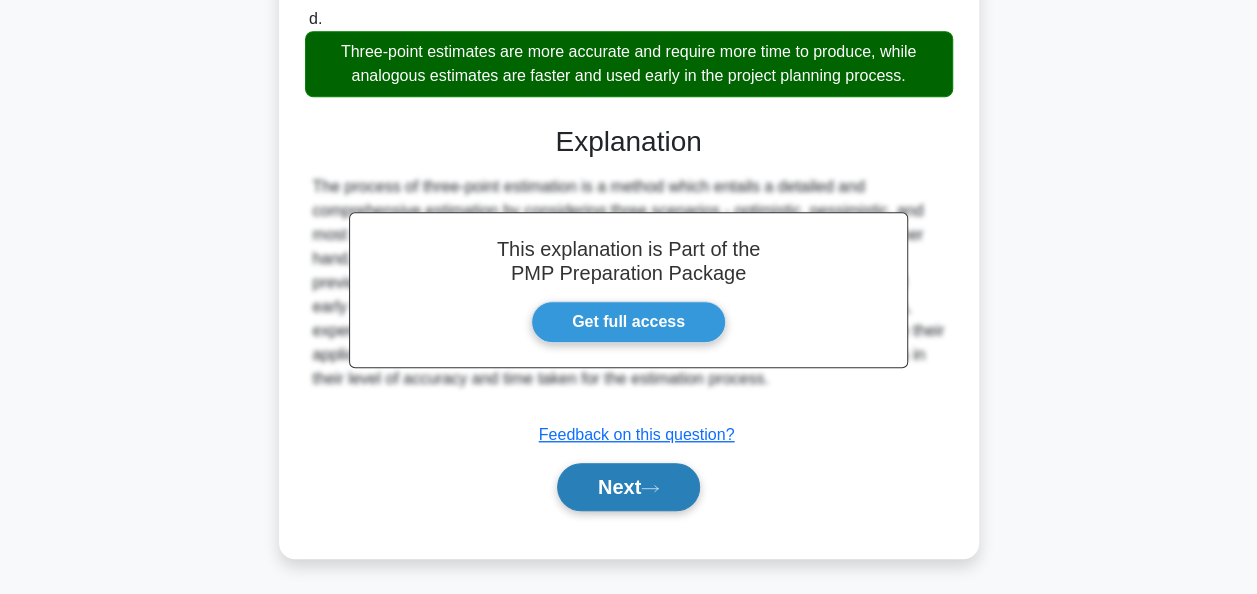 click on "Next" at bounding box center (628, 487) 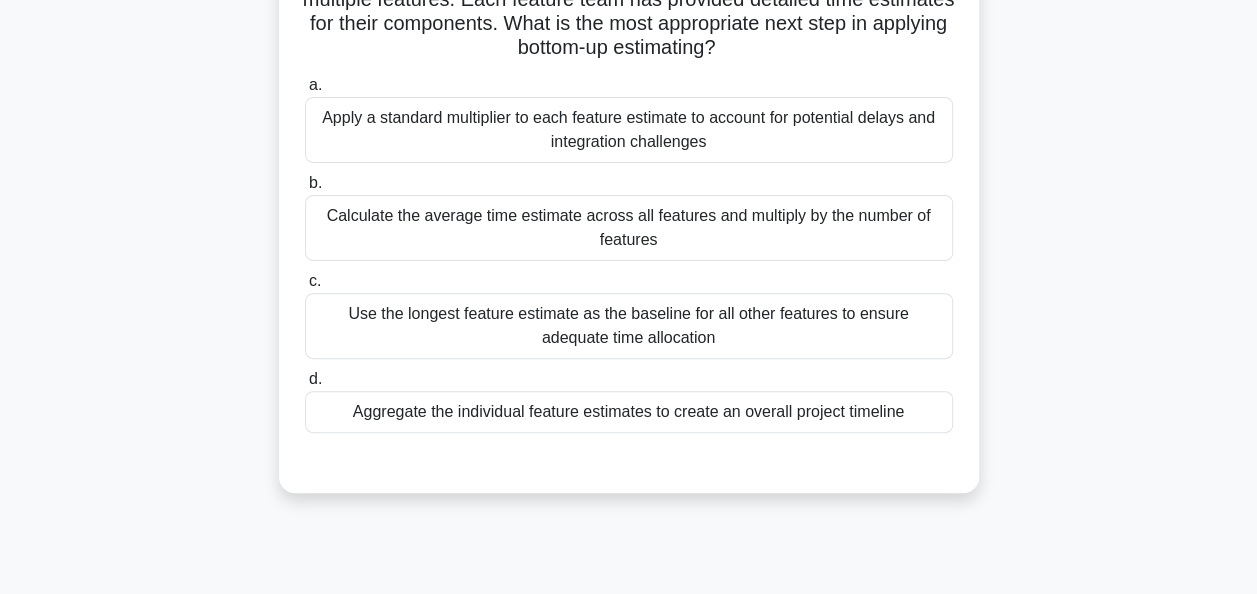 scroll, scrollTop: 86, scrollLeft: 0, axis: vertical 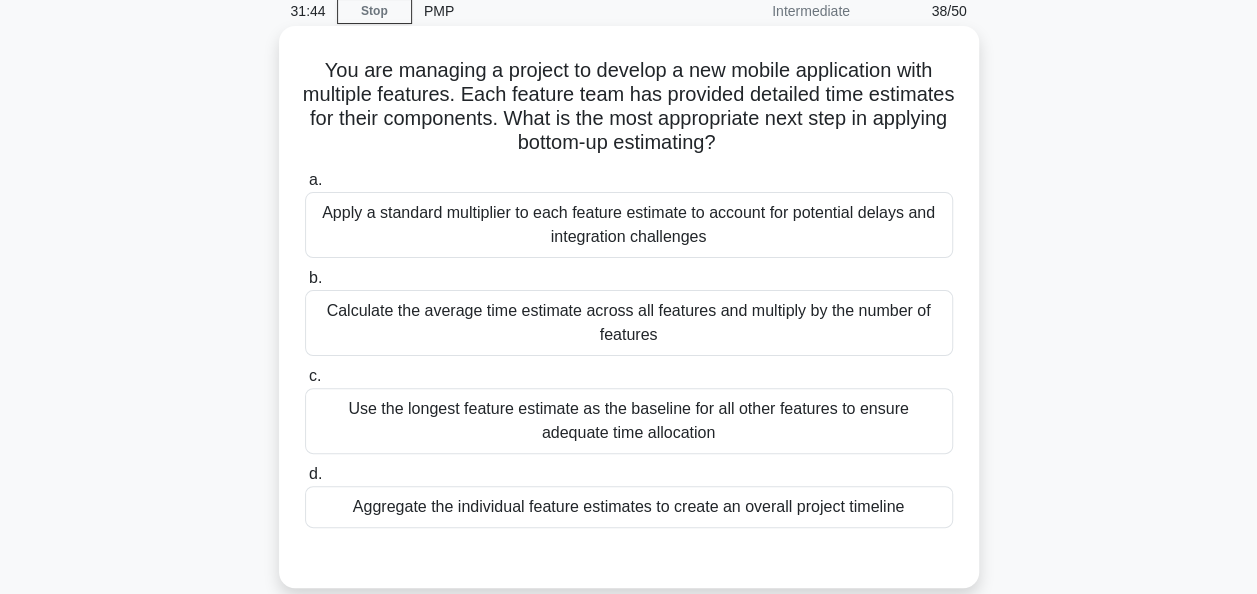 click on "Aggregate the individual feature estimates to create an overall project timeline" at bounding box center [629, 507] 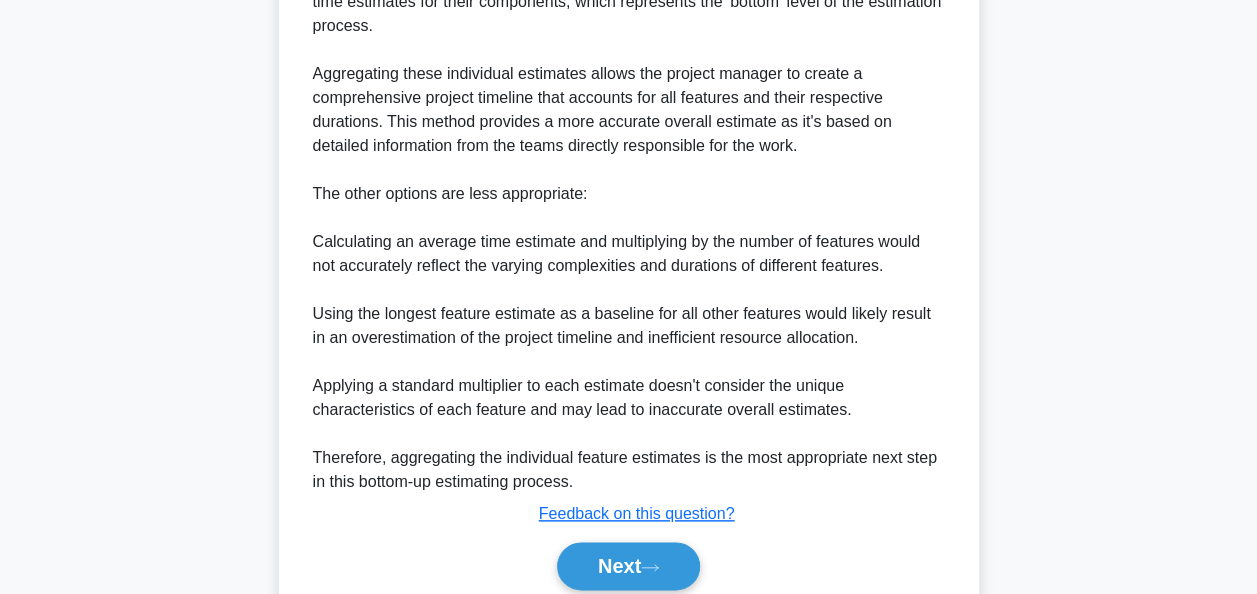 scroll, scrollTop: 972, scrollLeft: 0, axis: vertical 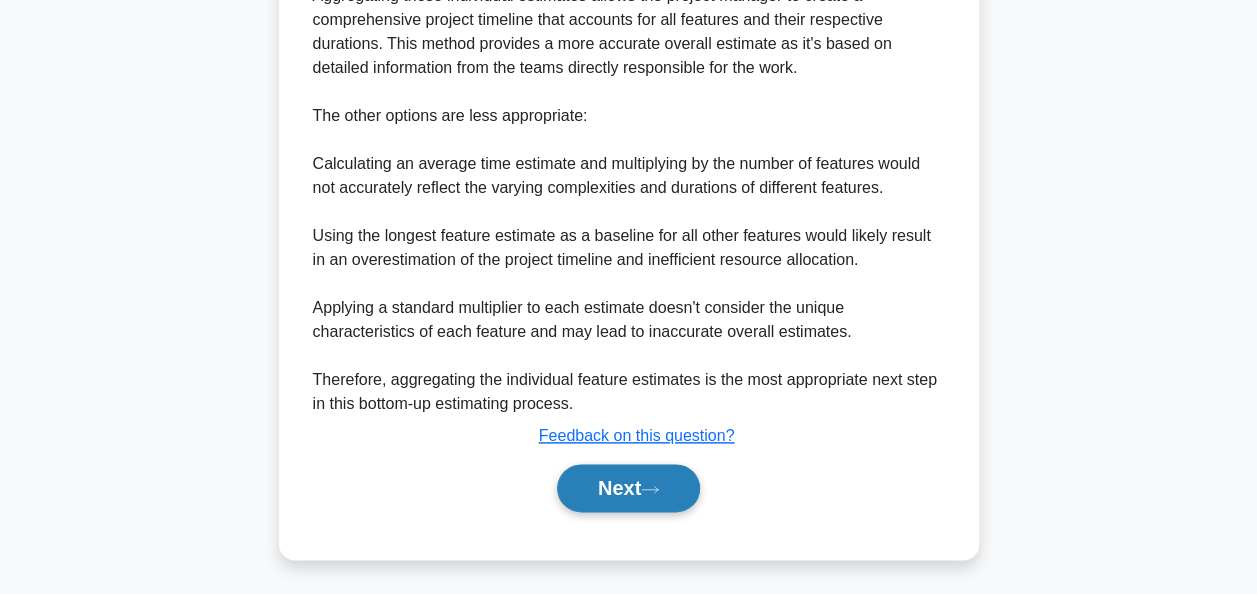 click on "Next" at bounding box center (628, 488) 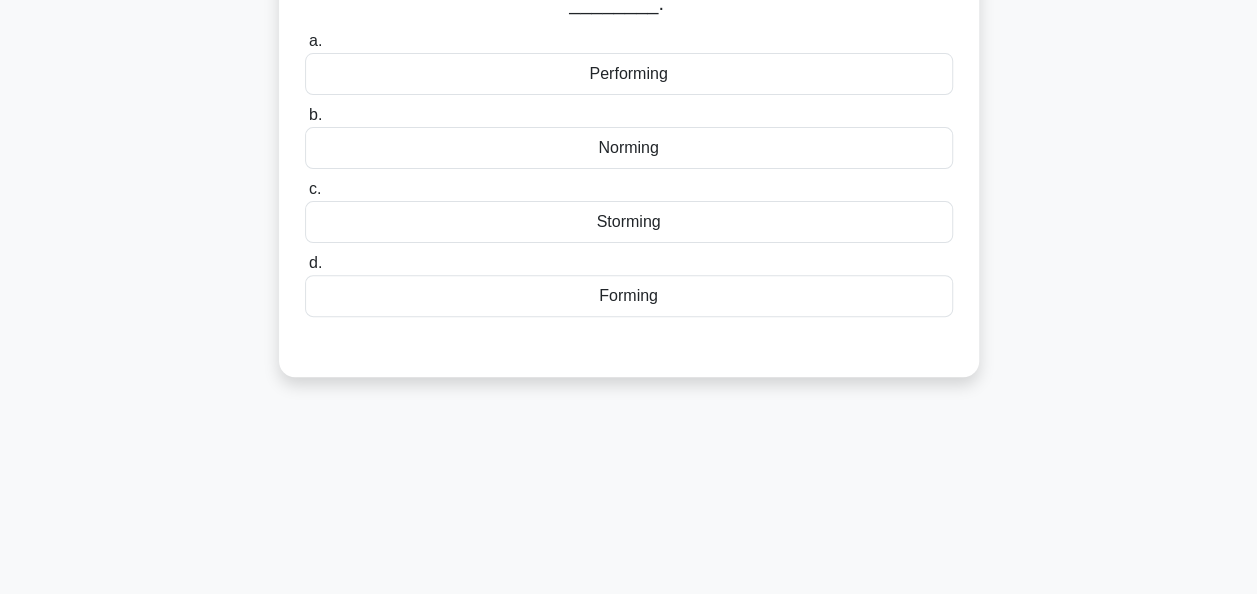 scroll, scrollTop: 0, scrollLeft: 0, axis: both 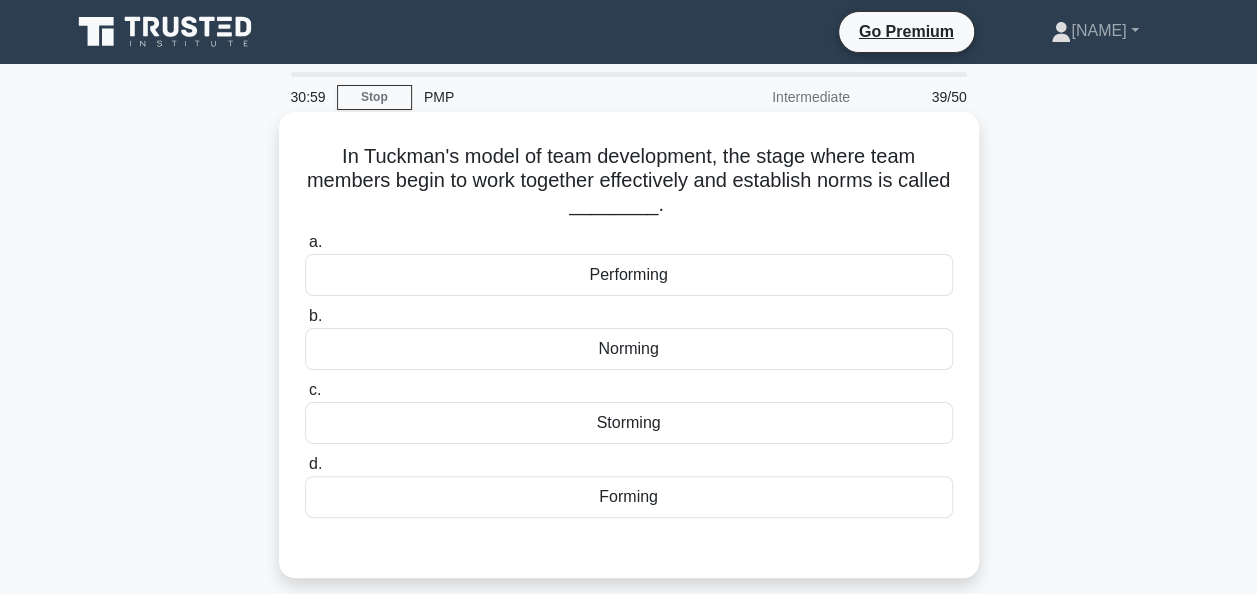 click on "Performing" at bounding box center [629, 275] 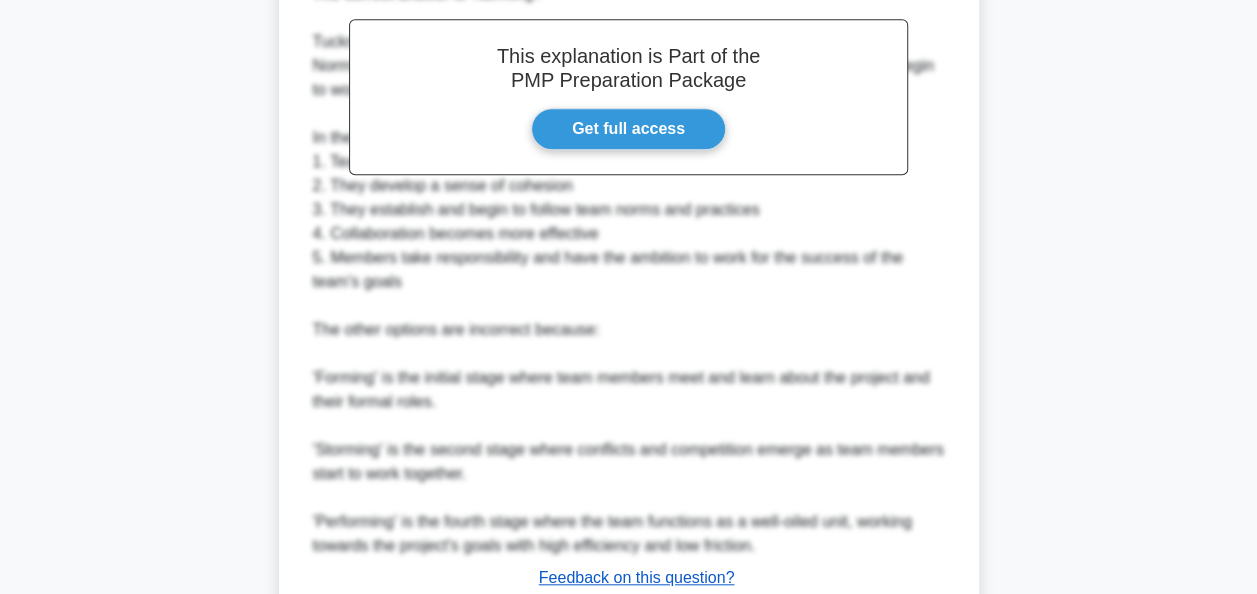 scroll, scrollTop: 759, scrollLeft: 0, axis: vertical 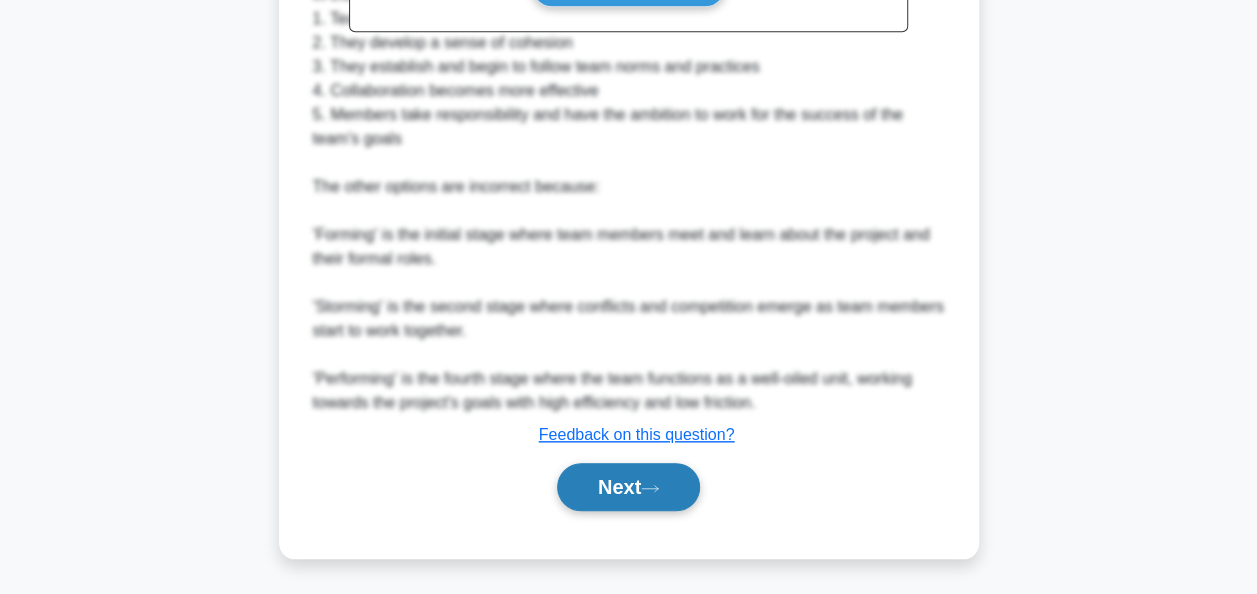 click 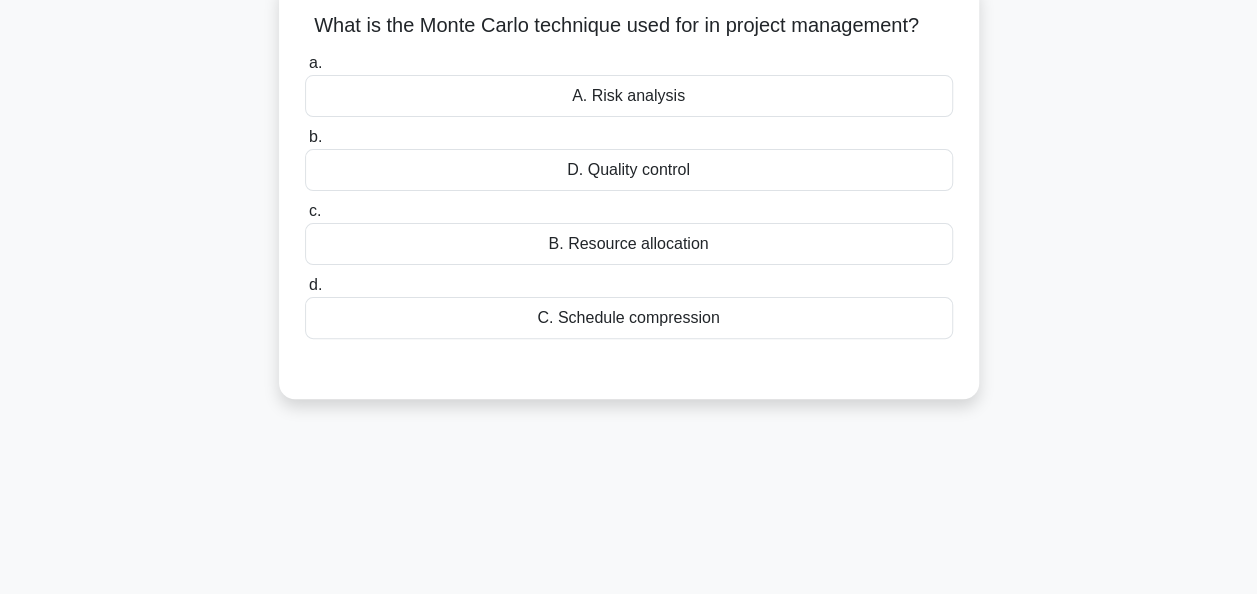 scroll, scrollTop: 0, scrollLeft: 0, axis: both 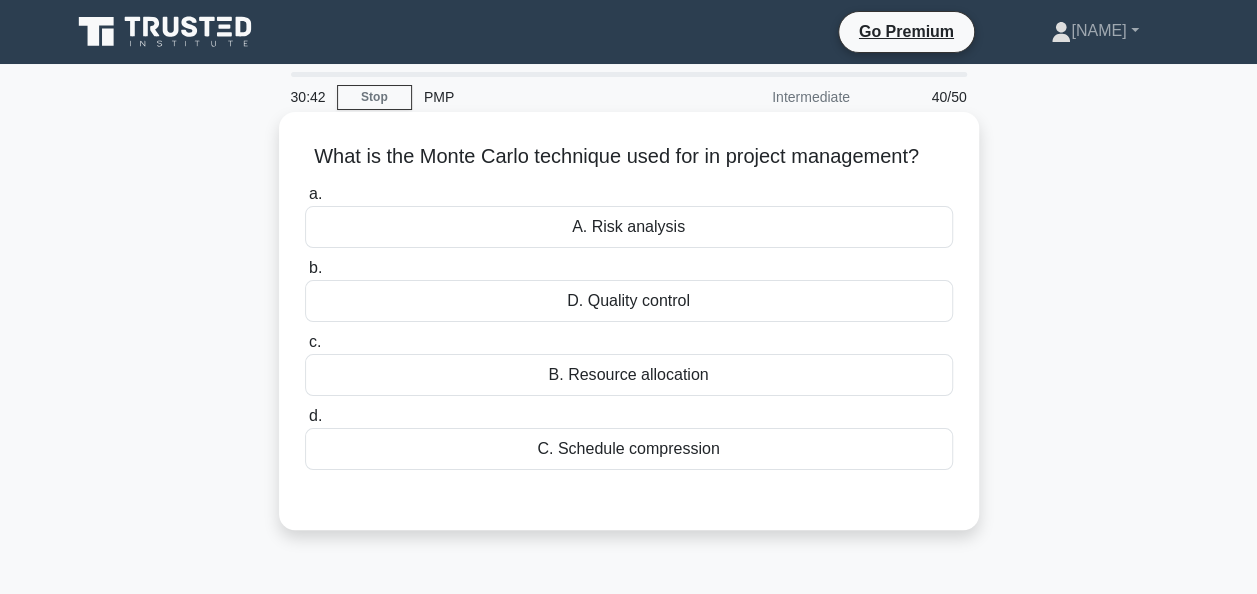 click on "C. Schedule compression" at bounding box center (629, 449) 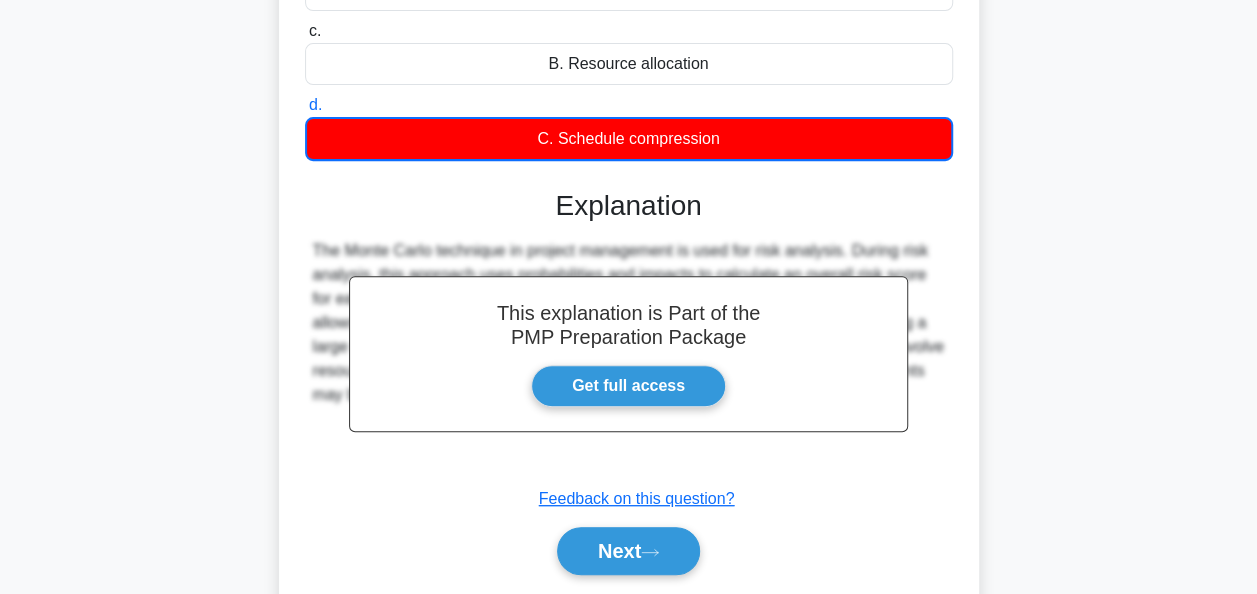 scroll, scrollTop: 486, scrollLeft: 0, axis: vertical 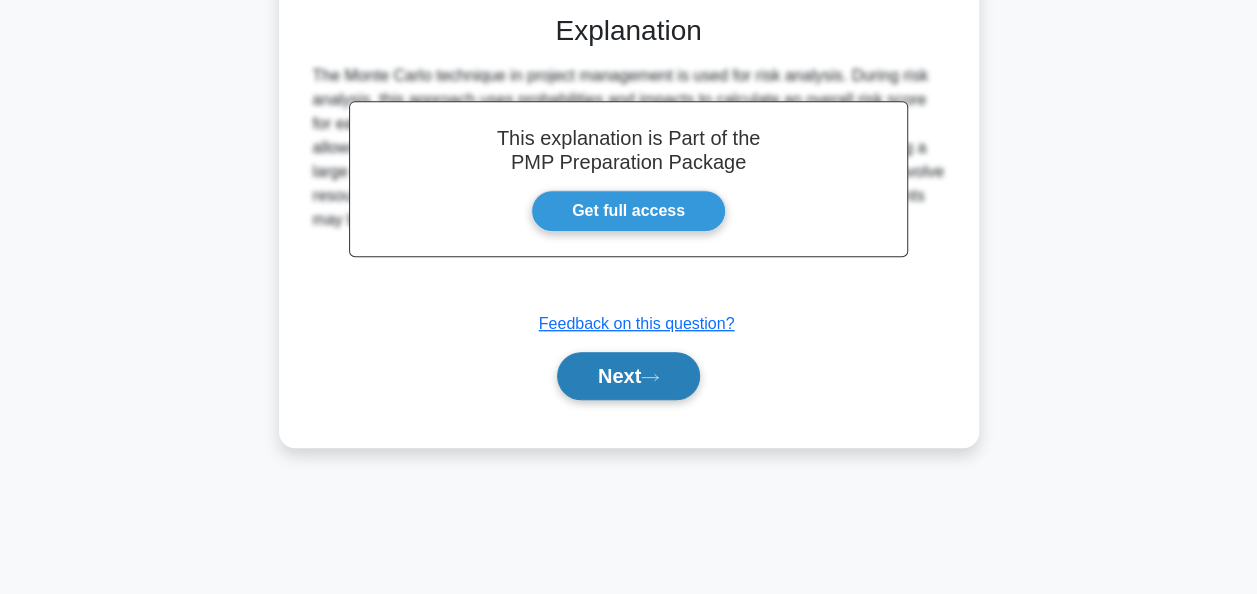 click on "Next" at bounding box center [628, 376] 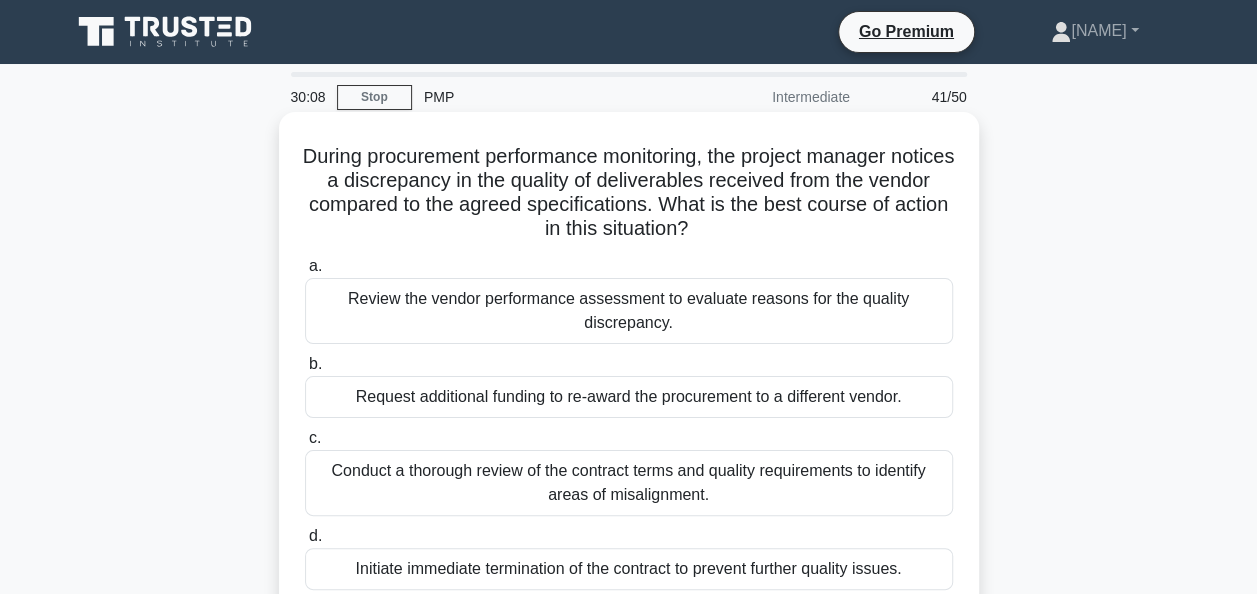 scroll, scrollTop: 100, scrollLeft: 0, axis: vertical 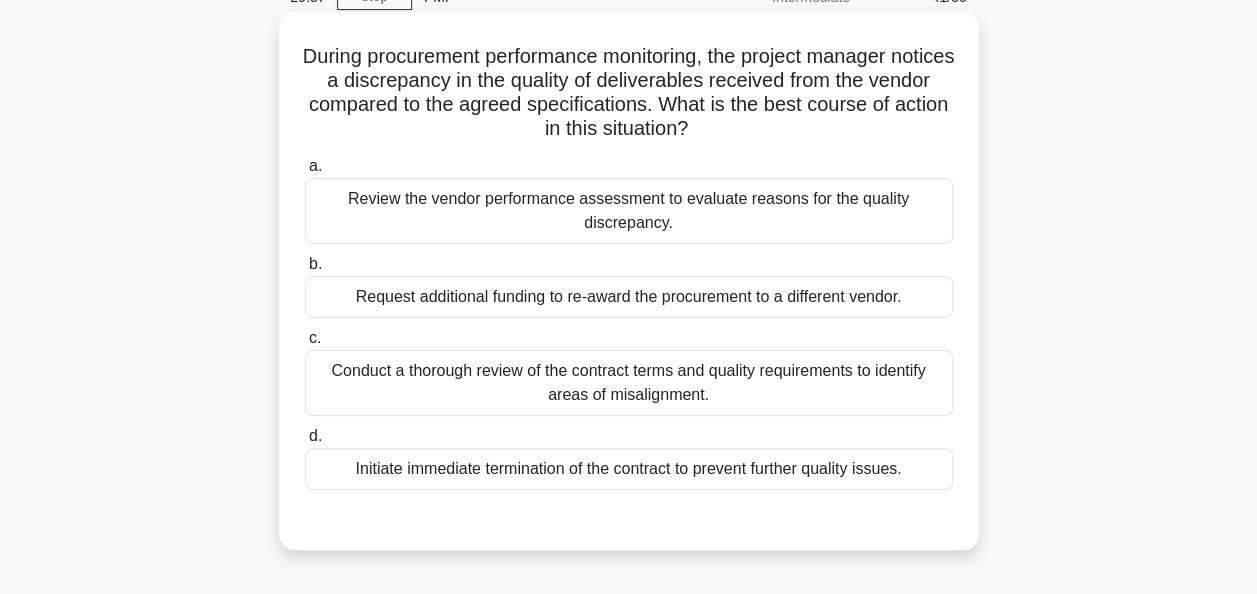 click on "Review the vendor performance assessment to evaluate reasons for the quality discrepancy." at bounding box center [629, 211] 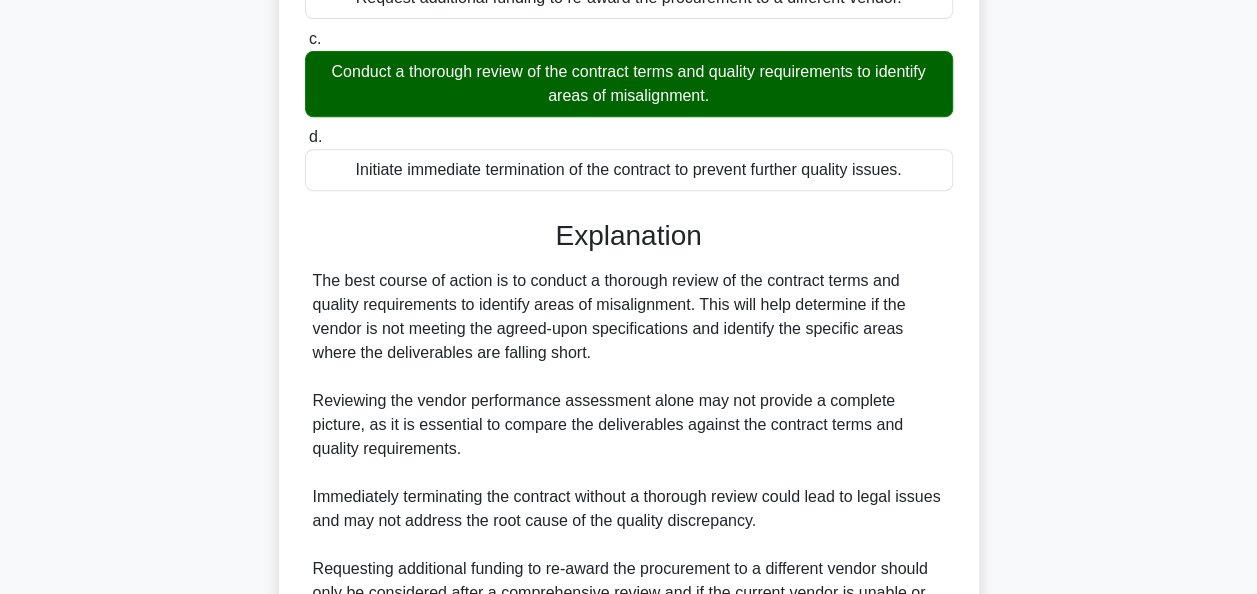scroll, scrollTop: 639, scrollLeft: 0, axis: vertical 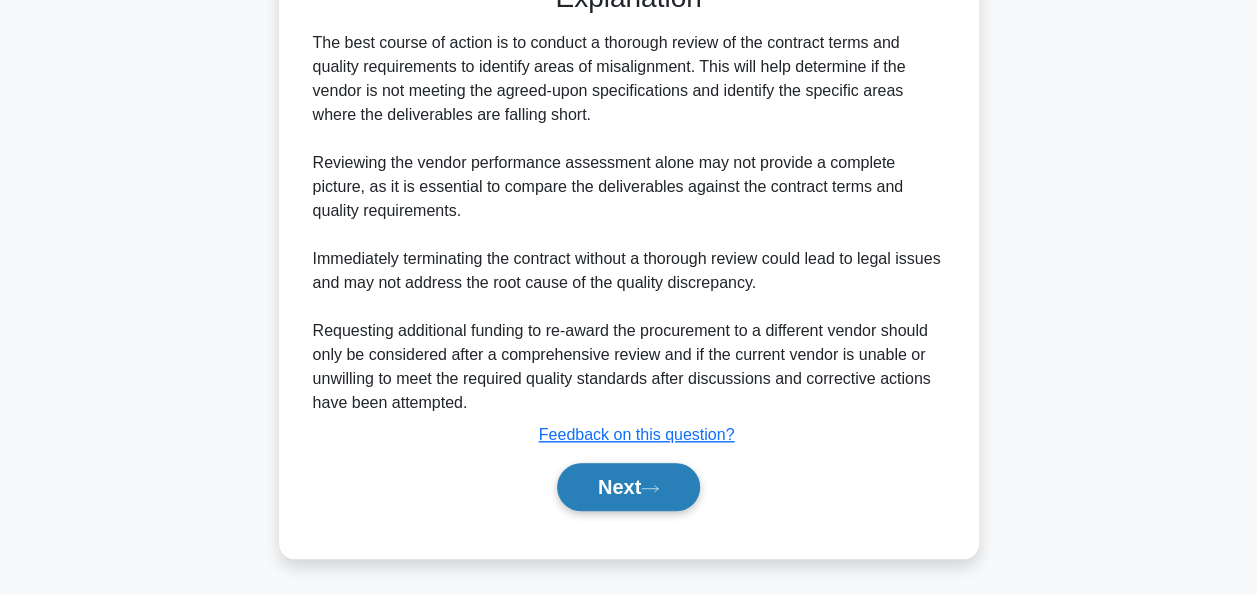 click on "Next" at bounding box center [628, 487] 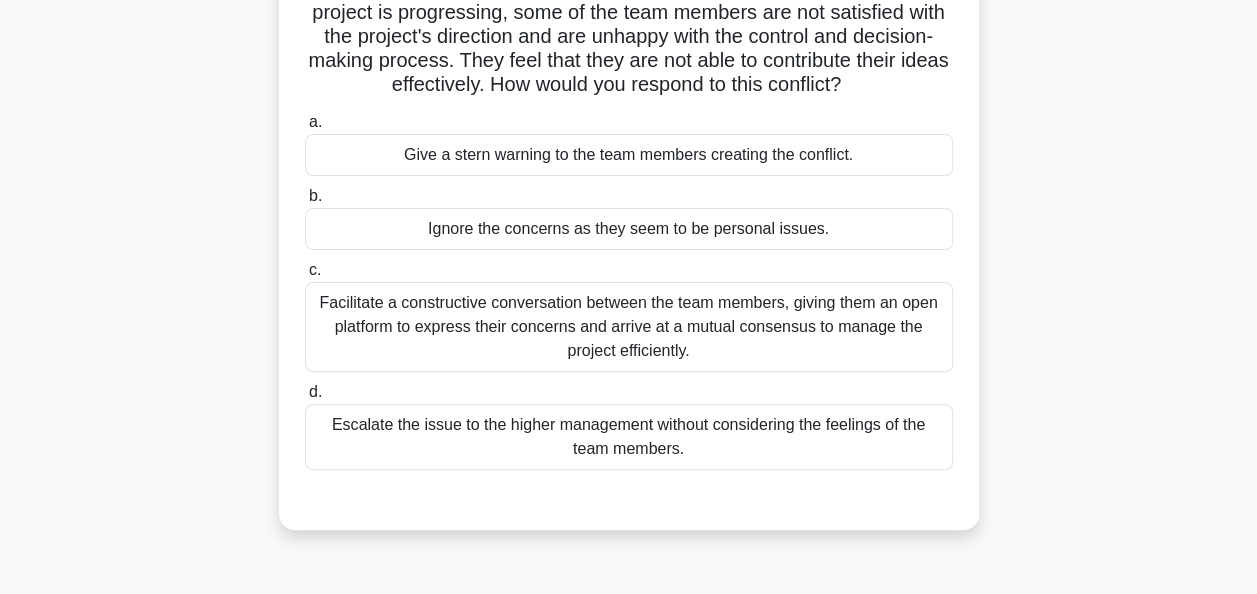 scroll, scrollTop: 200, scrollLeft: 0, axis: vertical 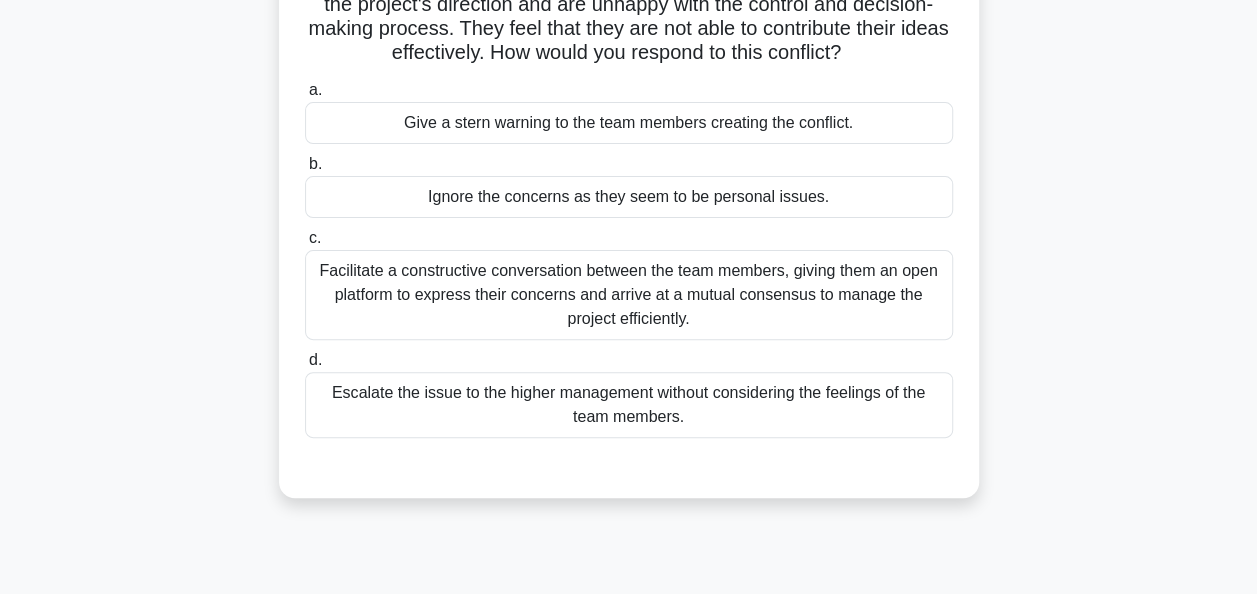 click on "Facilitate a constructive conversation between the team members, giving them an open platform to express their concerns and arrive at a mutual consensus to manage the project efficiently." at bounding box center [629, 295] 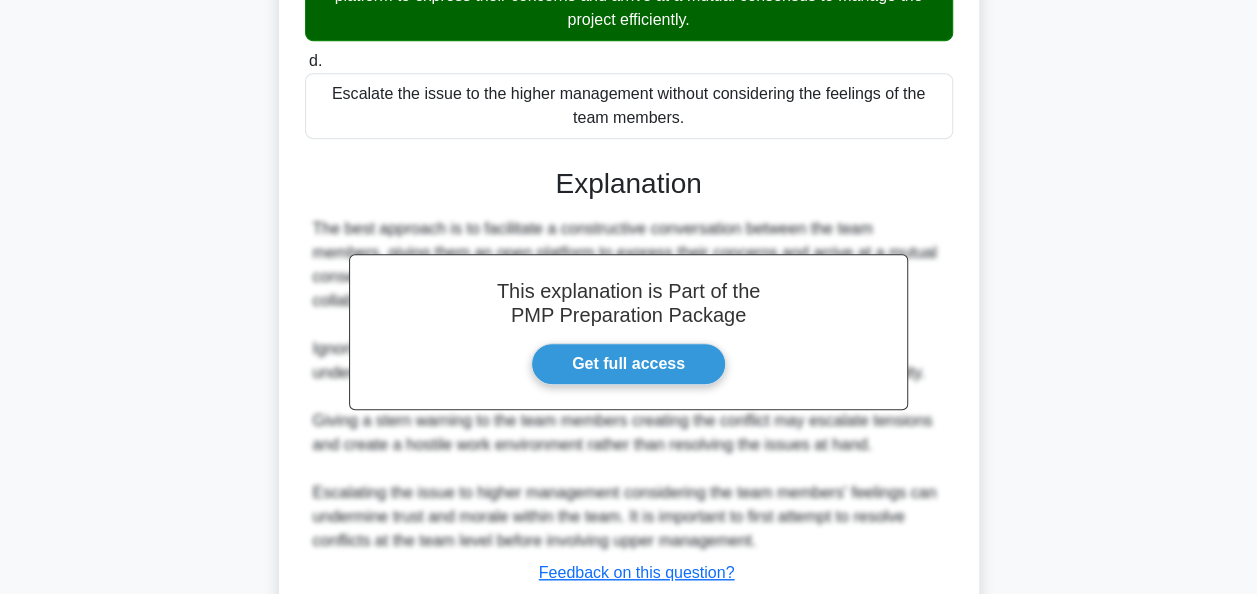 scroll, scrollTop: 636, scrollLeft: 0, axis: vertical 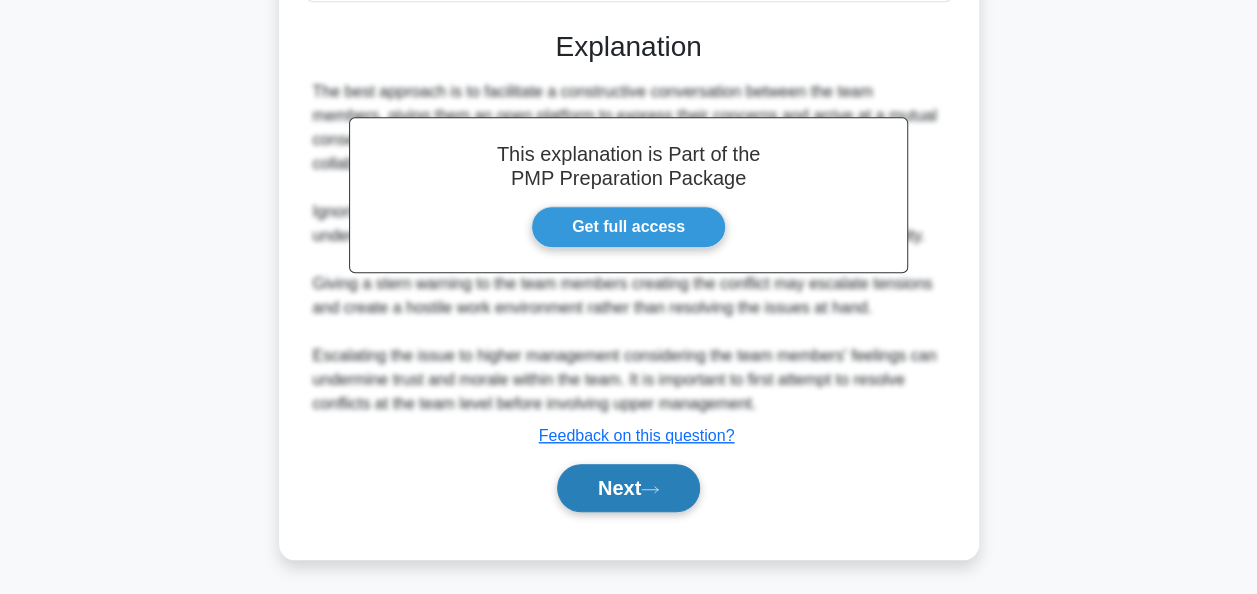 click on "Next" at bounding box center (628, 488) 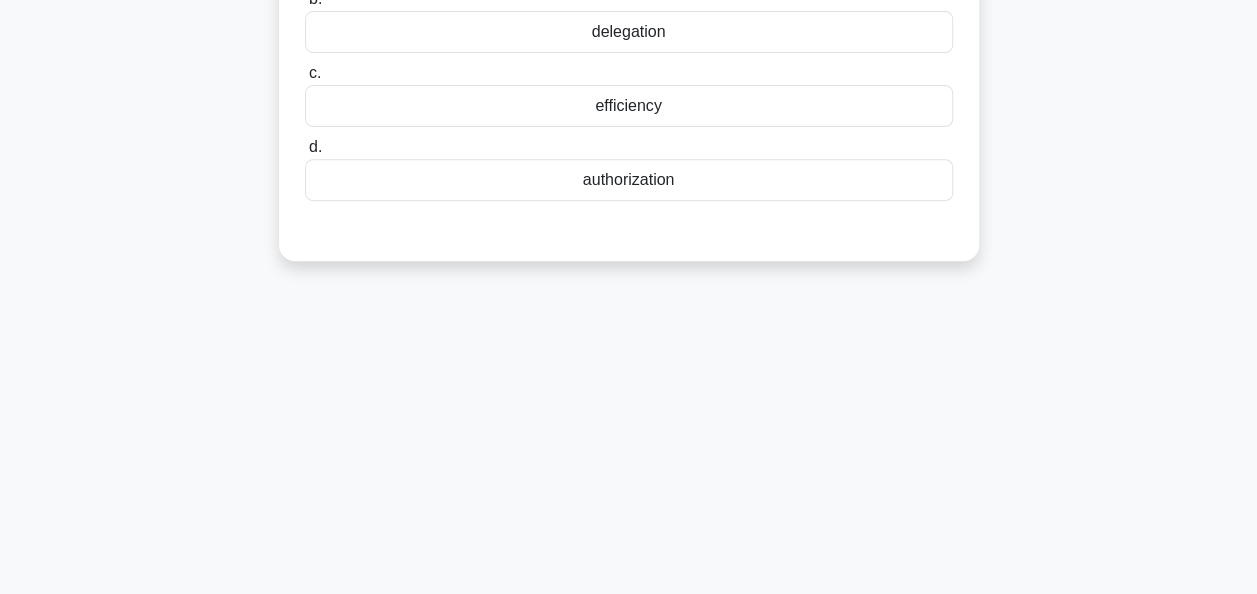 scroll, scrollTop: 0, scrollLeft: 0, axis: both 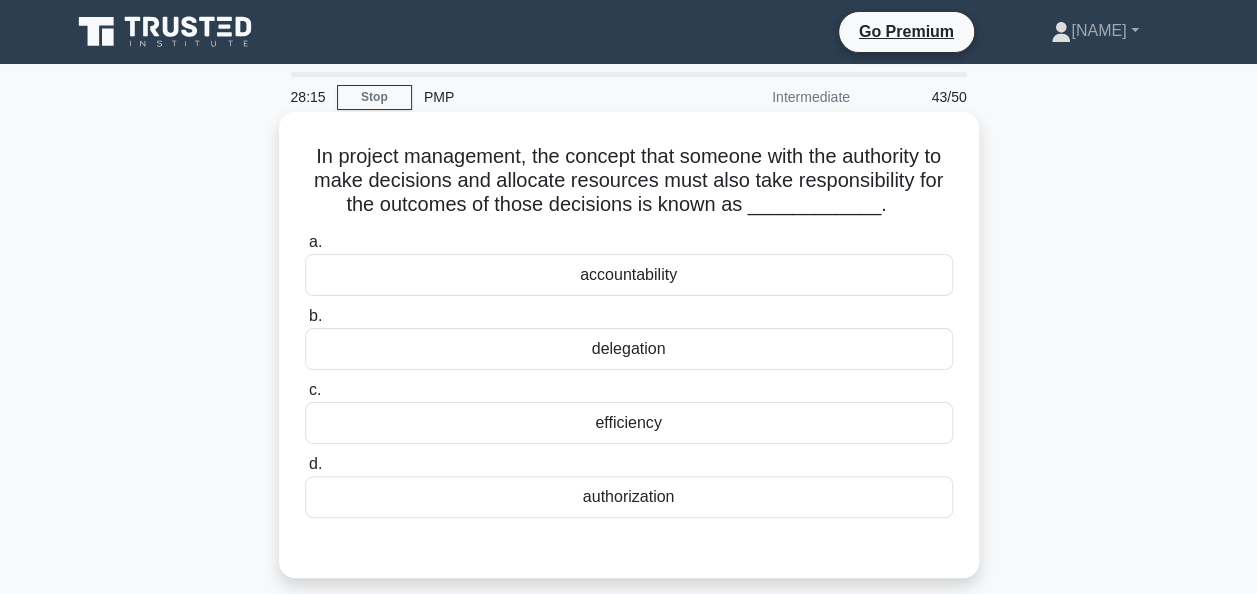 click on "accountability" at bounding box center (629, 275) 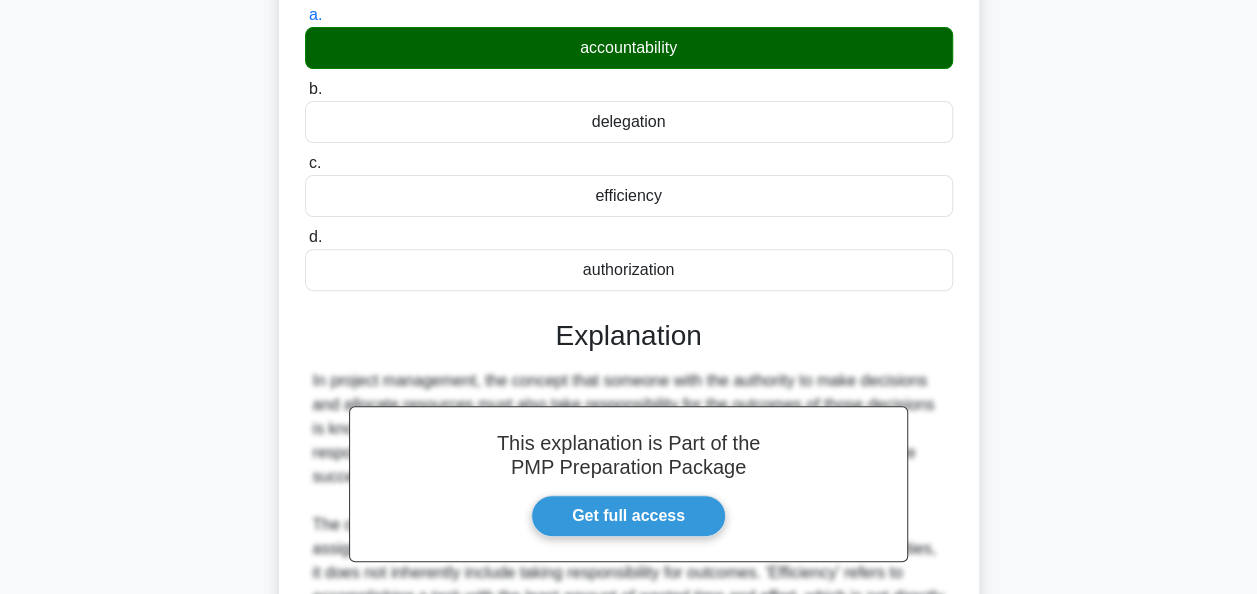 scroll, scrollTop: 492, scrollLeft: 0, axis: vertical 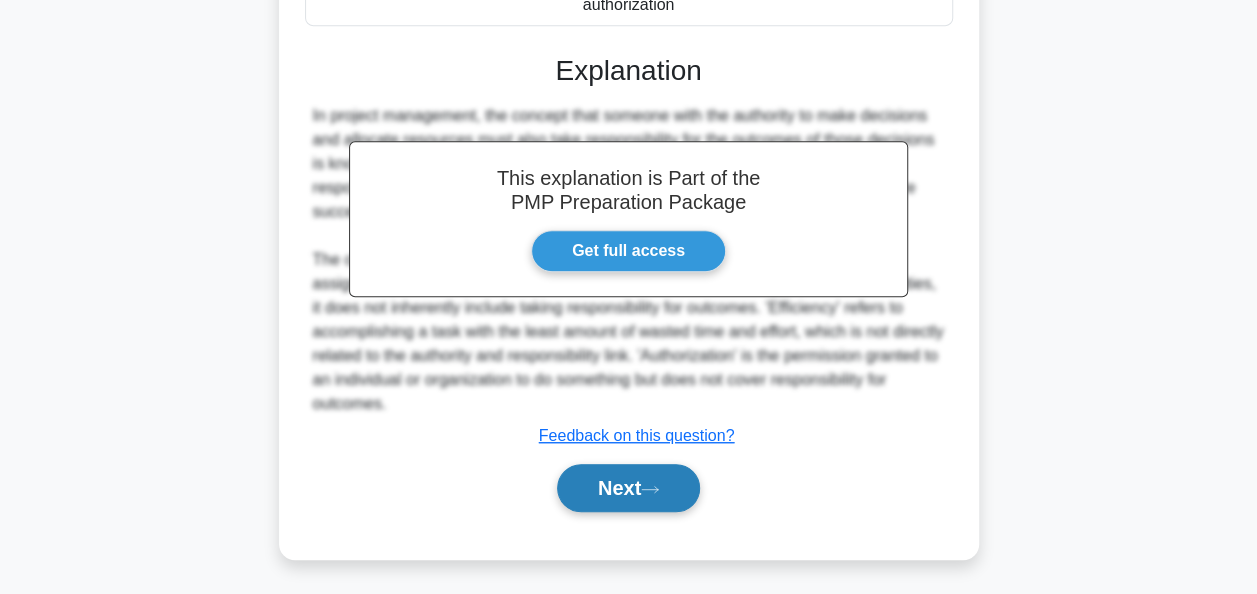 click on "Next" at bounding box center [628, 488] 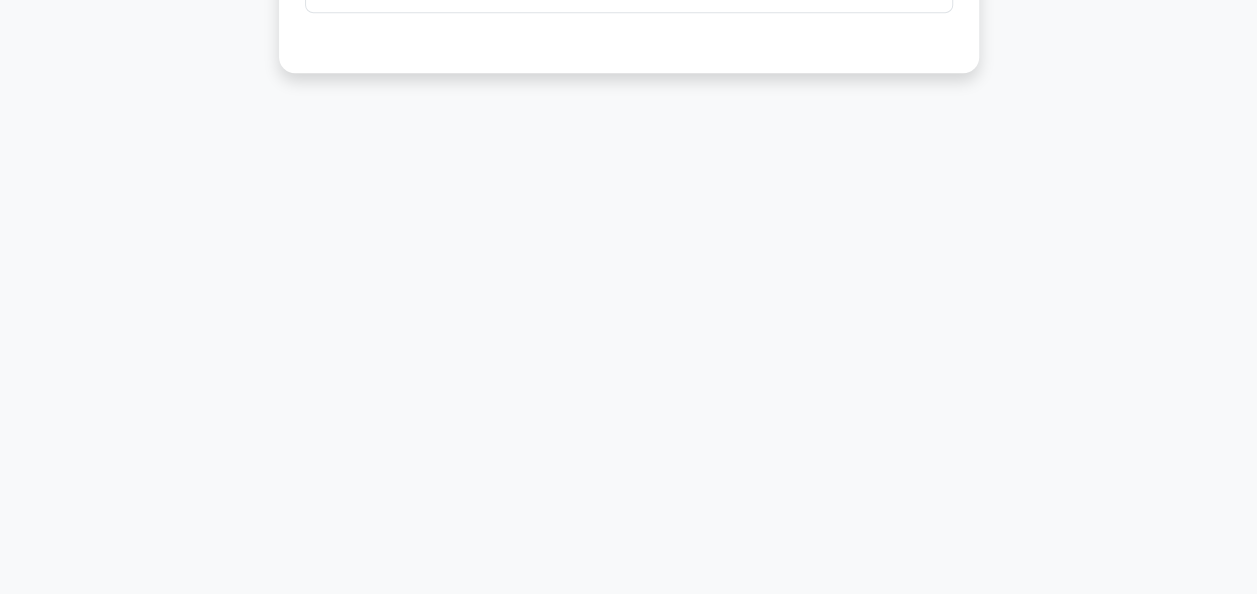 scroll, scrollTop: 86, scrollLeft: 0, axis: vertical 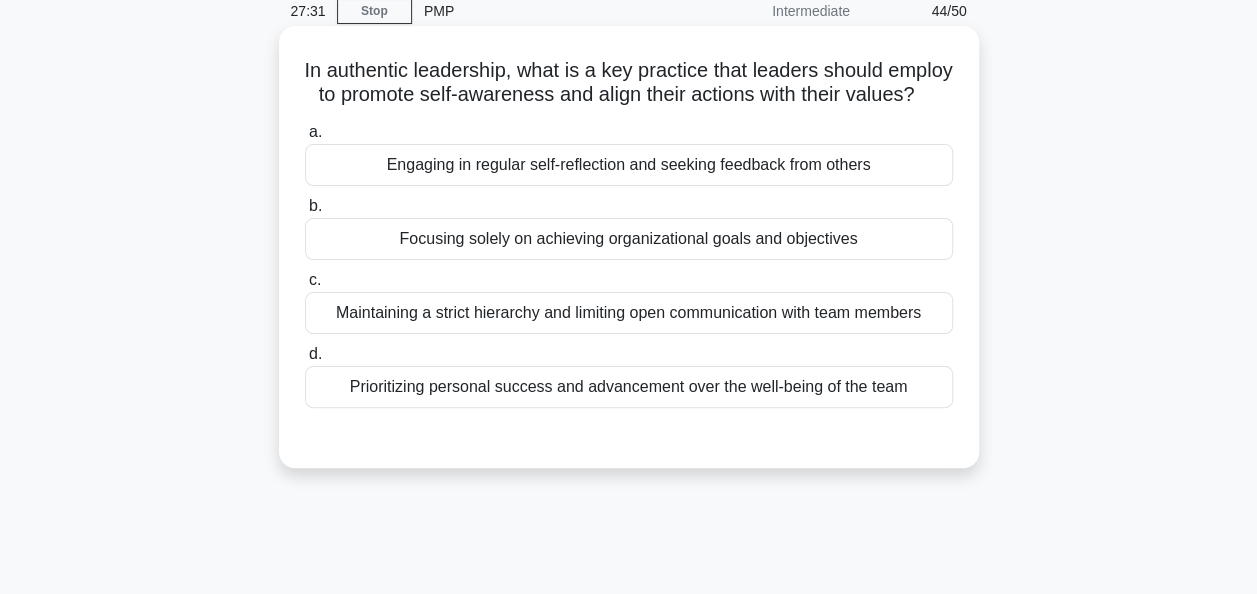 click on "Engaging in regular self-reflection and seeking feedback from others" at bounding box center (629, 165) 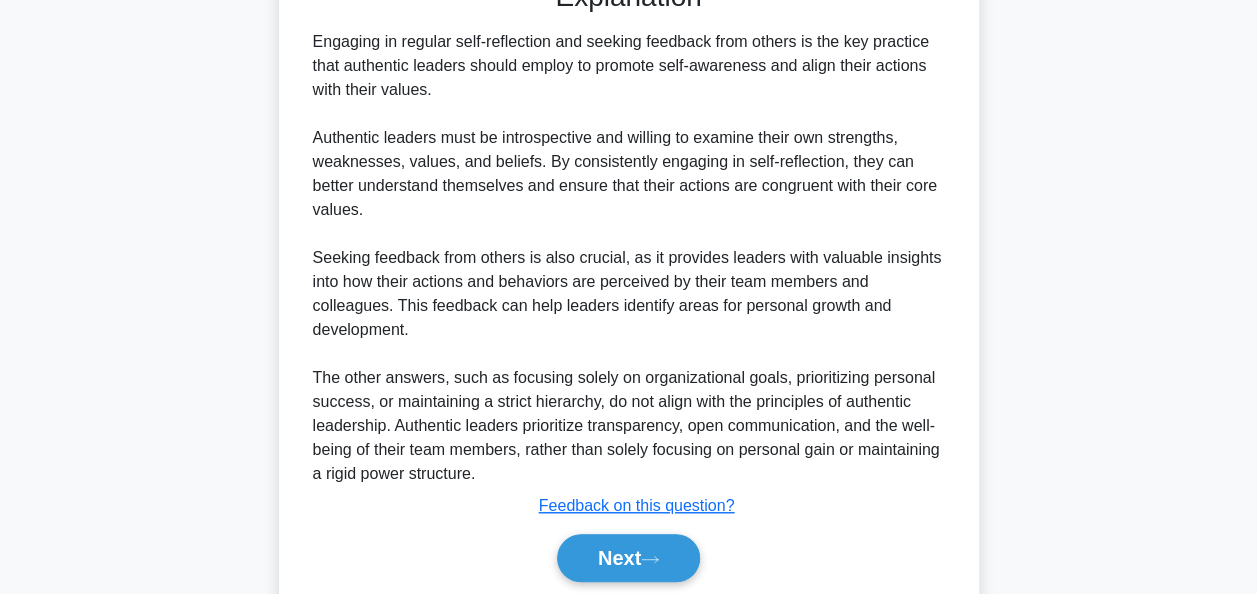 scroll, scrollTop: 636, scrollLeft: 0, axis: vertical 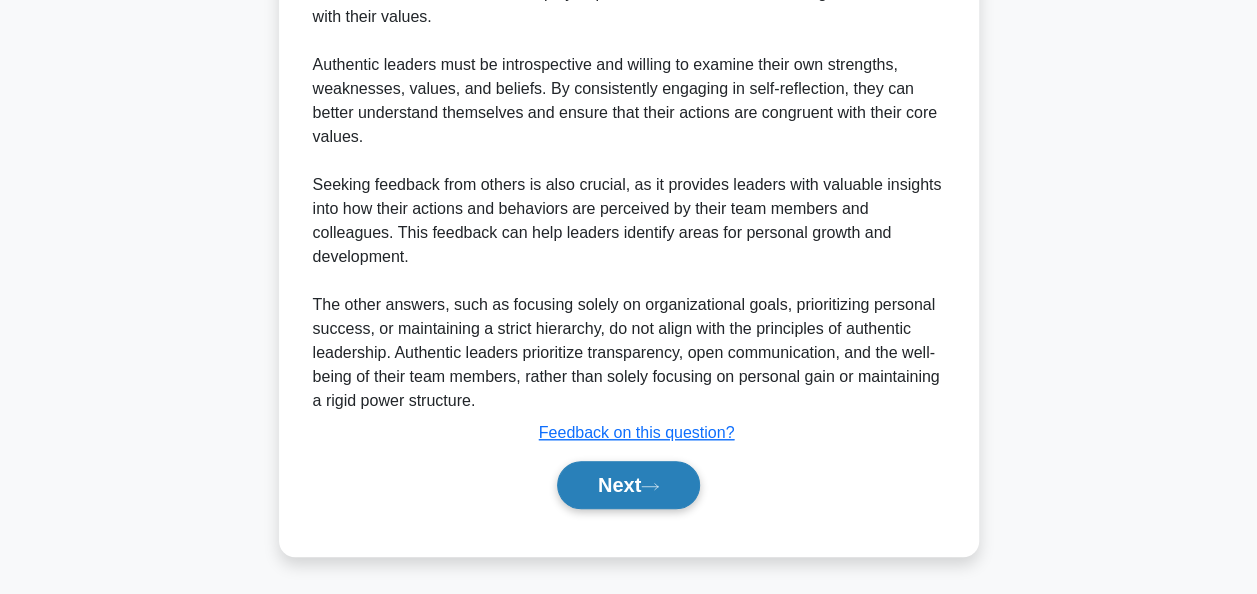 click on "Next" at bounding box center (628, 485) 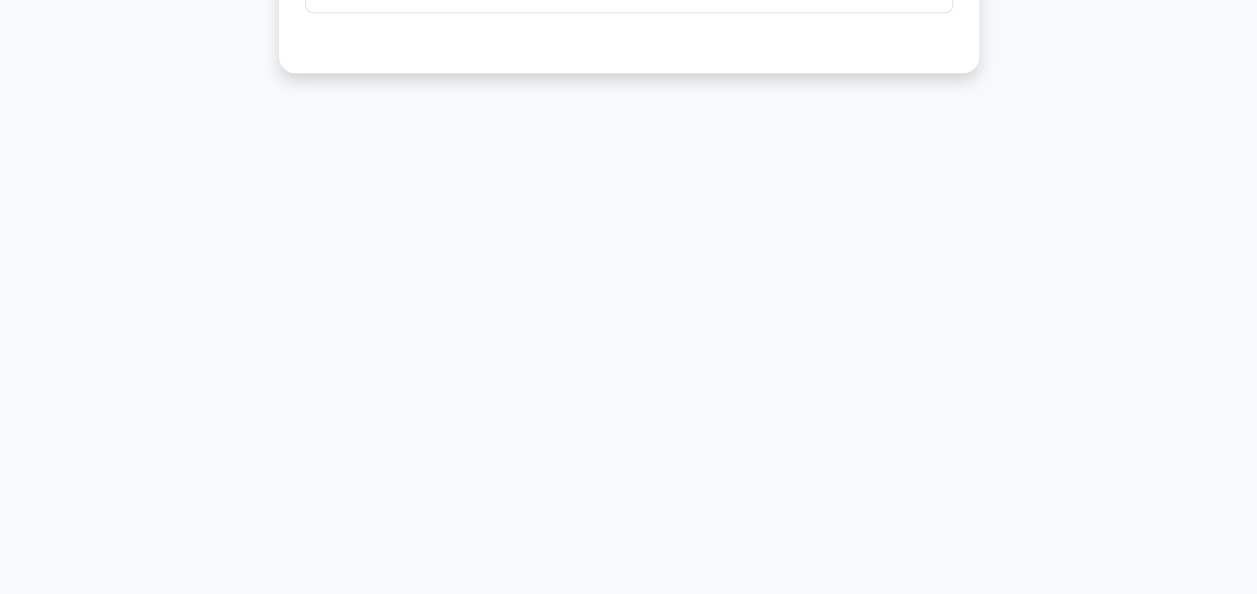 scroll, scrollTop: 0, scrollLeft: 0, axis: both 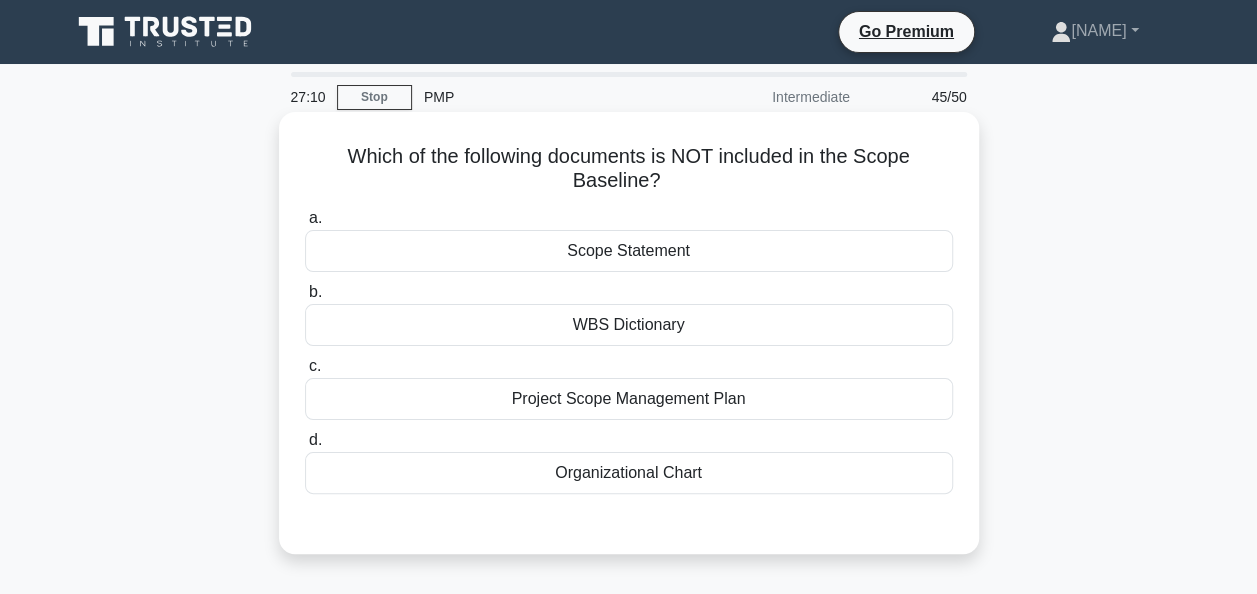 click on "Organizational Chart" at bounding box center (629, 473) 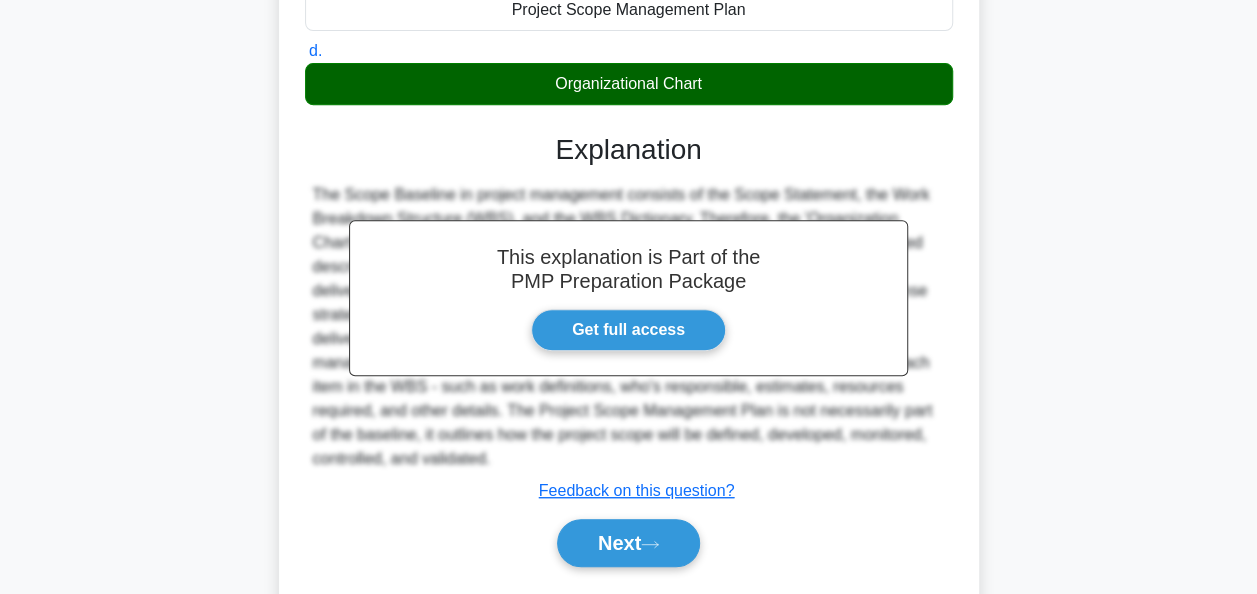scroll, scrollTop: 486, scrollLeft: 0, axis: vertical 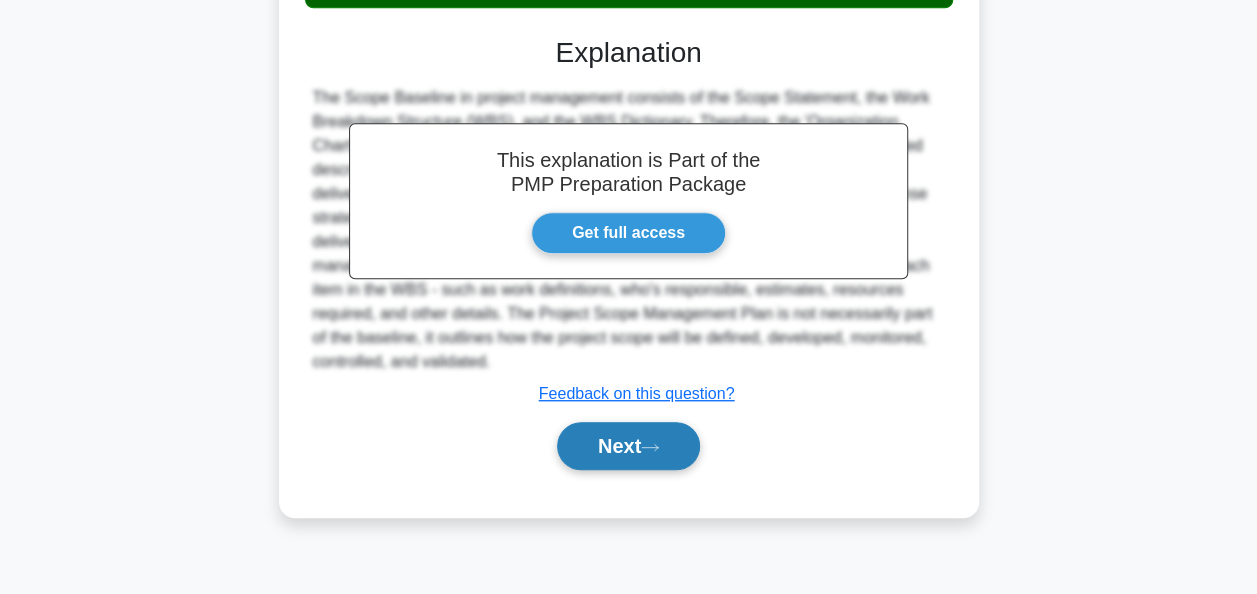 click on "Next" at bounding box center [628, 446] 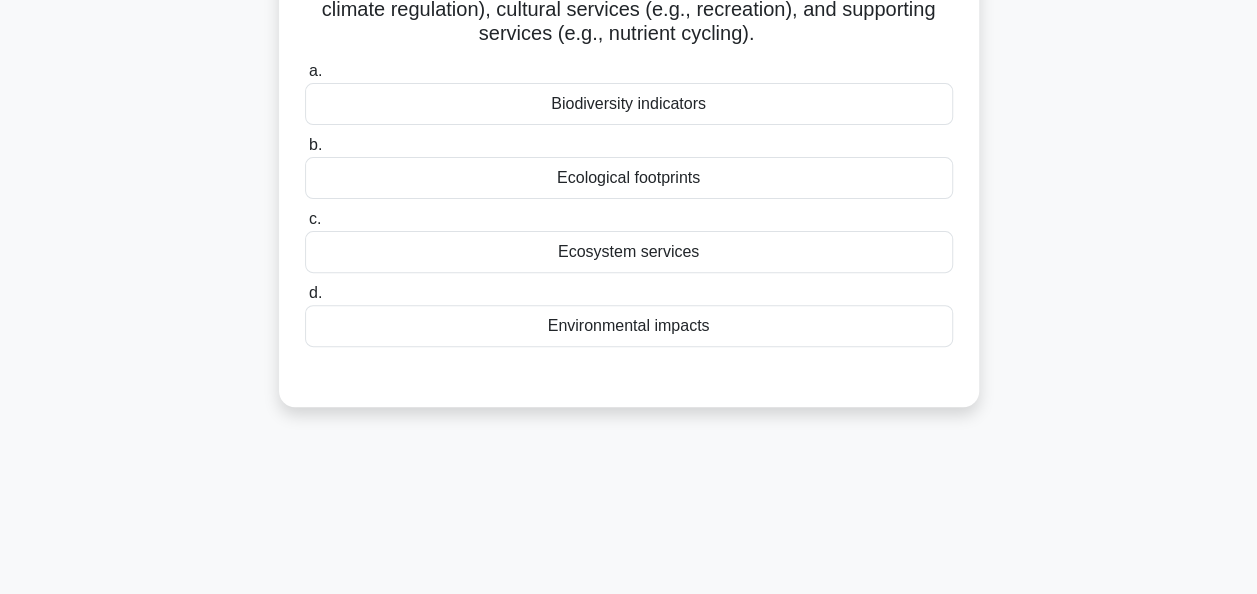 scroll, scrollTop: 100, scrollLeft: 0, axis: vertical 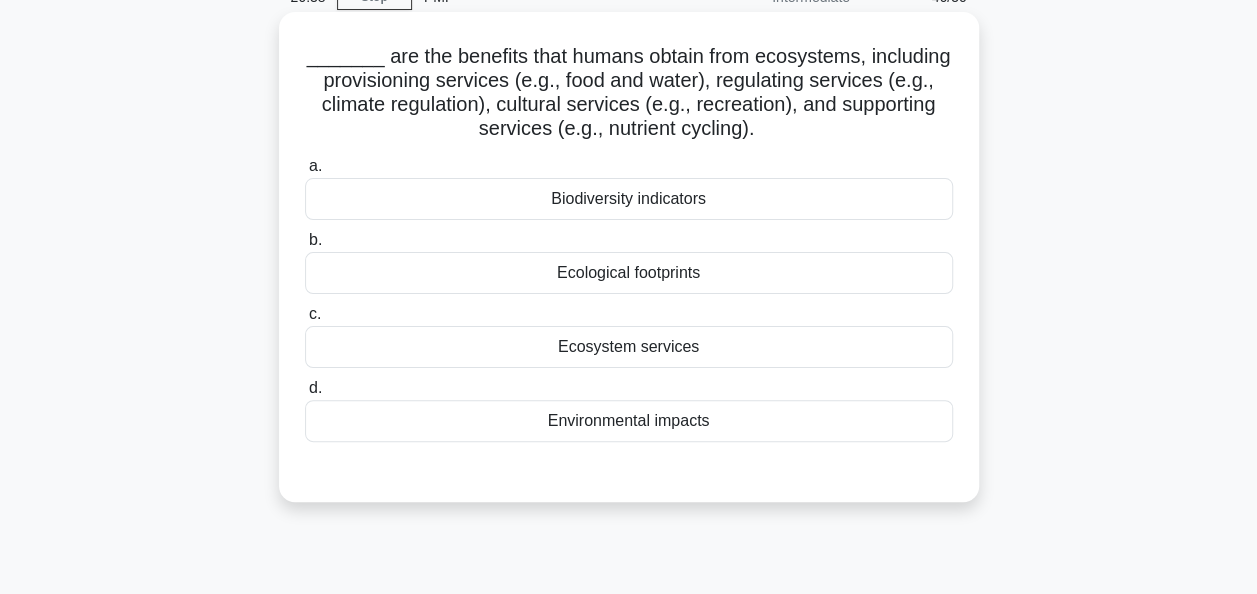 click on "Ecosystem services" at bounding box center (629, 347) 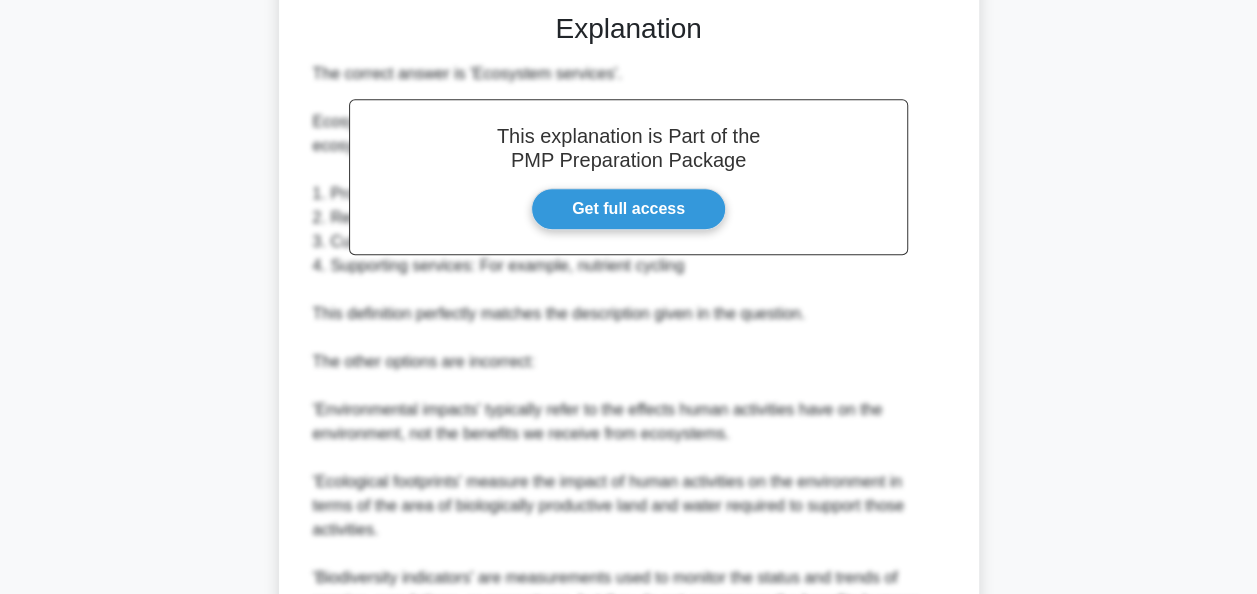 scroll, scrollTop: 780, scrollLeft: 0, axis: vertical 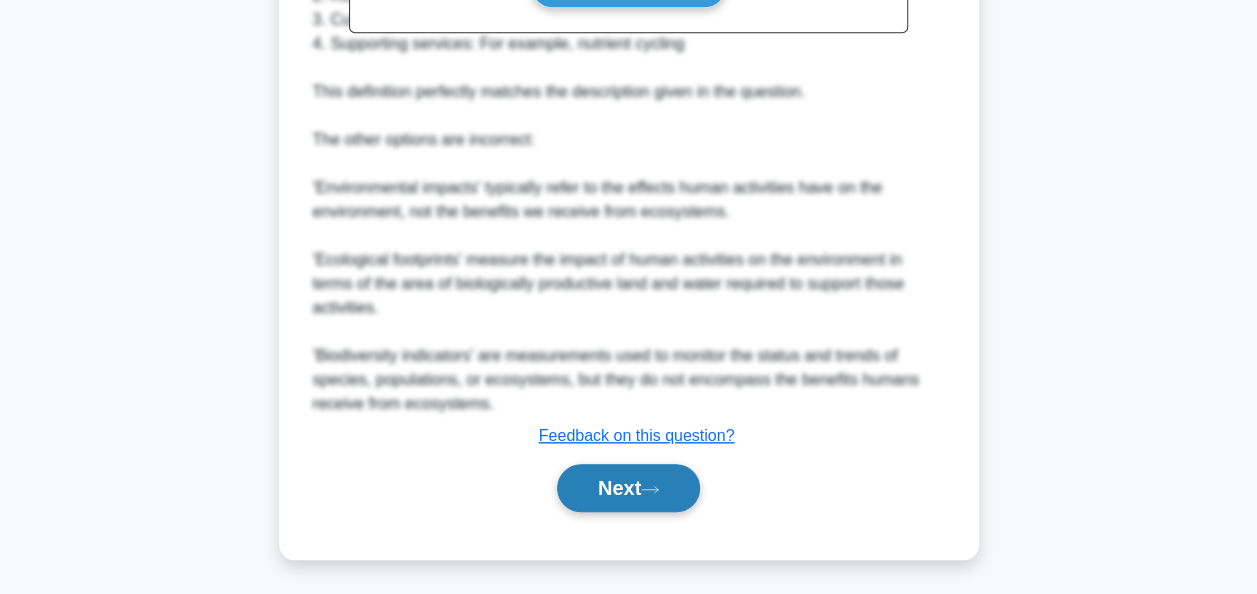 click on "Next" at bounding box center (628, 488) 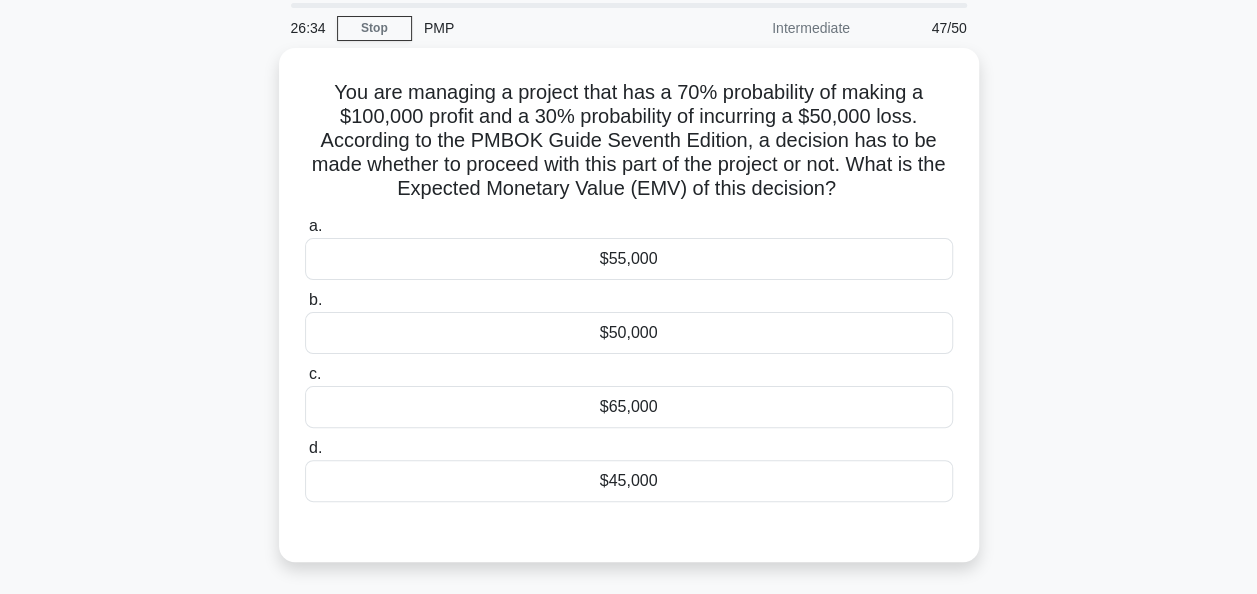 scroll, scrollTop: 100, scrollLeft: 0, axis: vertical 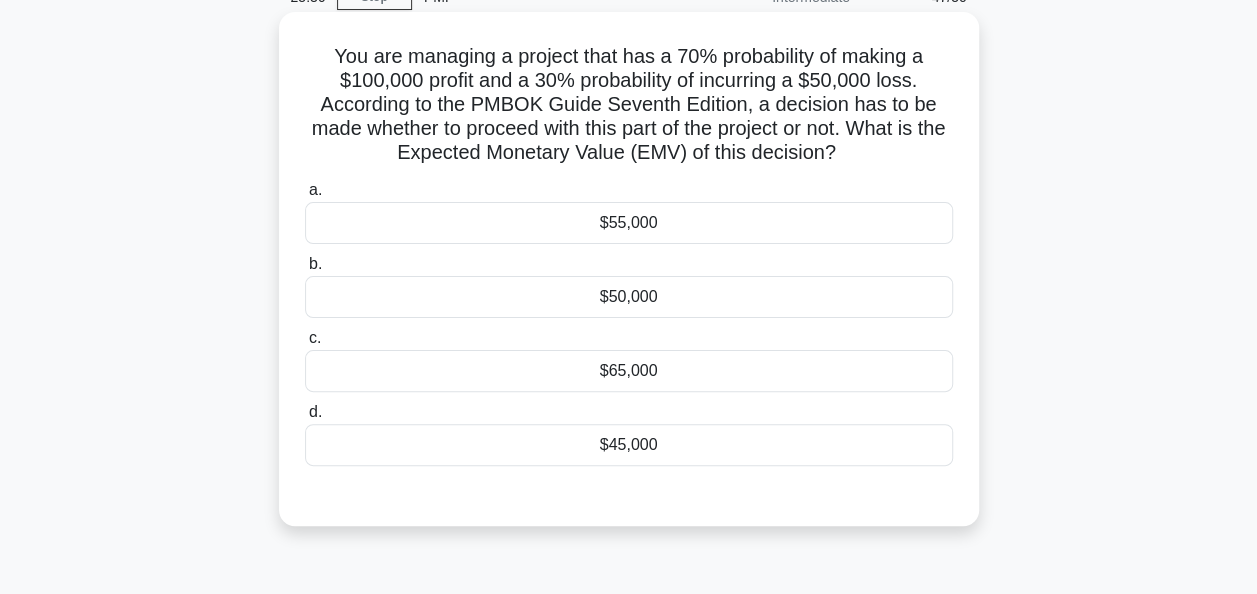 click on "a.
$55,000
b.
$50,000
c." at bounding box center [629, 322] 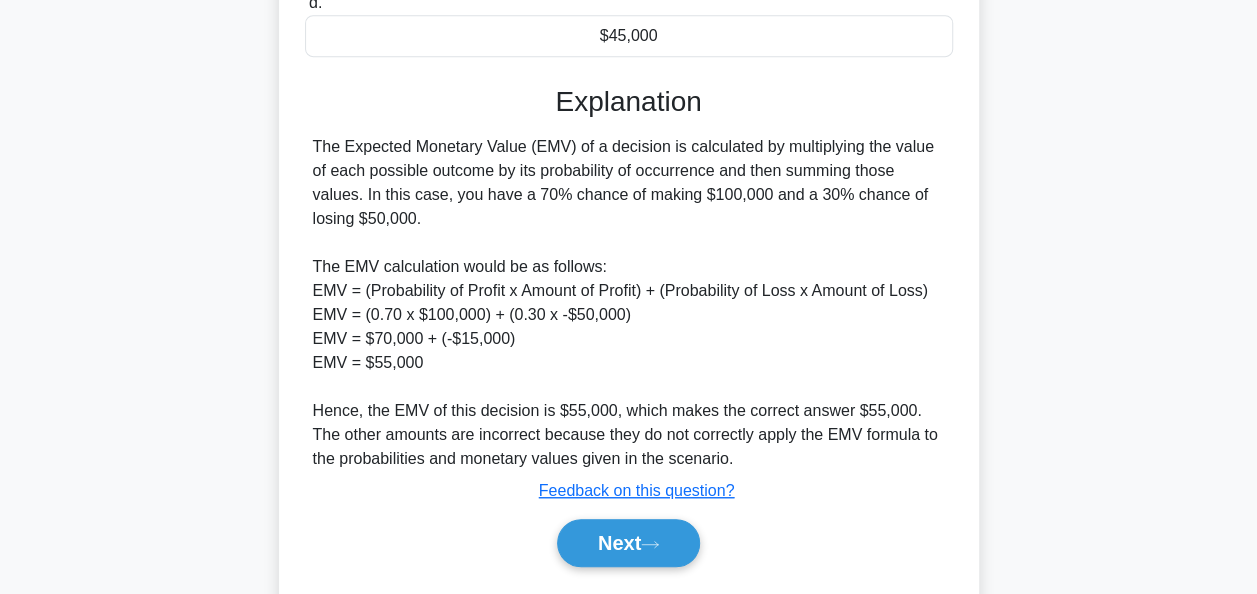 scroll, scrollTop: 567, scrollLeft: 0, axis: vertical 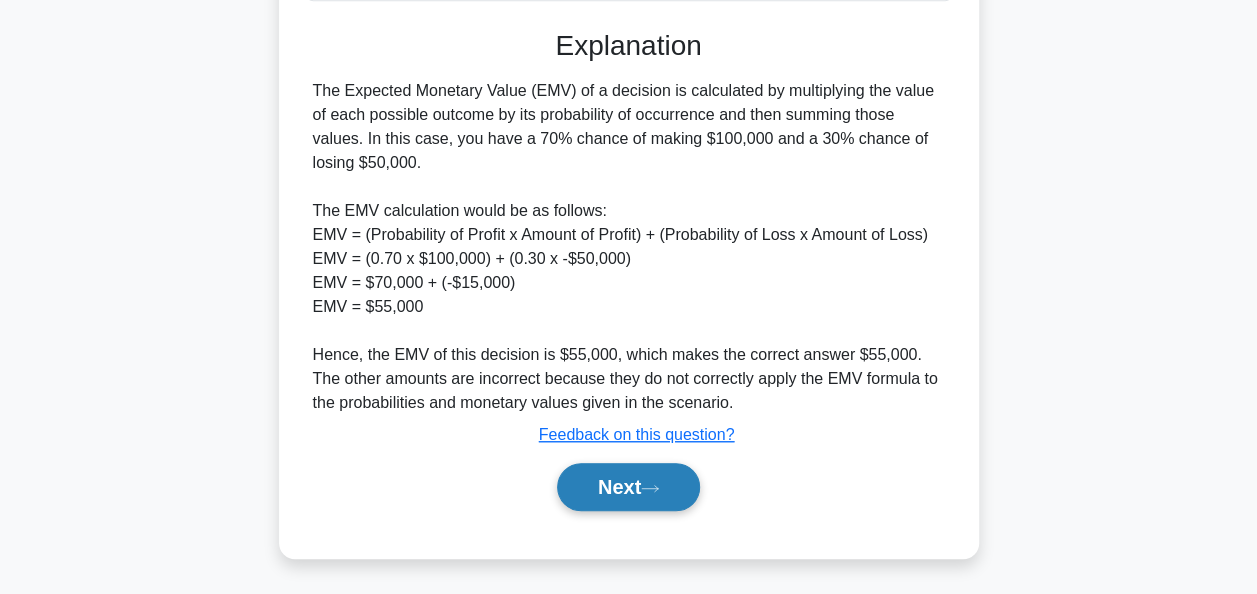click on "Next" at bounding box center [628, 487] 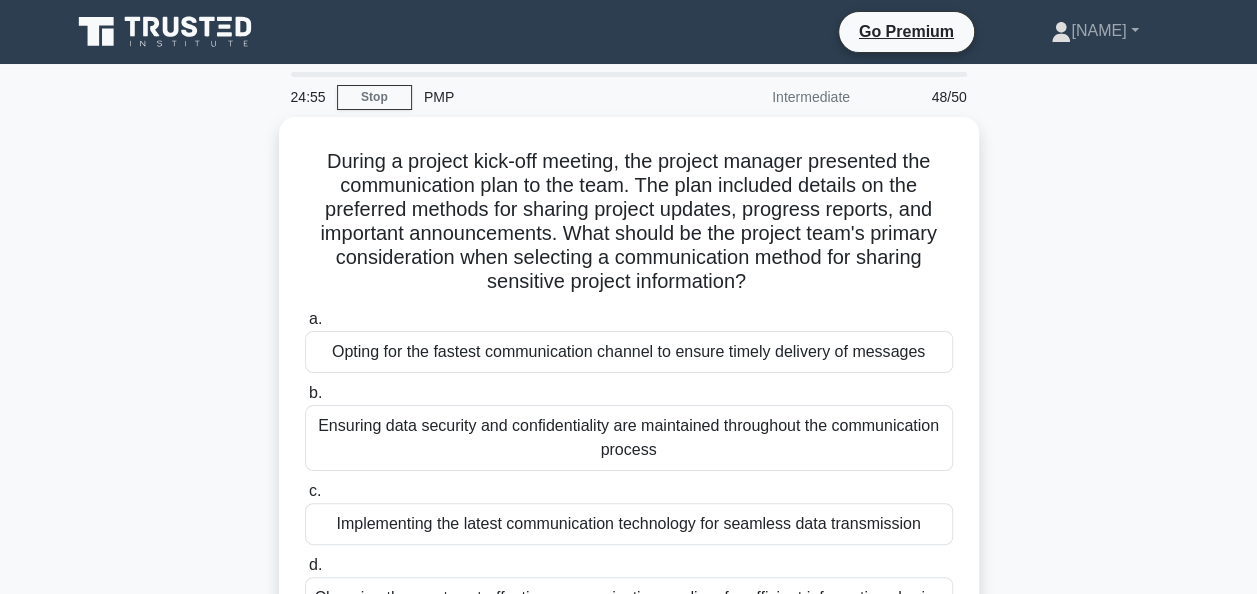 scroll, scrollTop: 100, scrollLeft: 0, axis: vertical 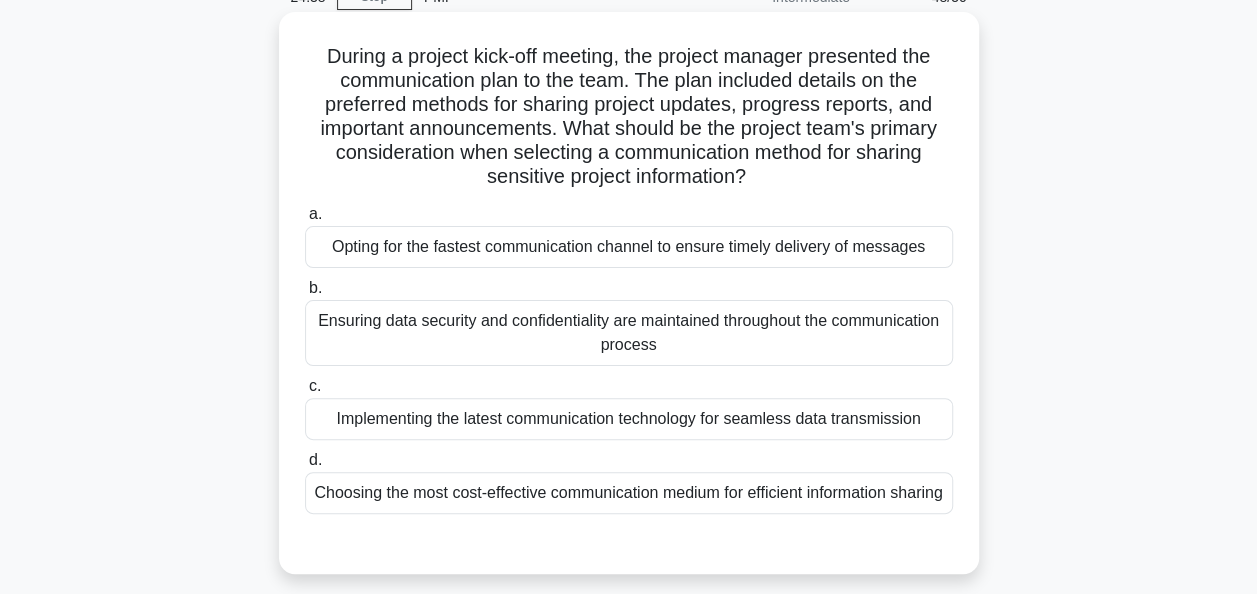 click on "Ensuring data security and confidentiality are maintained throughout the communication process" at bounding box center (629, 333) 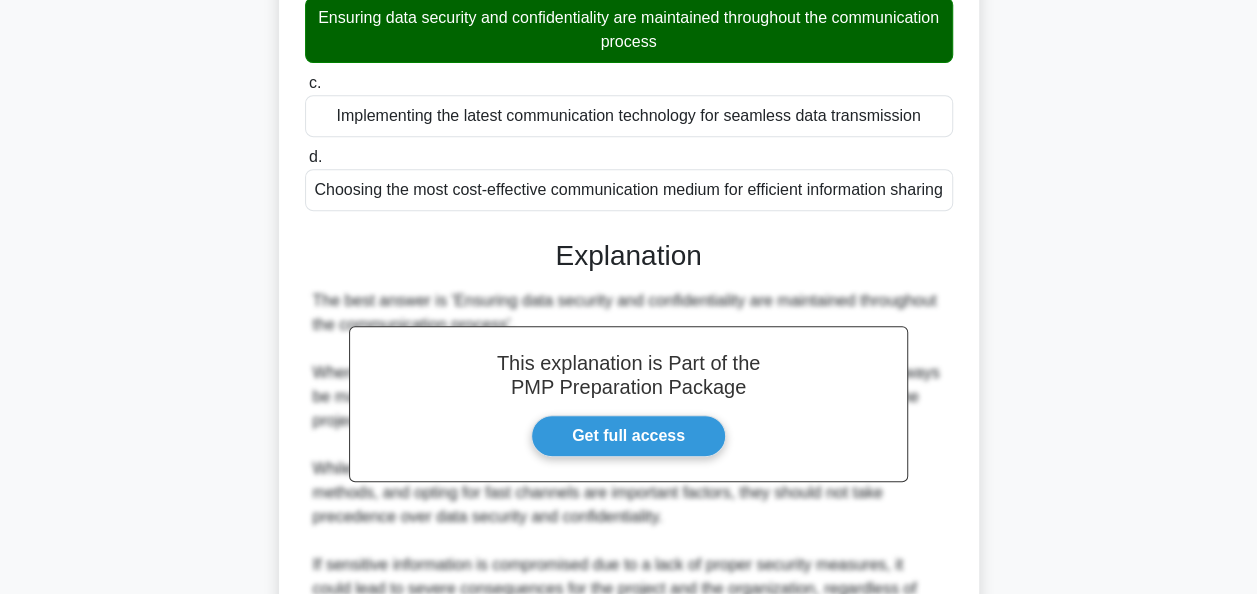 scroll, scrollTop: 636, scrollLeft: 0, axis: vertical 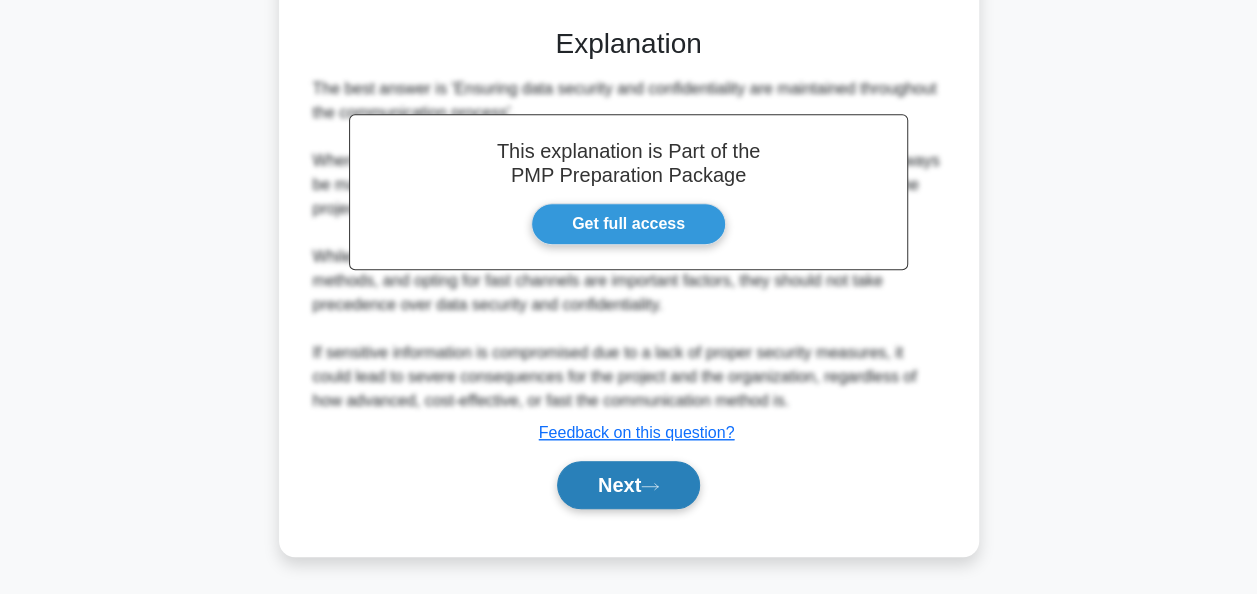 click on "Next" at bounding box center [628, 485] 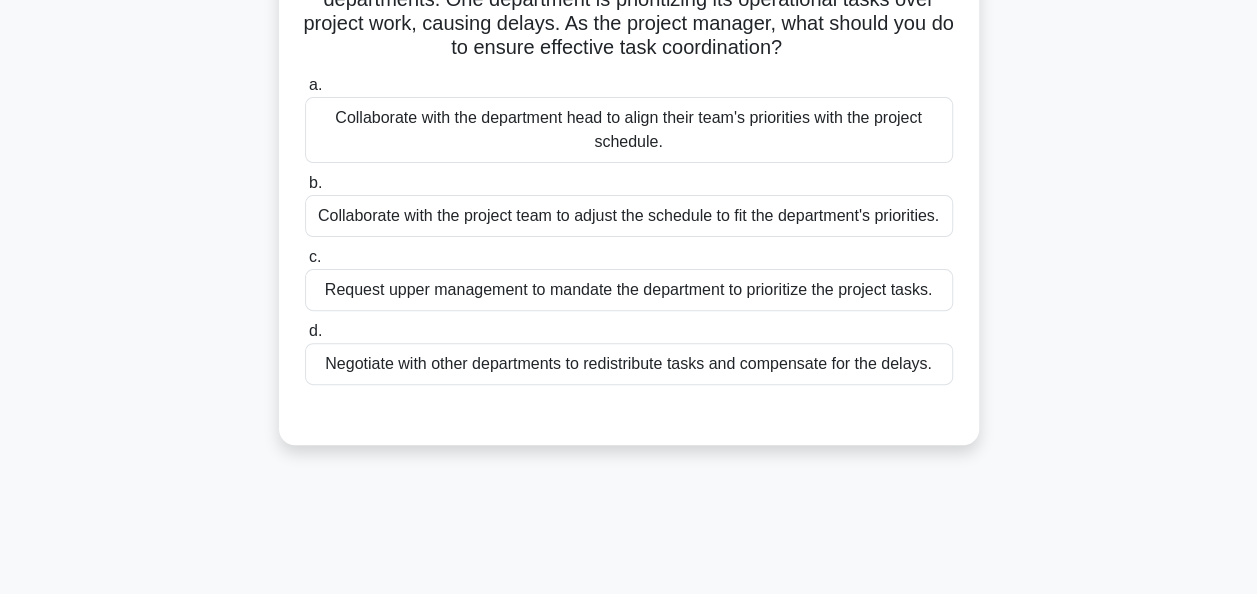 scroll, scrollTop: 86, scrollLeft: 0, axis: vertical 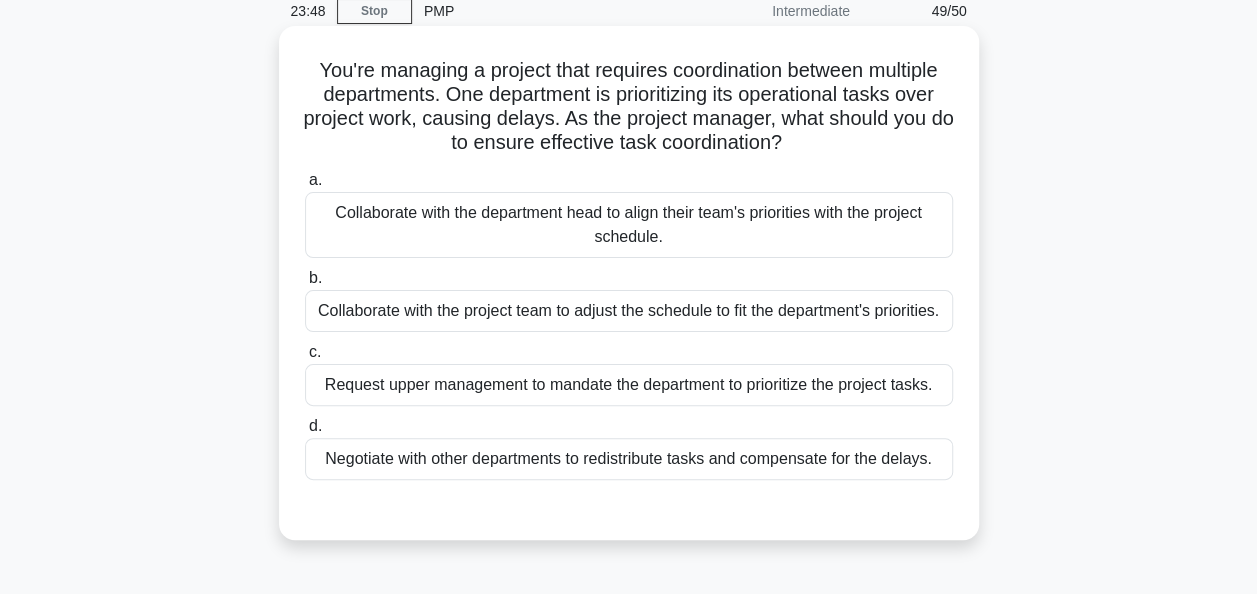 click on "Collaborate with the department head to align their team's priorities with the project schedule." at bounding box center [629, 225] 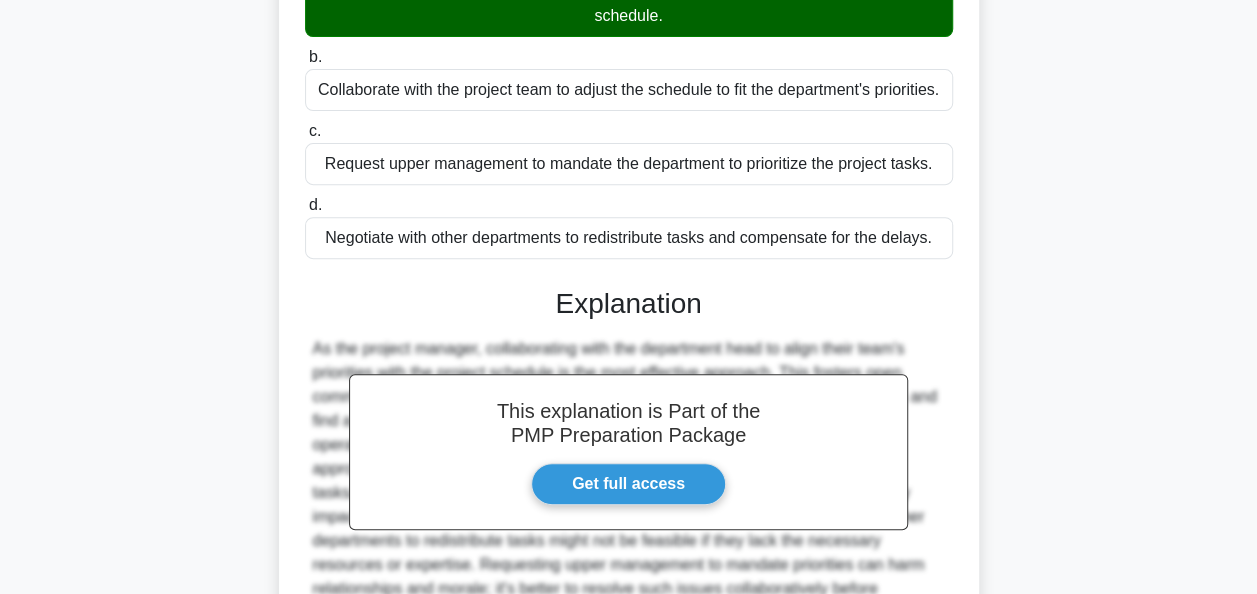 scroll, scrollTop: 516, scrollLeft: 0, axis: vertical 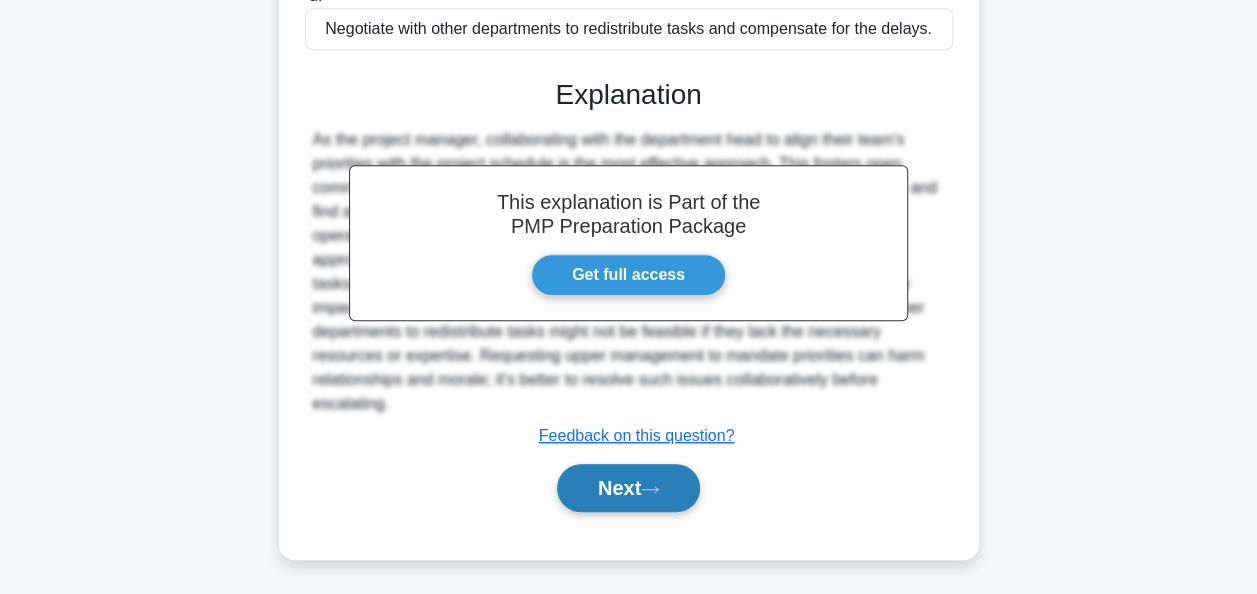 click on "Next" at bounding box center (628, 488) 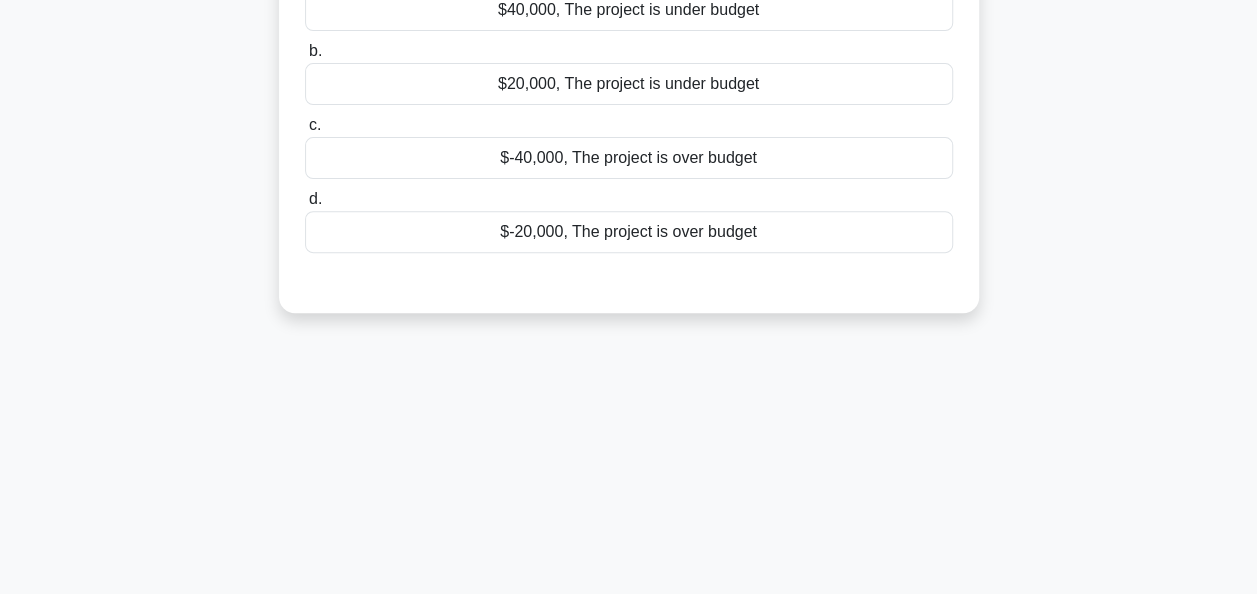 scroll, scrollTop: 0, scrollLeft: 0, axis: both 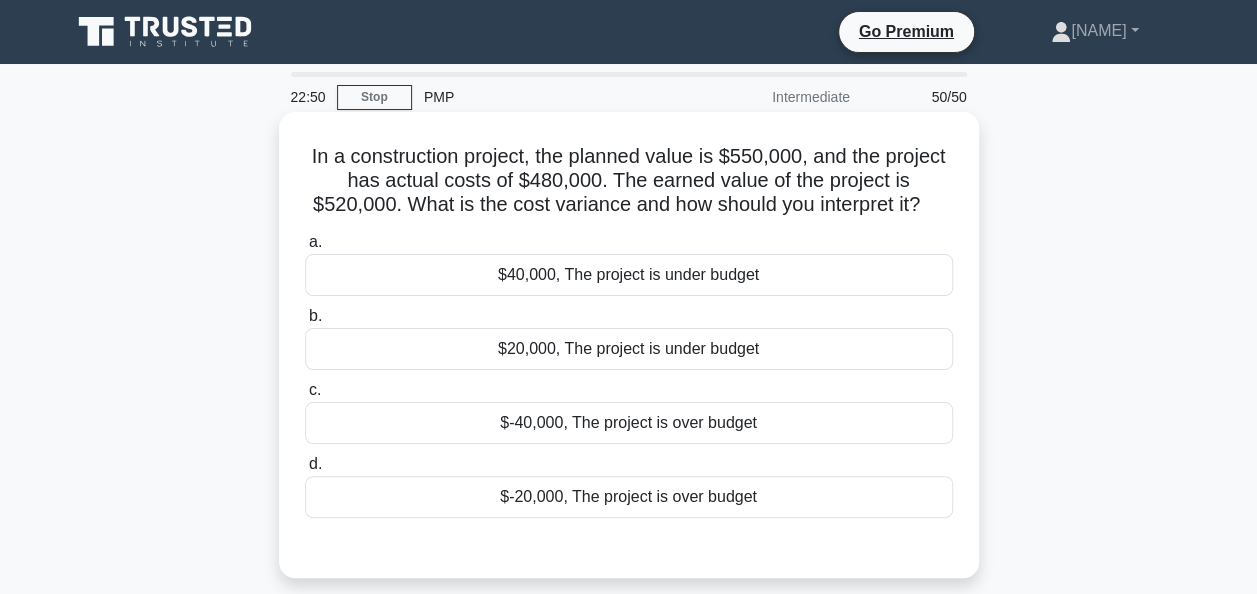 click on "$40,000, The project is under budget" at bounding box center (629, 275) 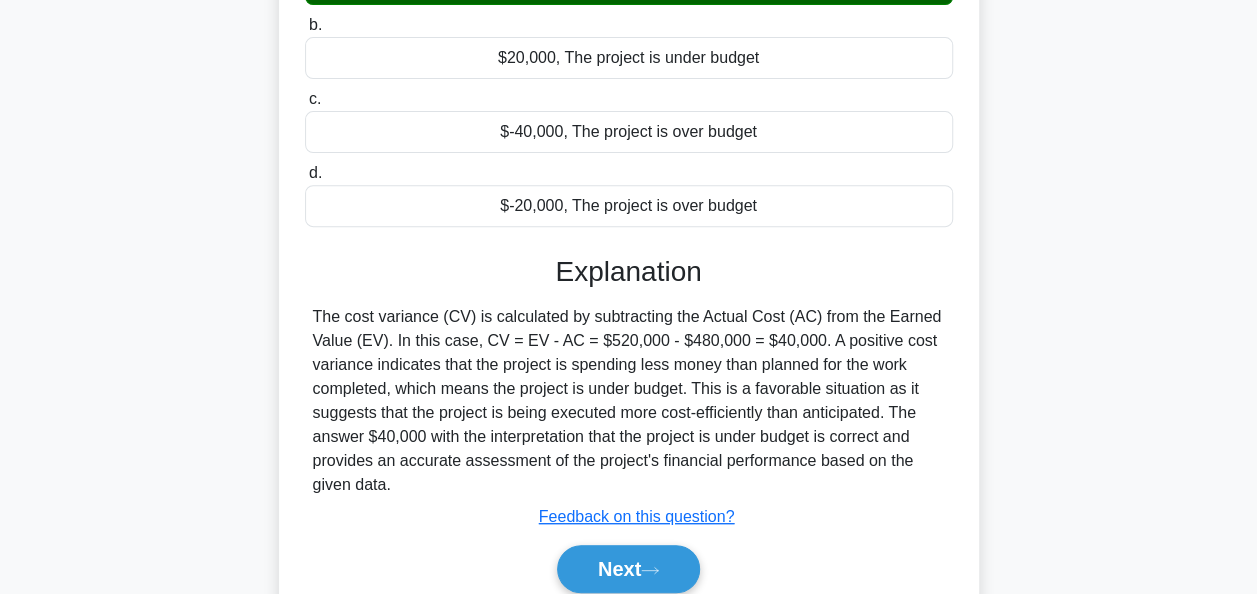 scroll, scrollTop: 300, scrollLeft: 0, axis: vertical 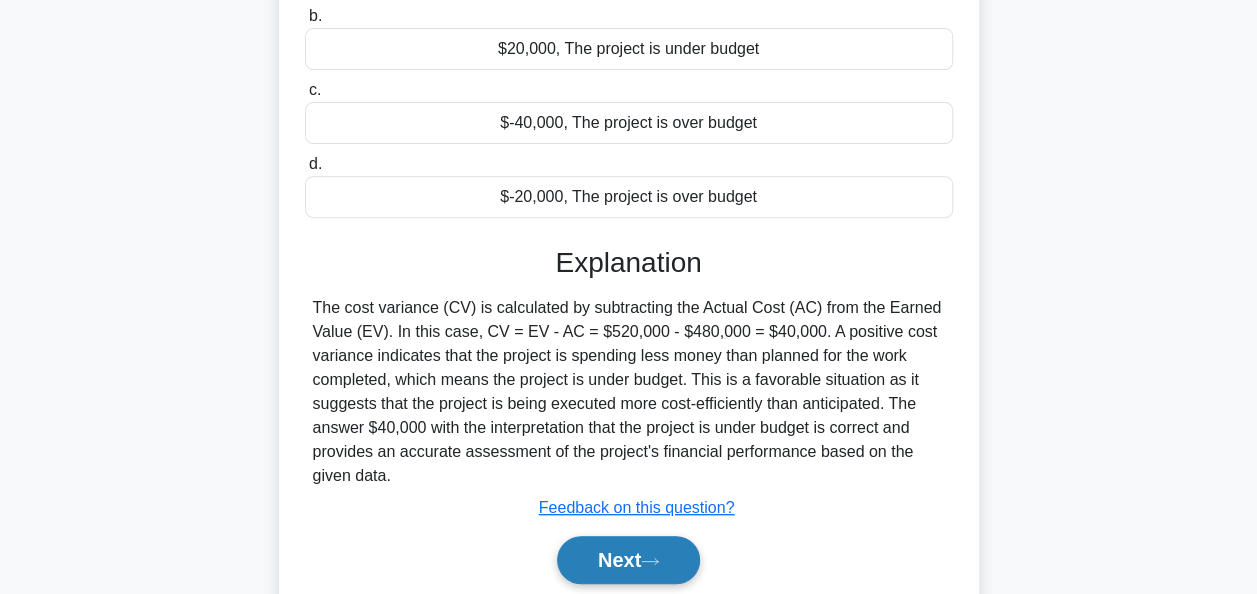 click on "Next" at bounding box center [628, 560] 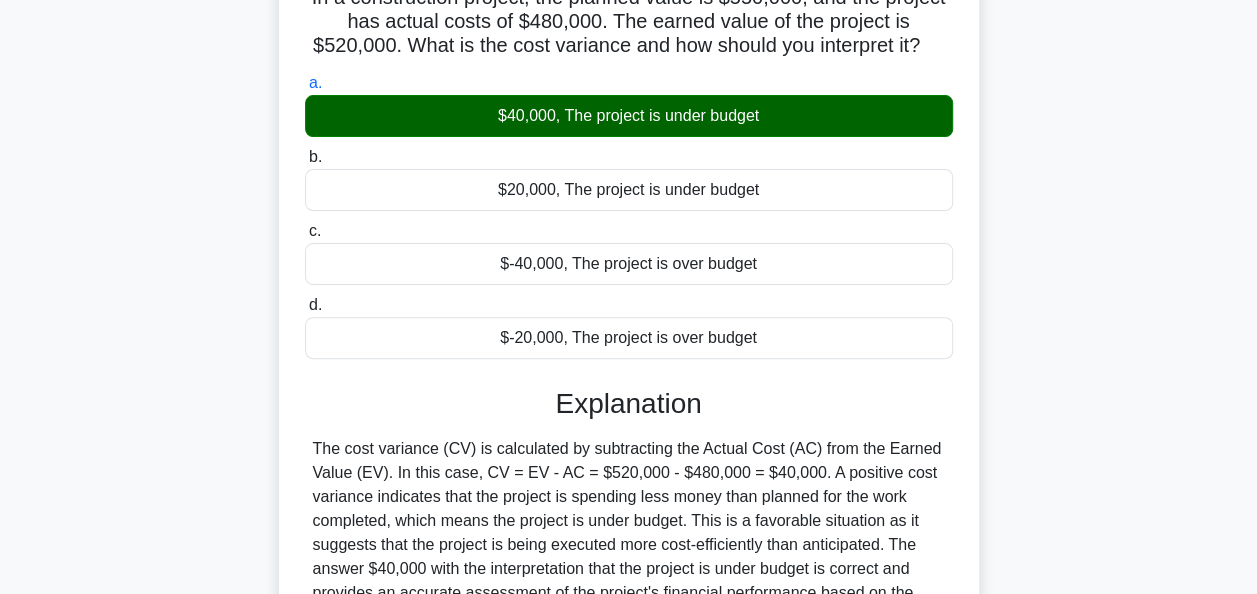 scroll, scrollTop: 100, scrollLeft: 0, axis: vertical 